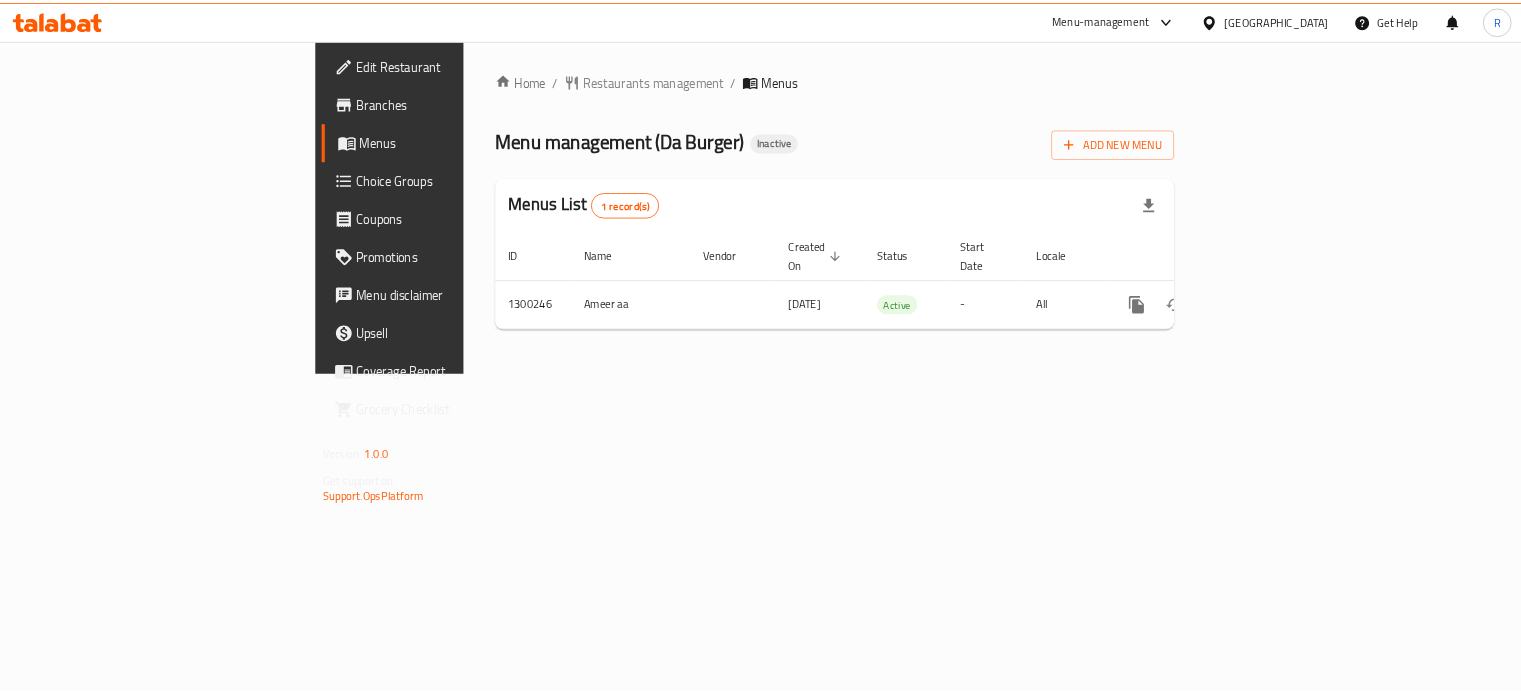 scroll, scrollTop: 0, scrollLeft: 0, axis: both 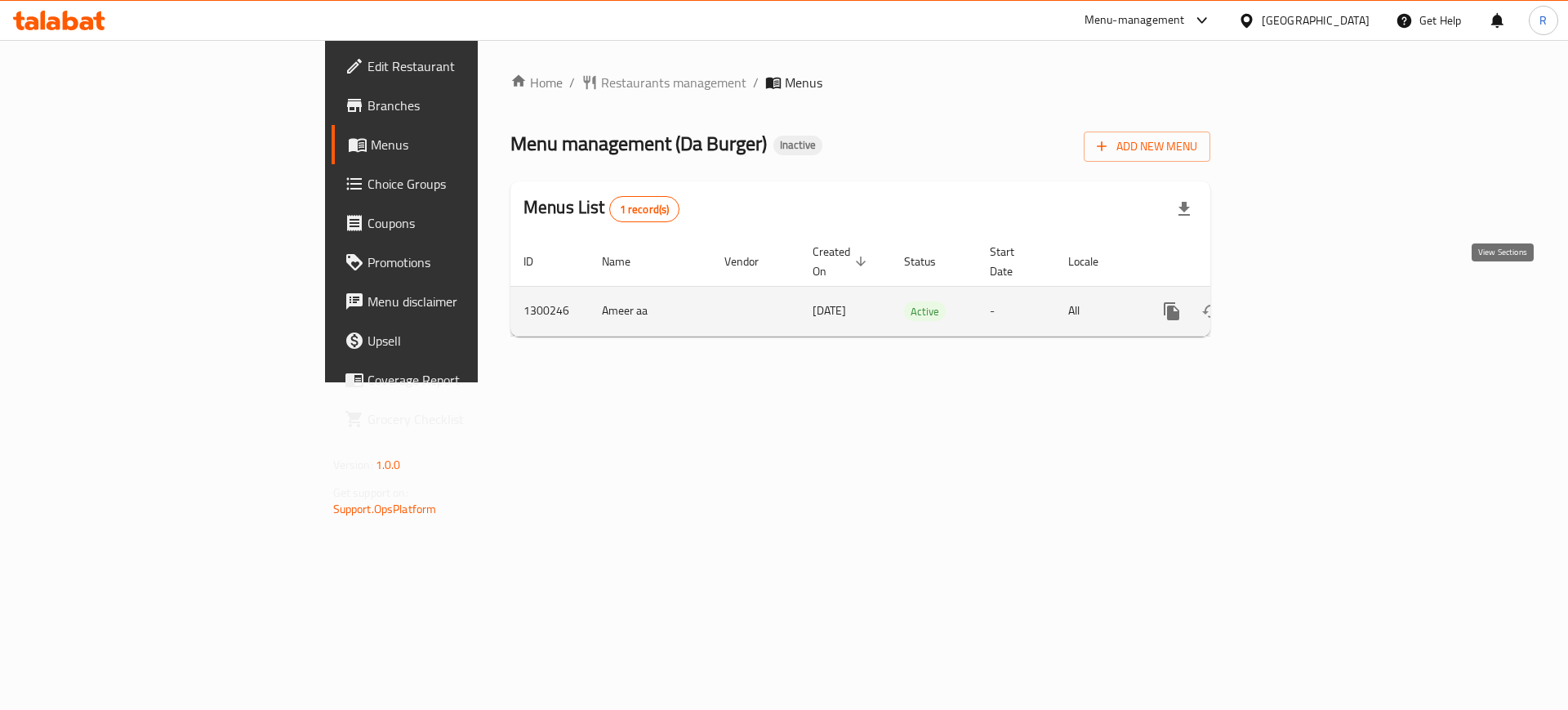 click 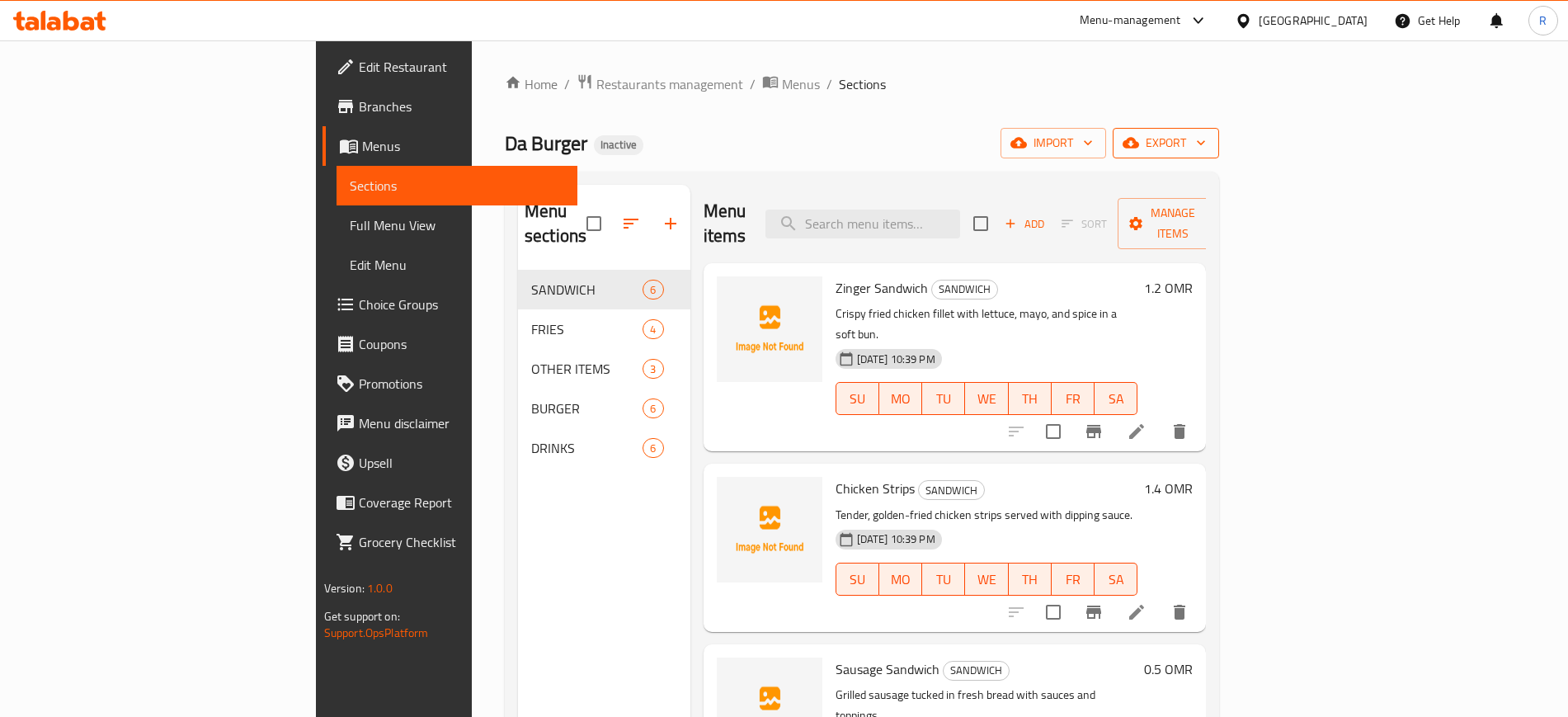 click on "export" at bounding box center (1165, 143) 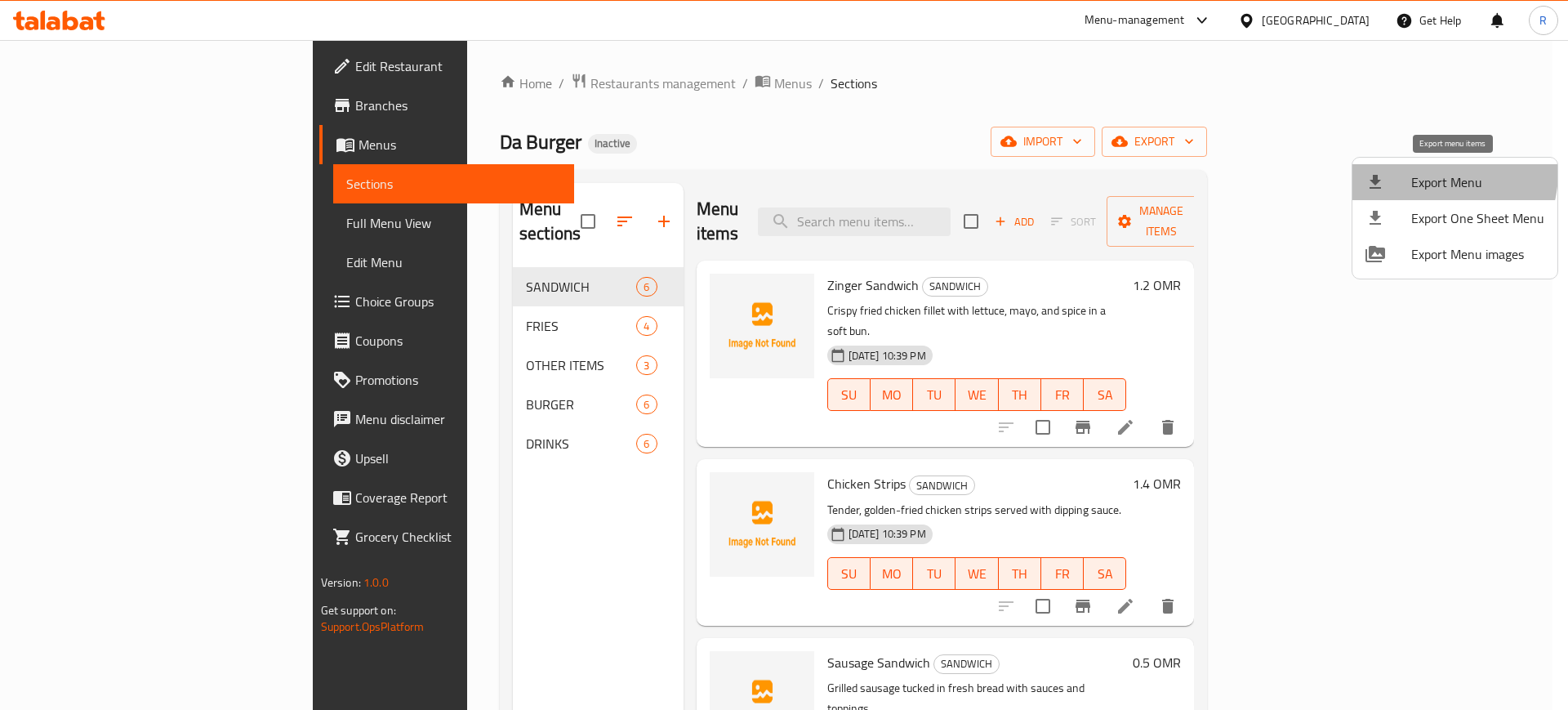 click on "Export Menu" at bounding box center [1477, 182] 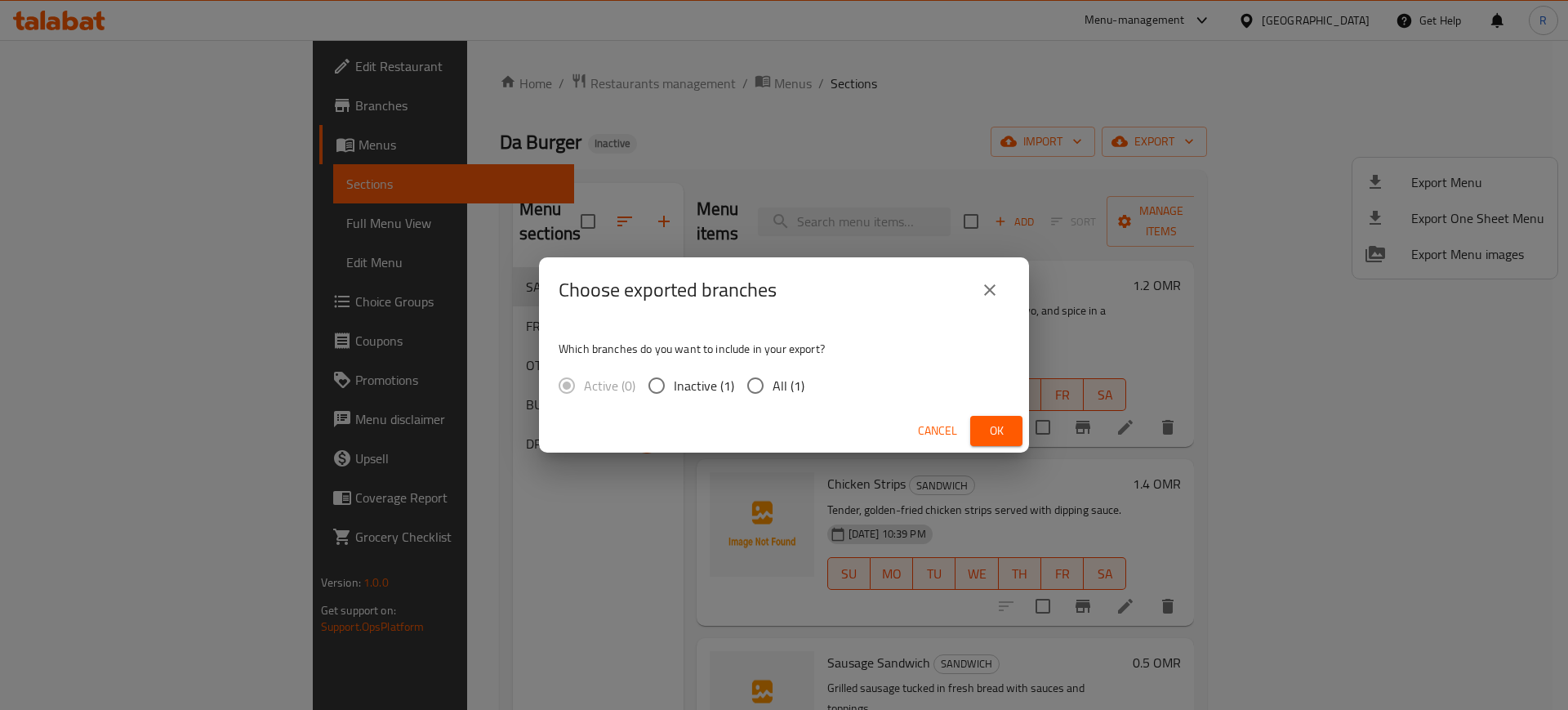 click on "All (1)" at bounding box center (755, 386) 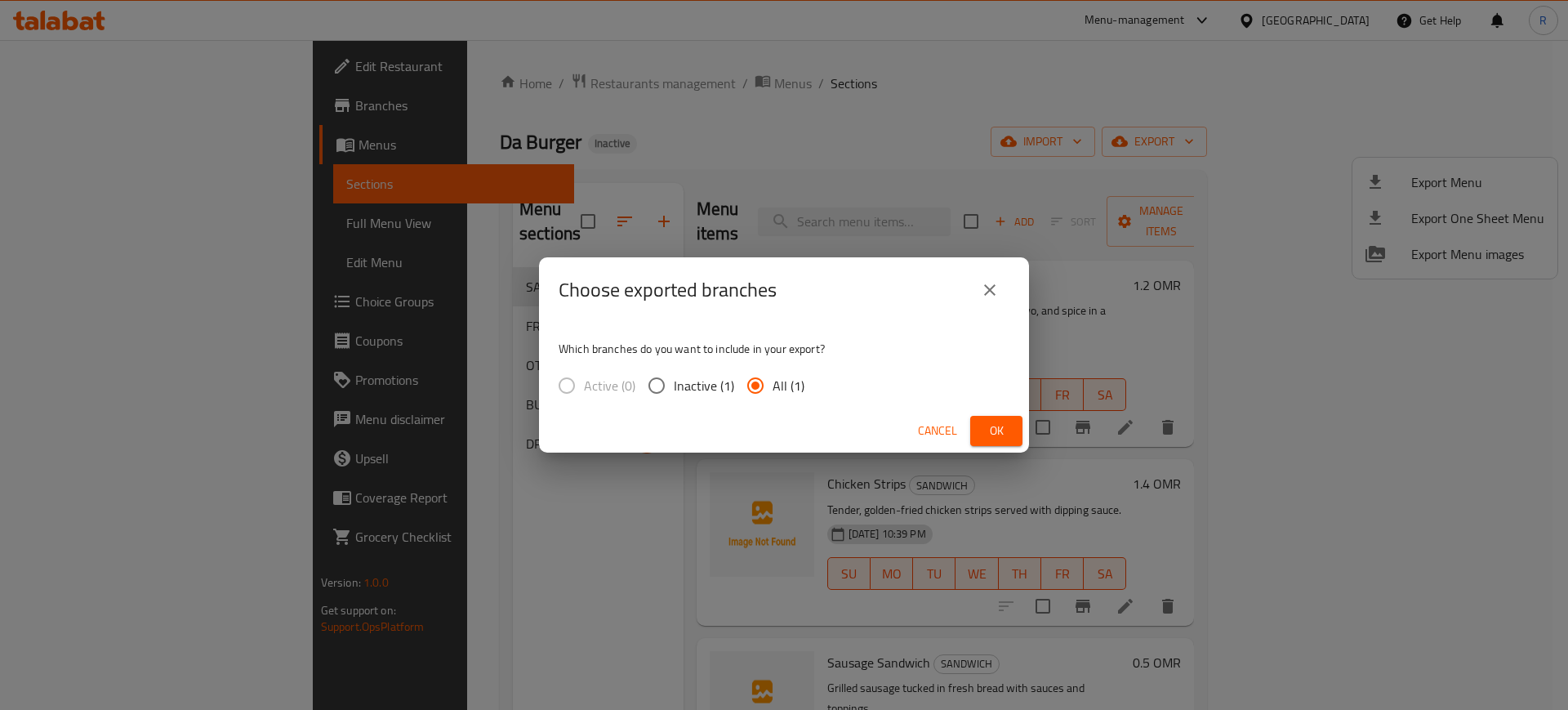 click on "Ok" at bounding box center (996, 431) 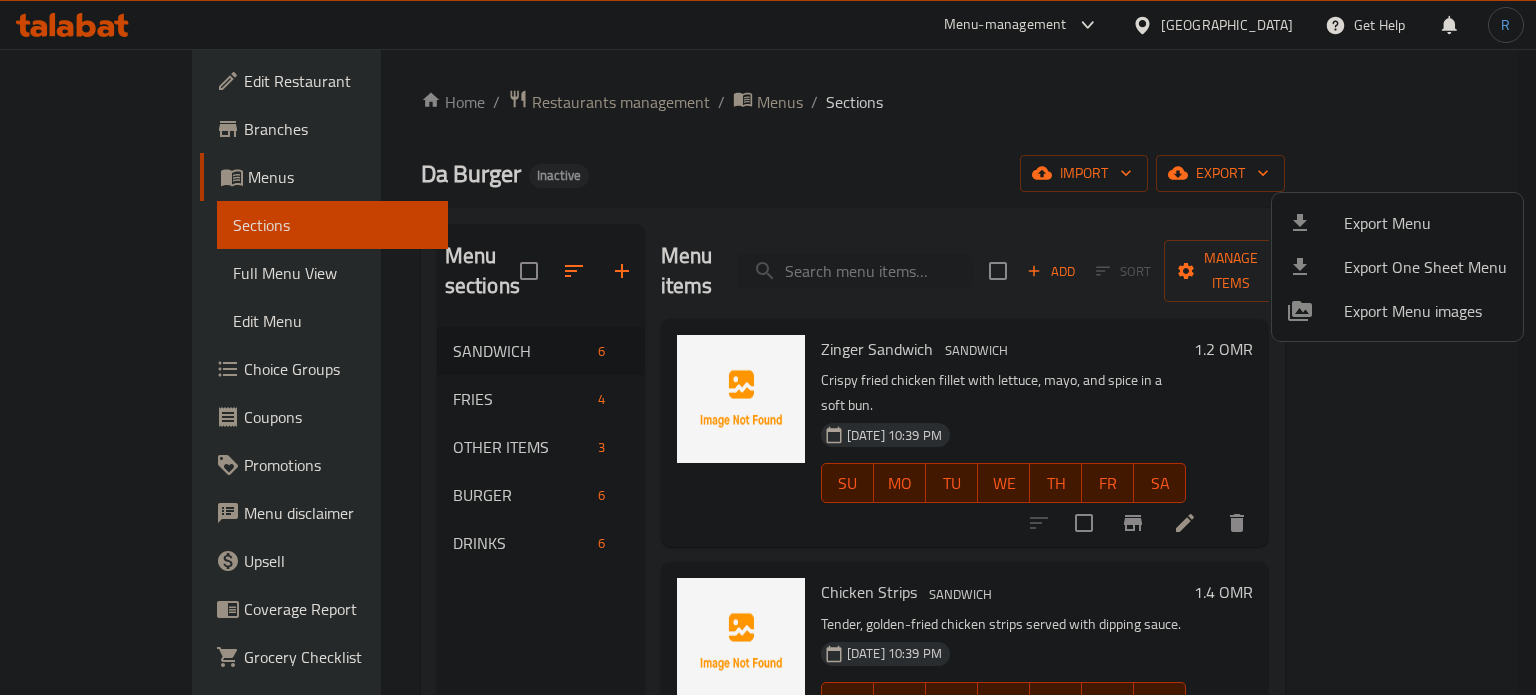 click at bounding box center (768, 347) 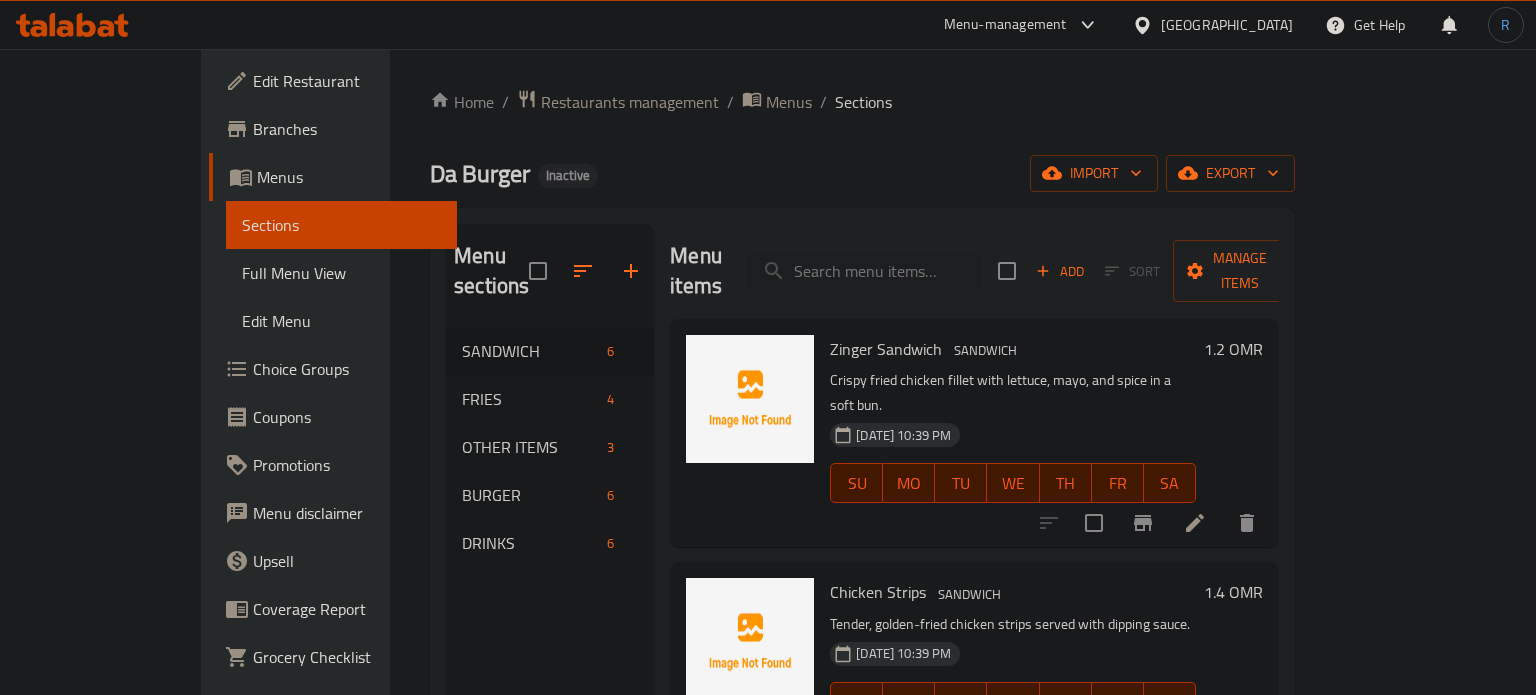 type 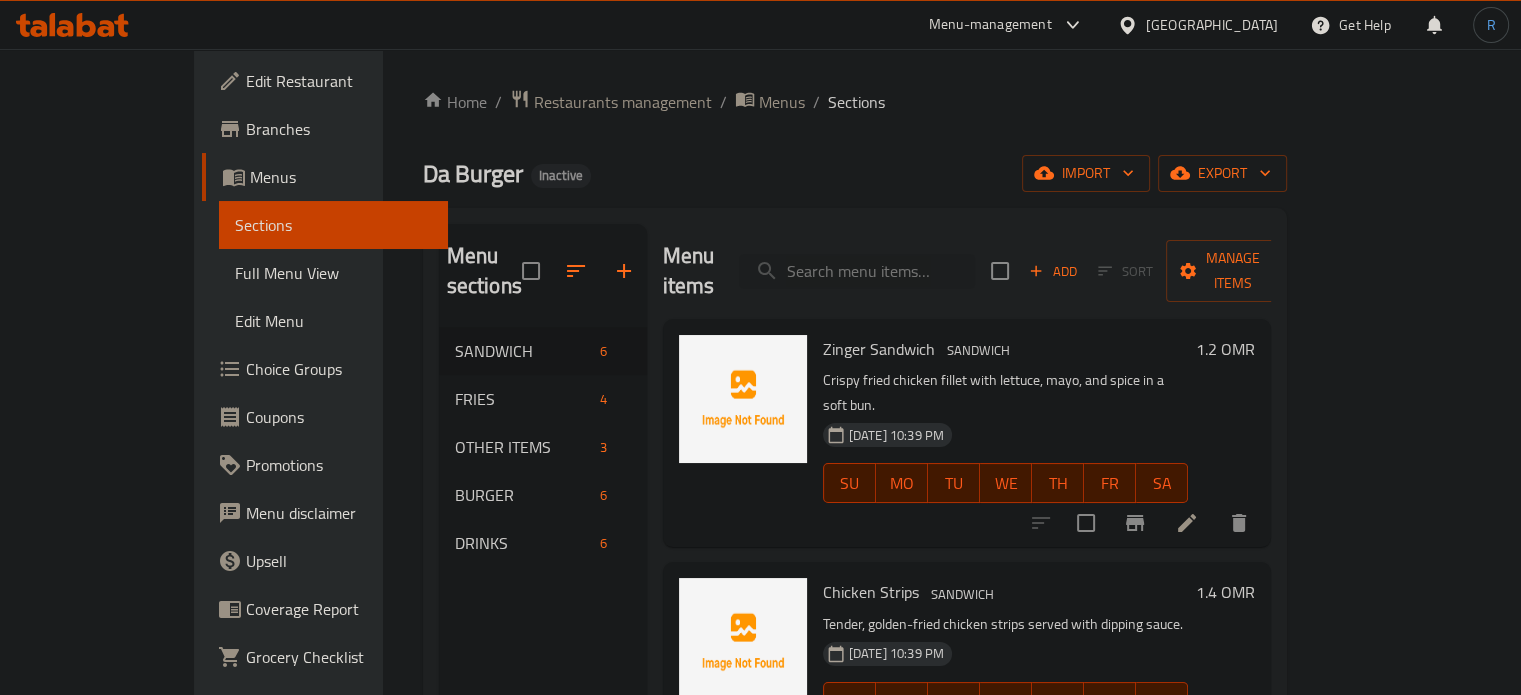 click at bounding box center [857, 271] 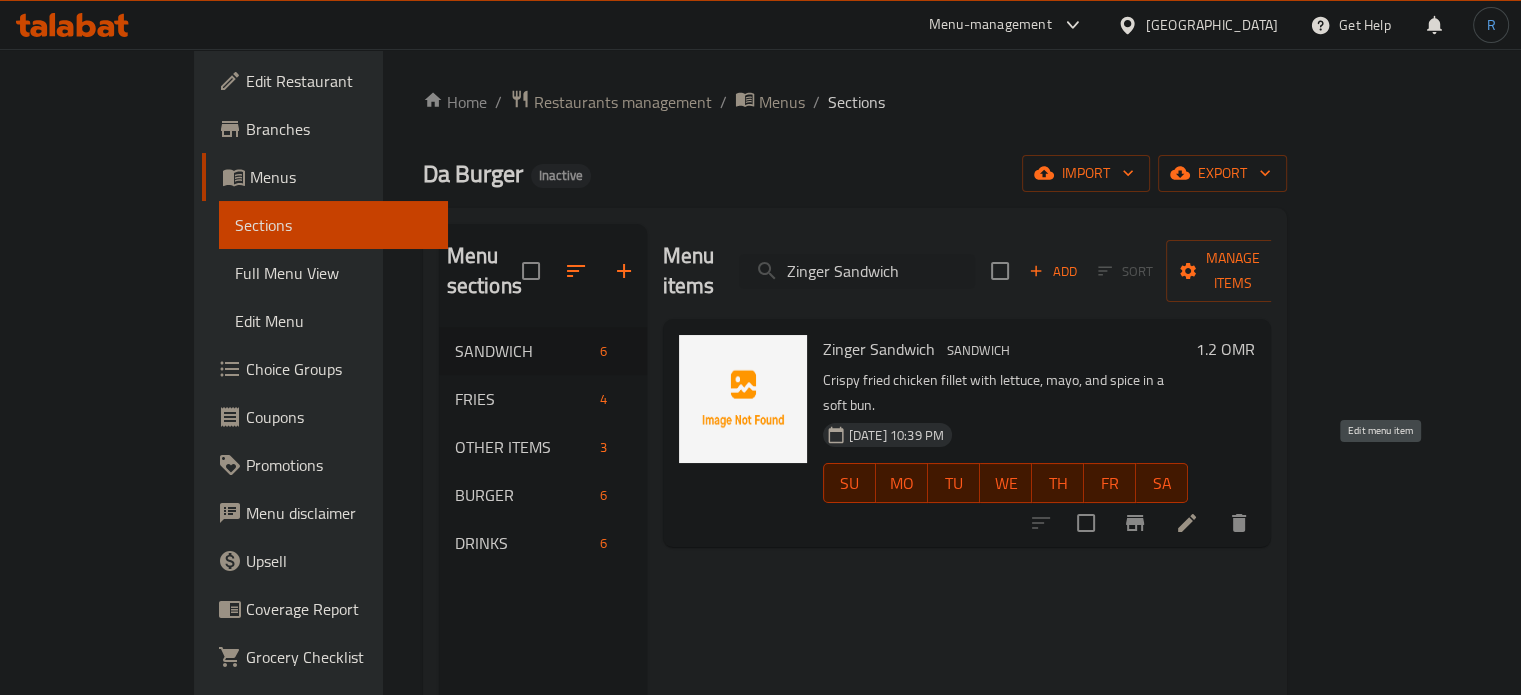 type on "Zinger Sandwich" 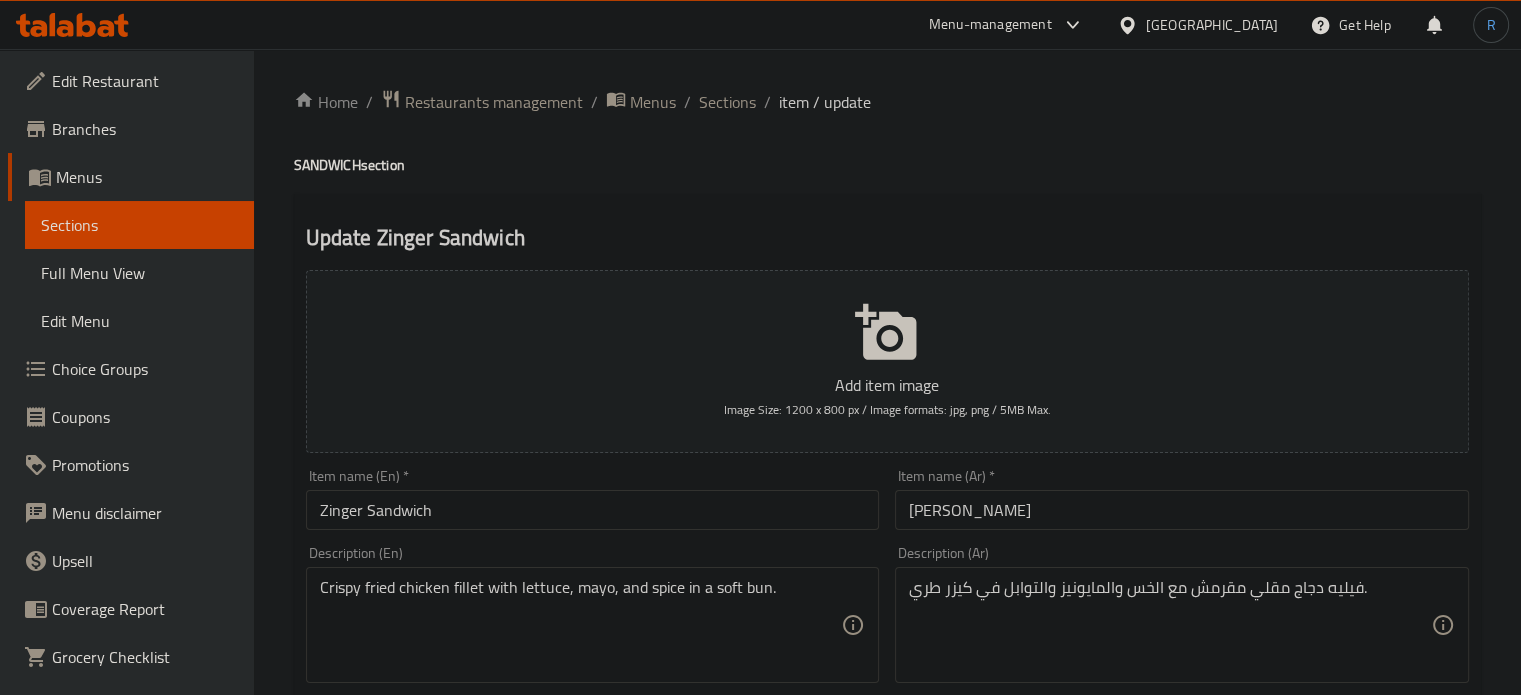 click on "ساندوتش زينجر" at bounding box center [1182, 510] 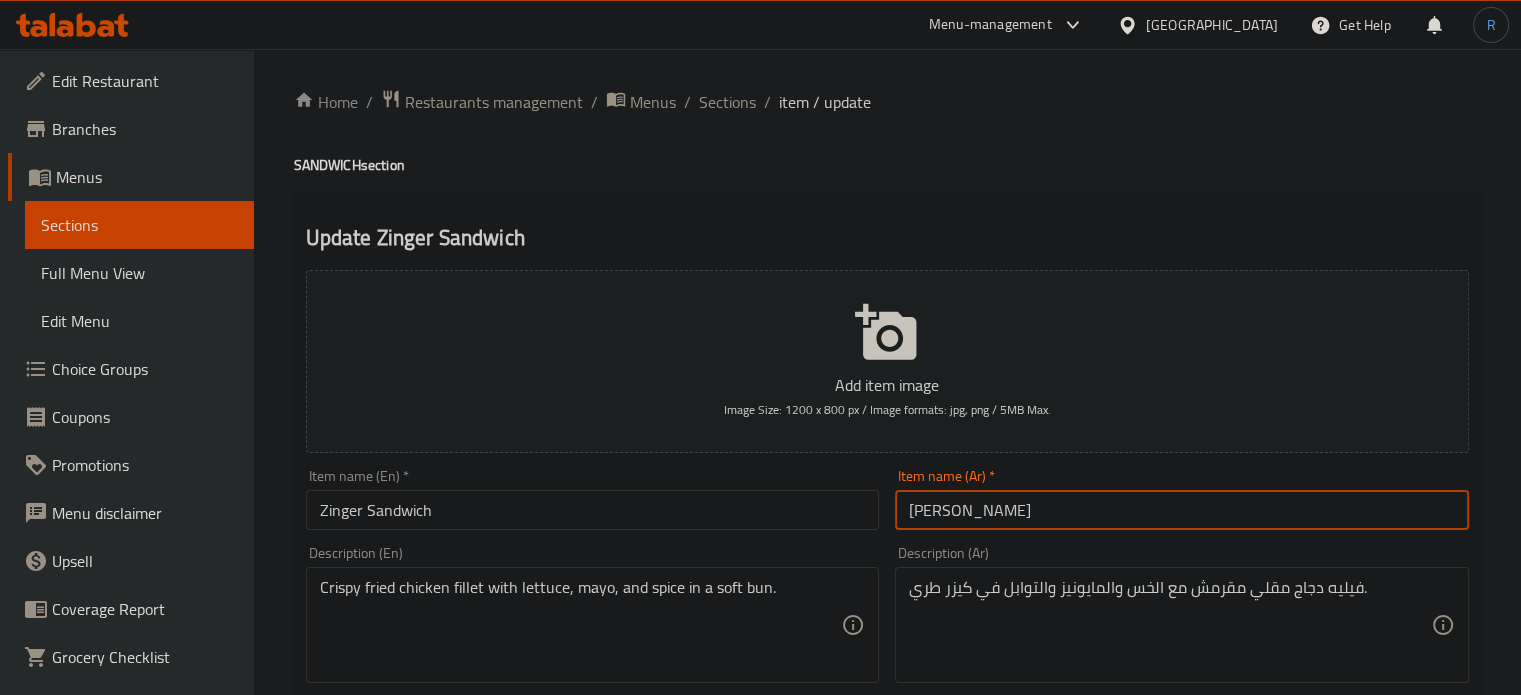 type on "[PERSON_NAME]" 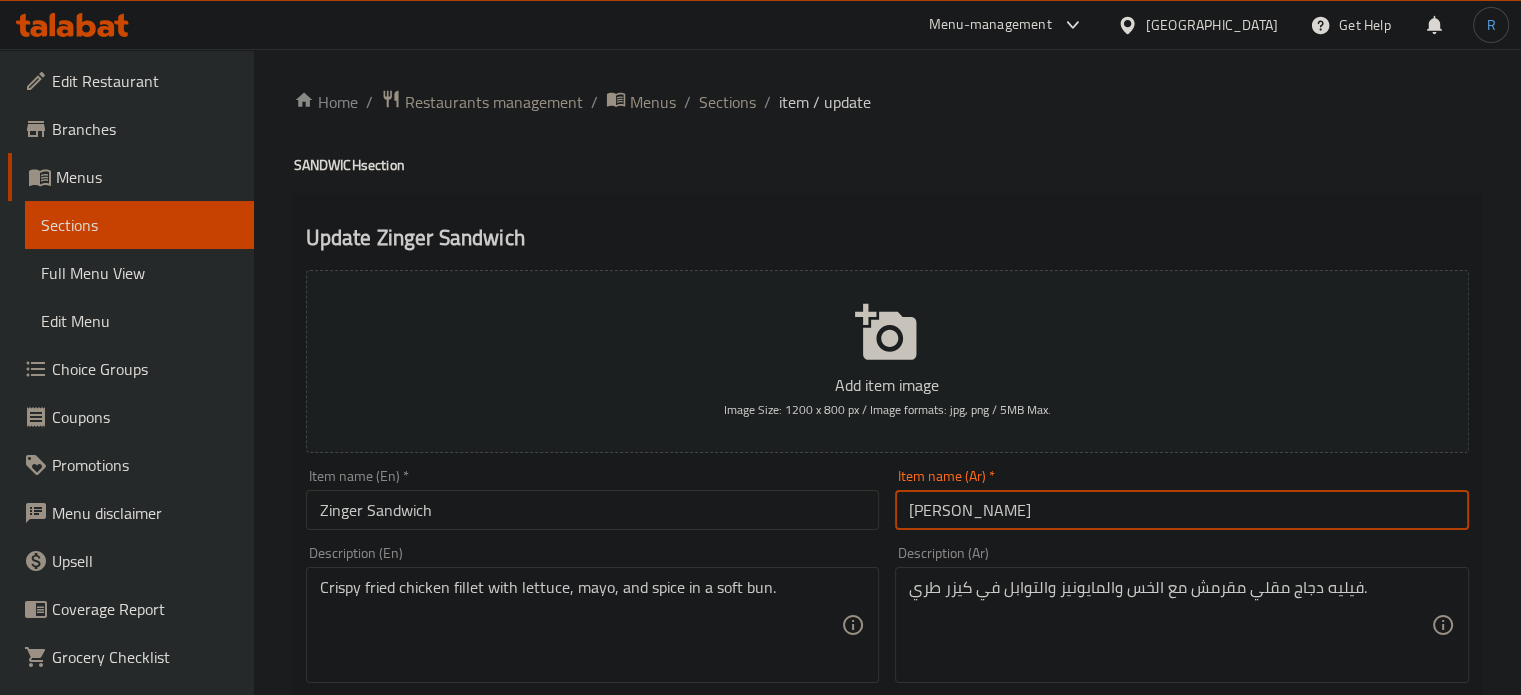 click on "Update" at bounding box center (445, 1326) 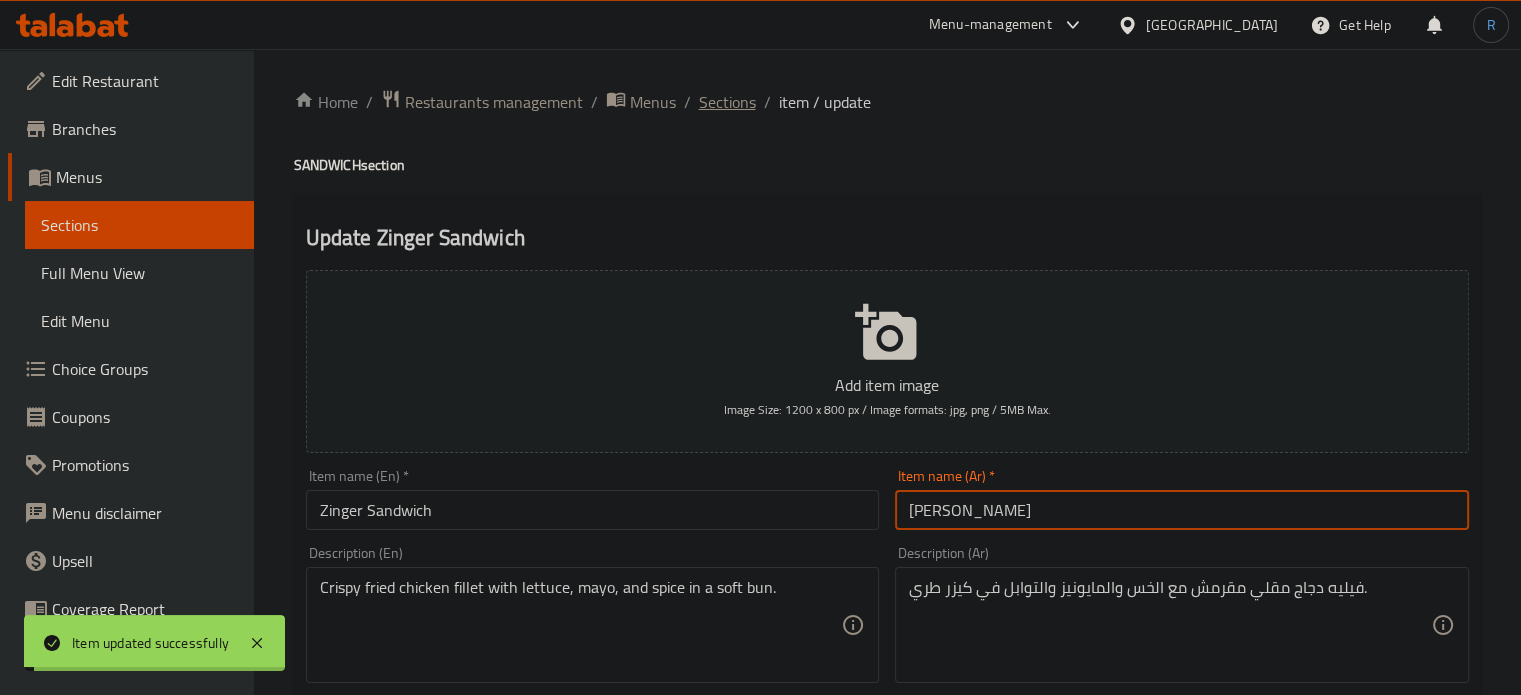 click on "Sections" at bounding box center (727, 102) 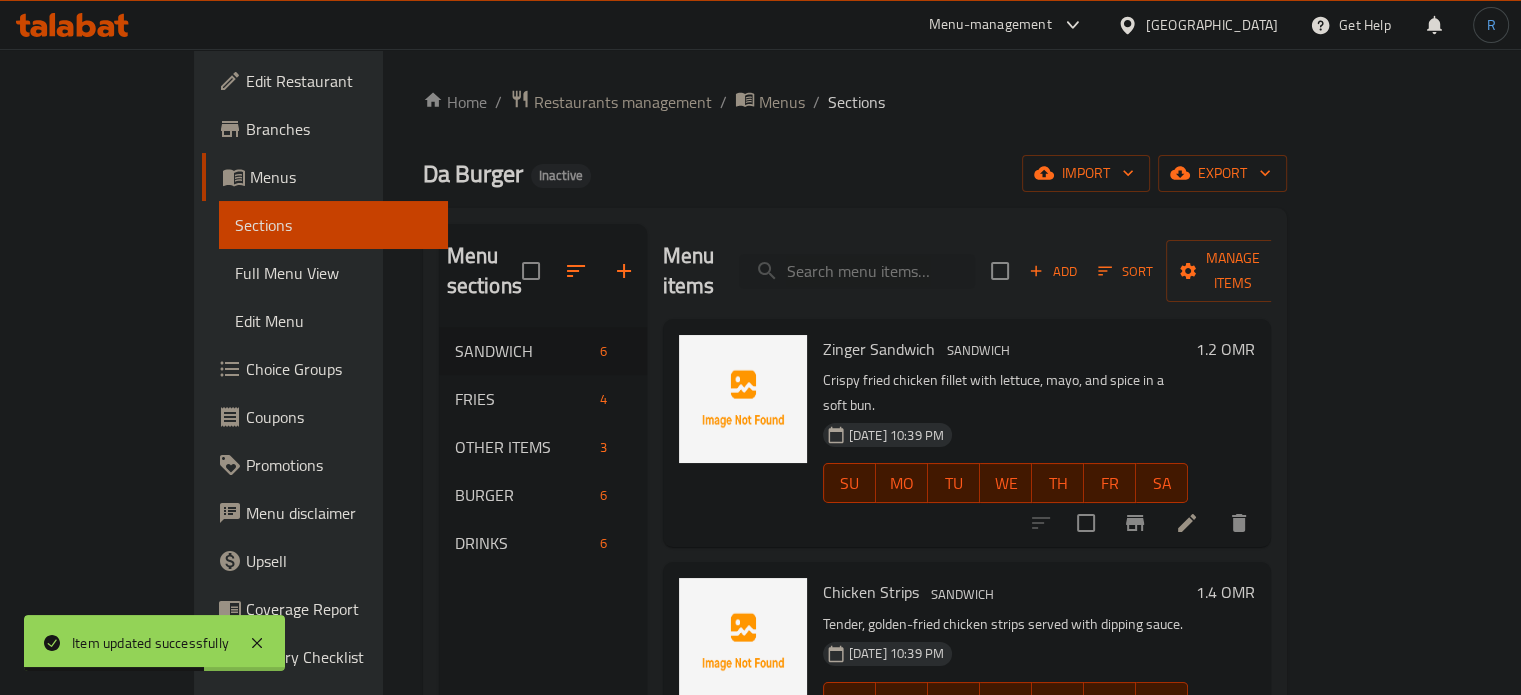 click on "Menu items Add Sort Manage items" at bounding box center (967, 271) 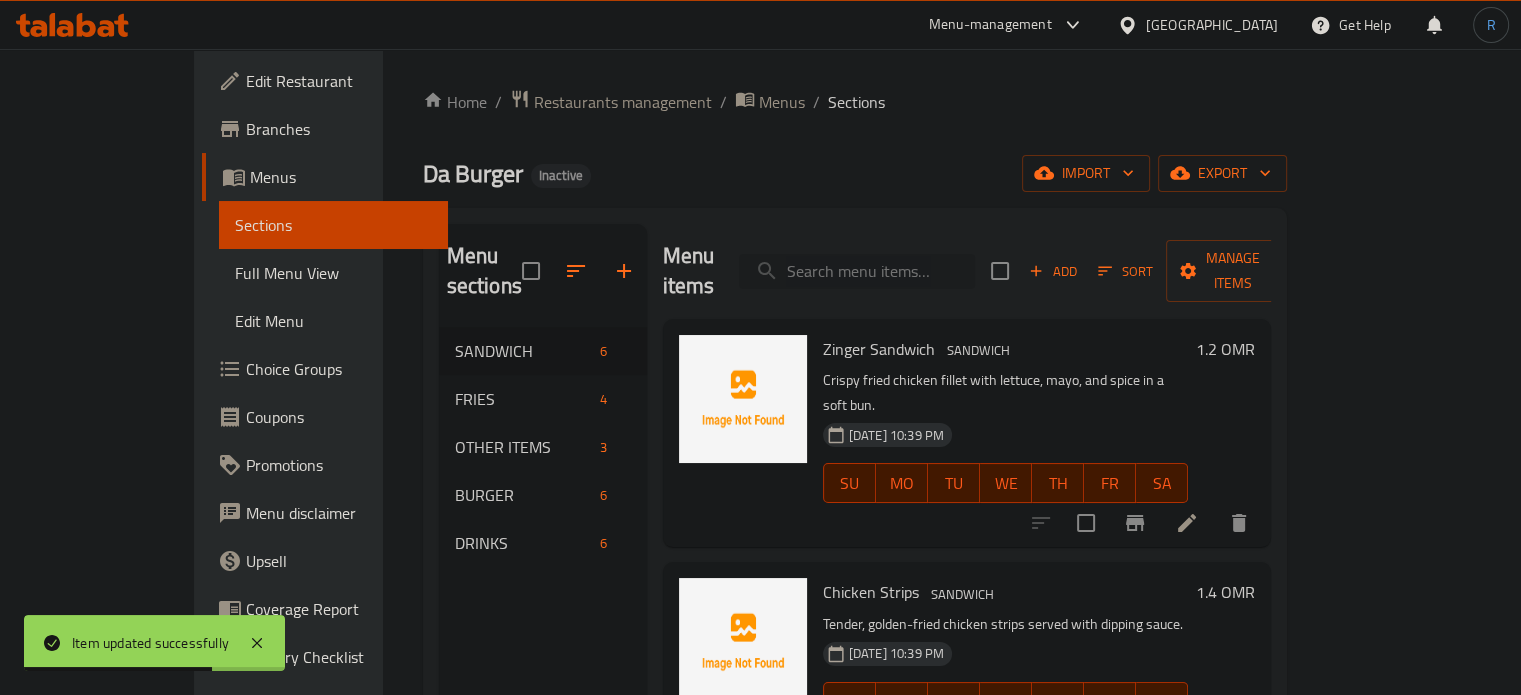 click at bounding box center [857, 271] 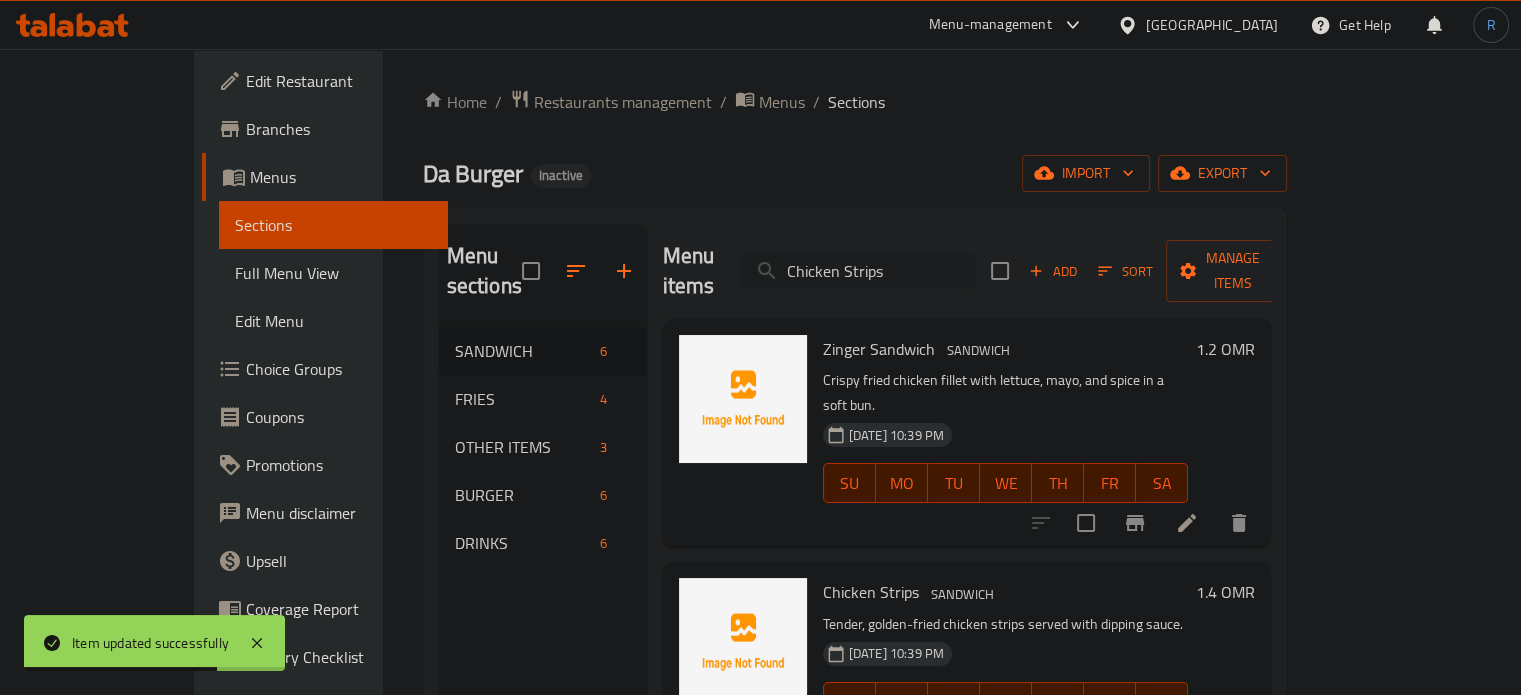 click on "Chicken Strips" at bounding box center (857, 271) 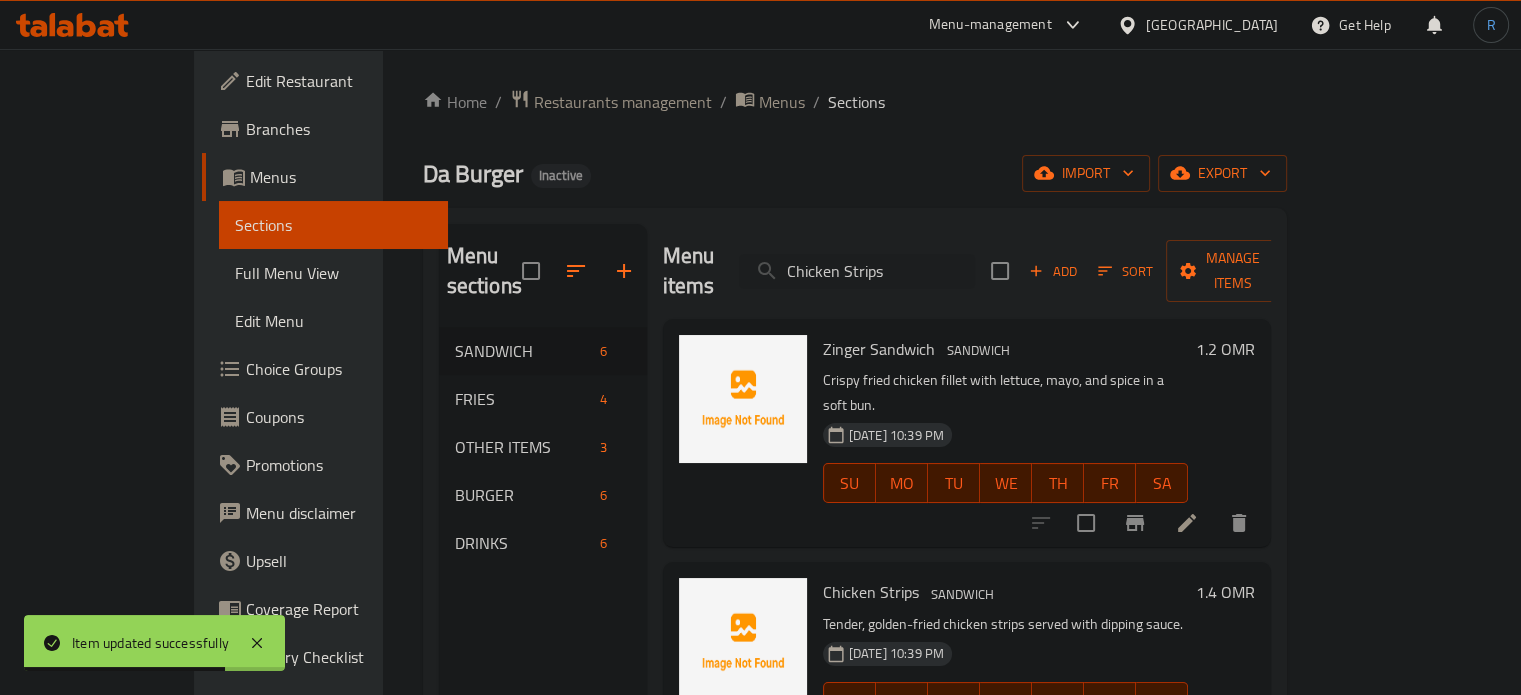 type on "Chicken Strips" 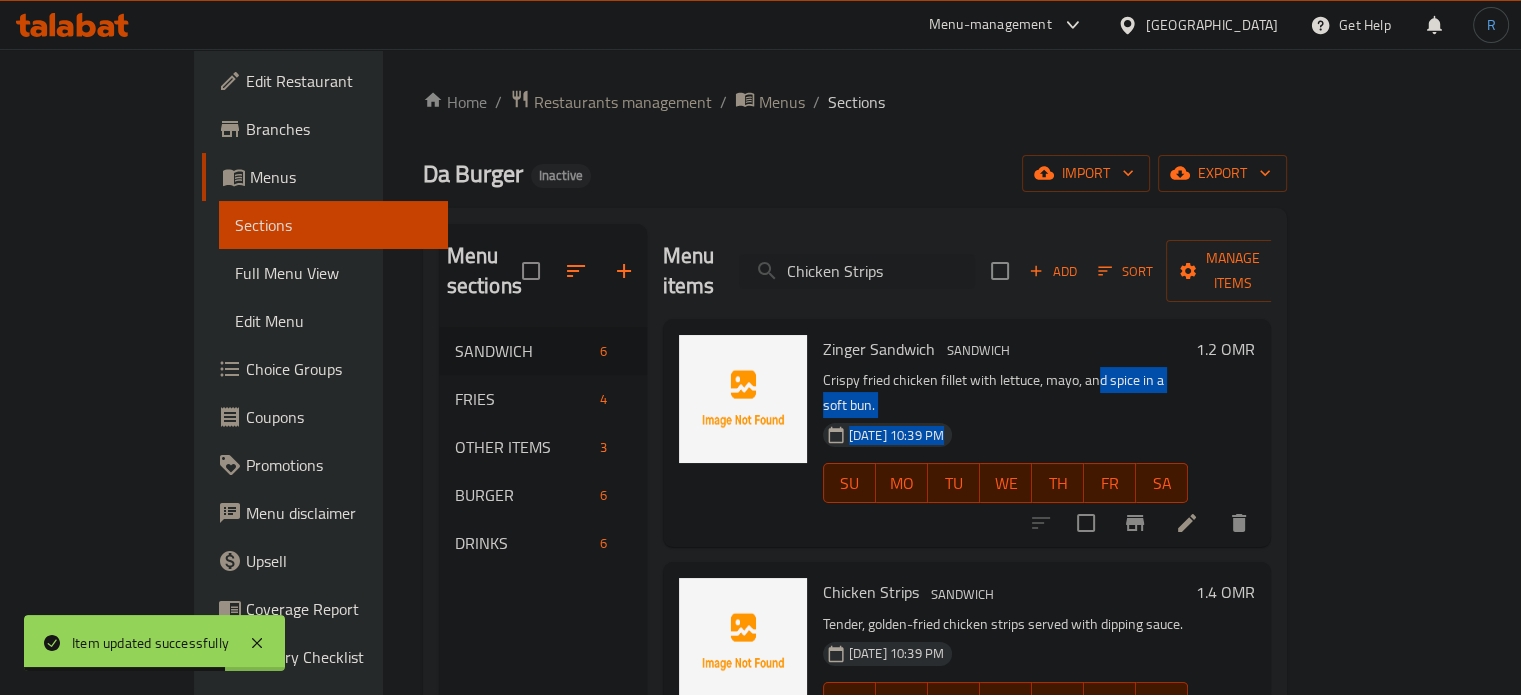 drag, startPoint x: 1262, startPoint y: 424, endPoint x: 1273, endPoint y: 426, distance: 11.18034 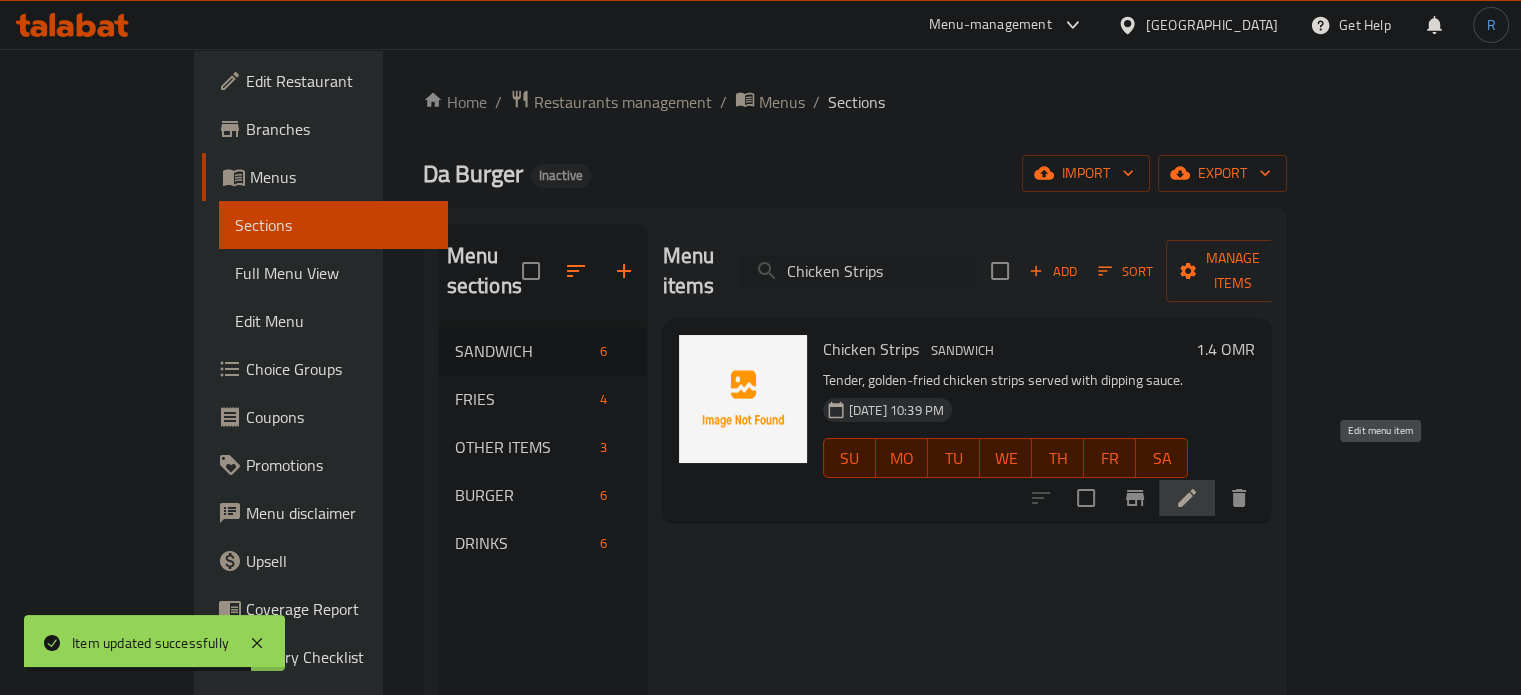 click 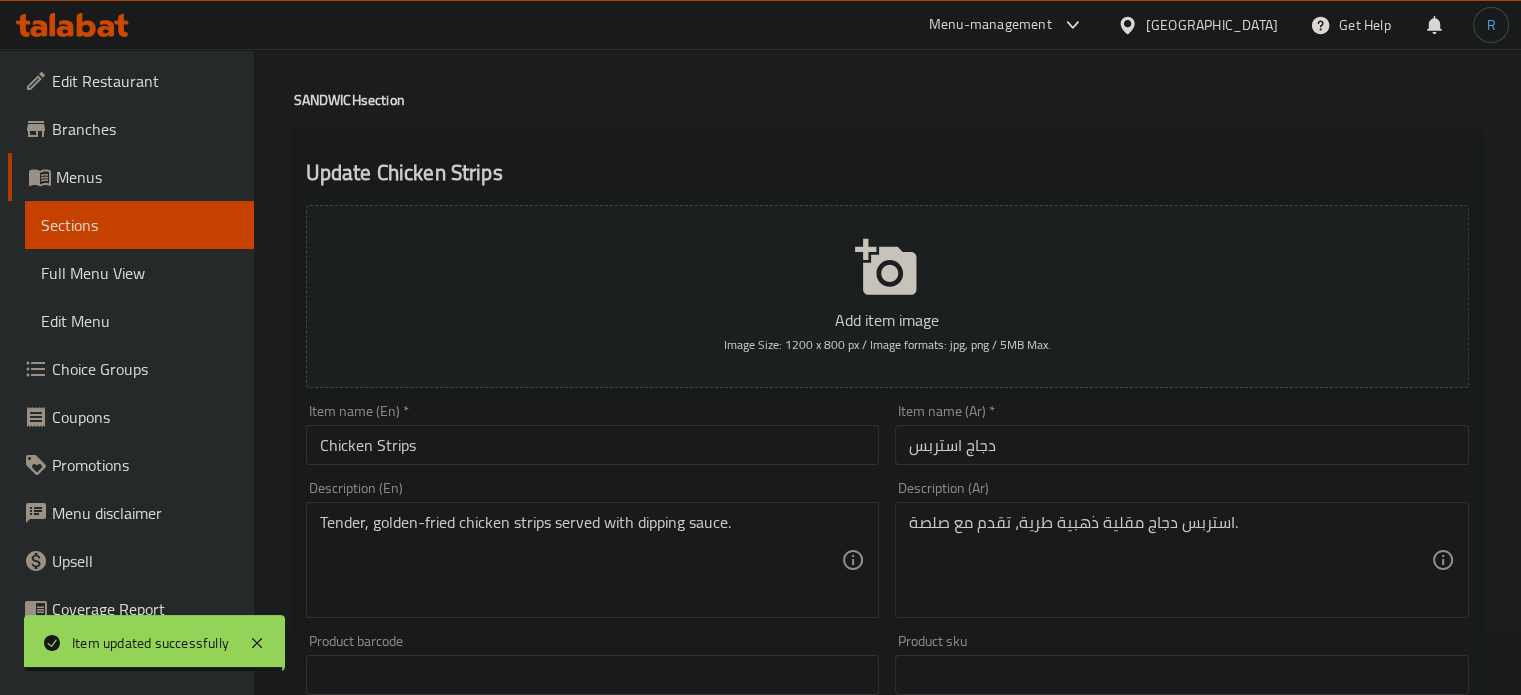 scroll, scrollTop: 100, scrollLeft: 0, axis: vertical 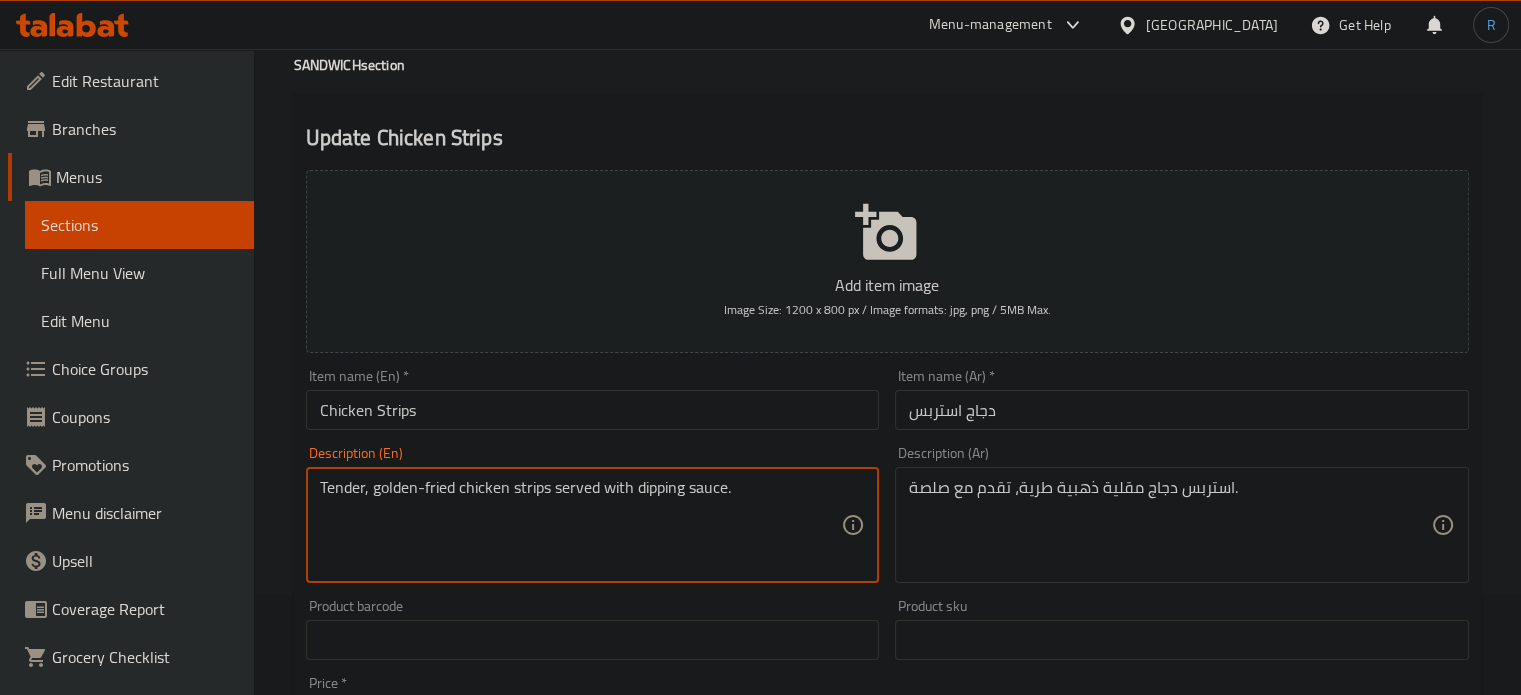 drag, startPoint x: 633, startPoint y: 491, endPoint x: 740, endPoint y: 491, distance: 107 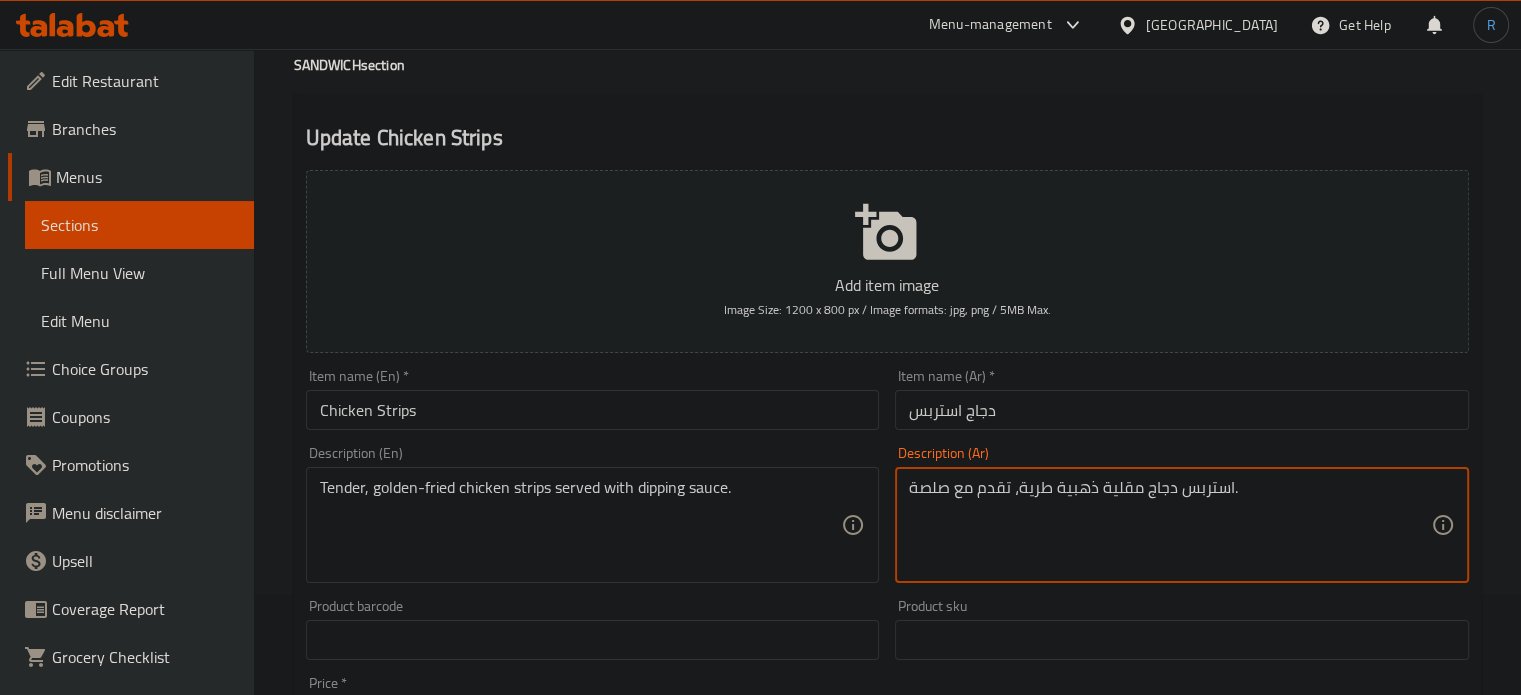 click on "استربس دجاج مقلية ذهبية طرية، تقدم مع صلصة." at bounding box center [1170, 525] 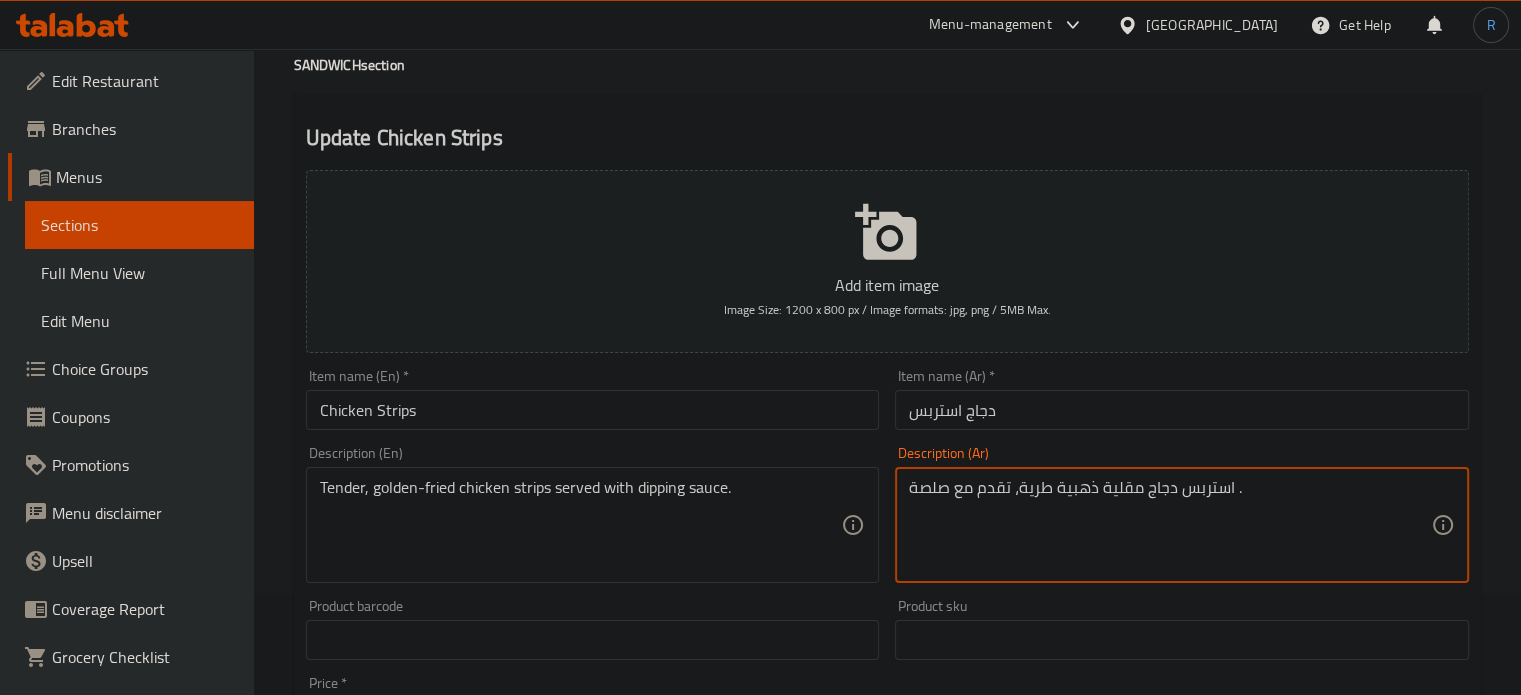 paste on "غموس" 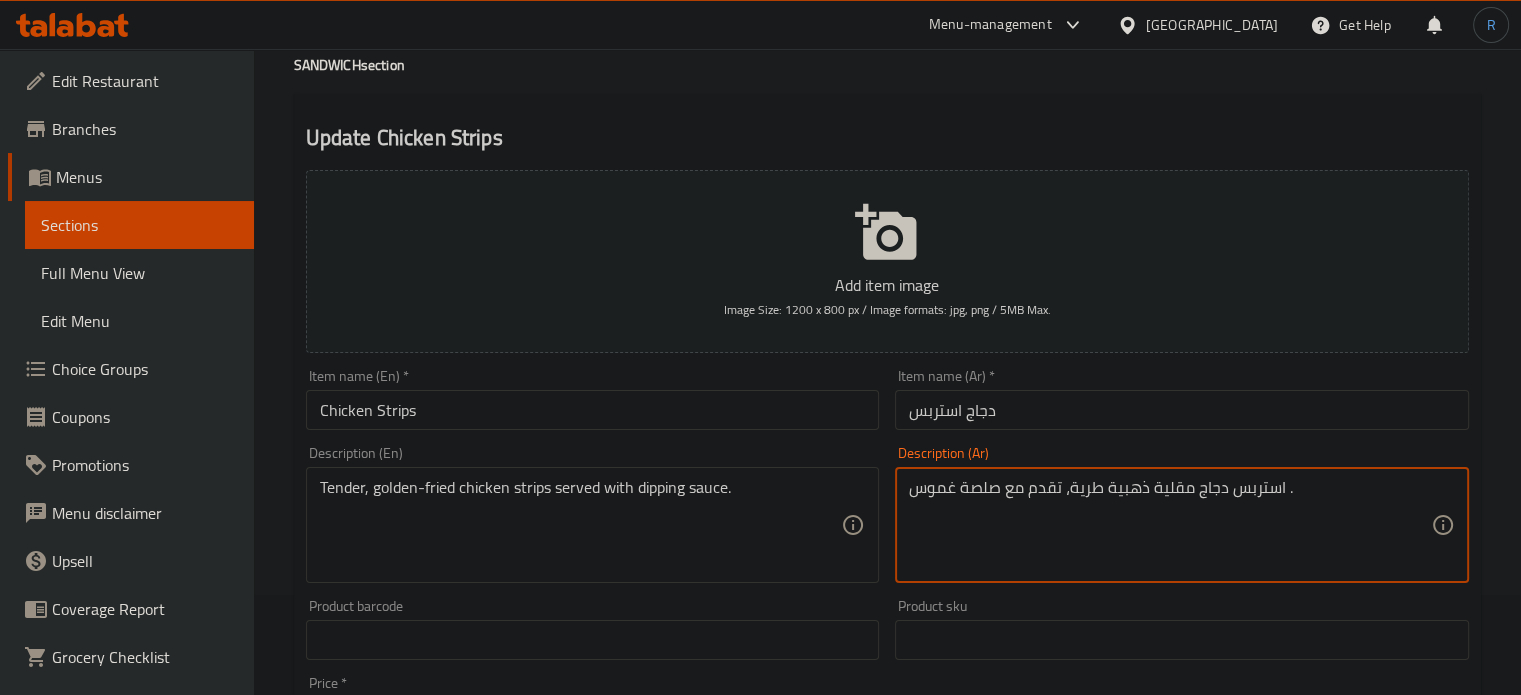 type on "استربس دجاج مقلية ذهبية طرية، تقدم مع صلصة غموس ." 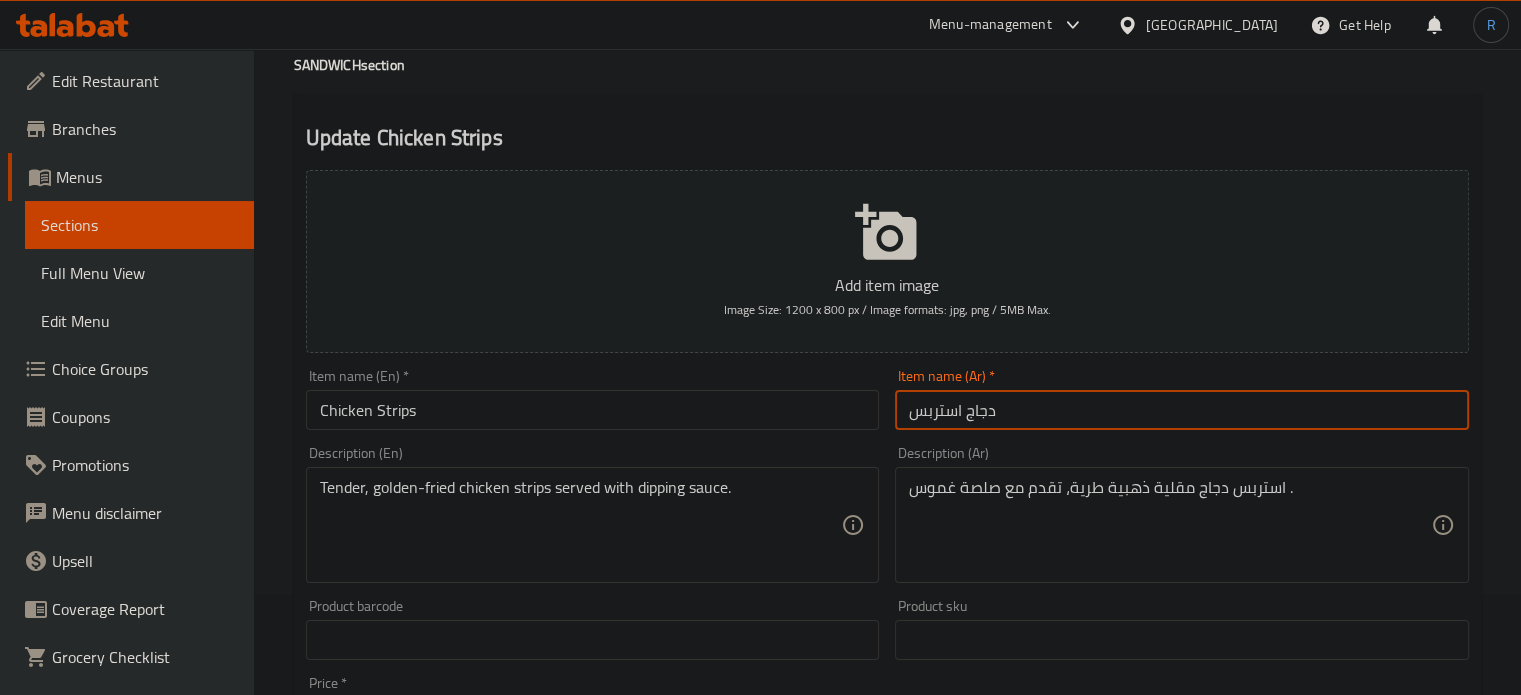 click on "Update" at bounding box center [445, 1226] 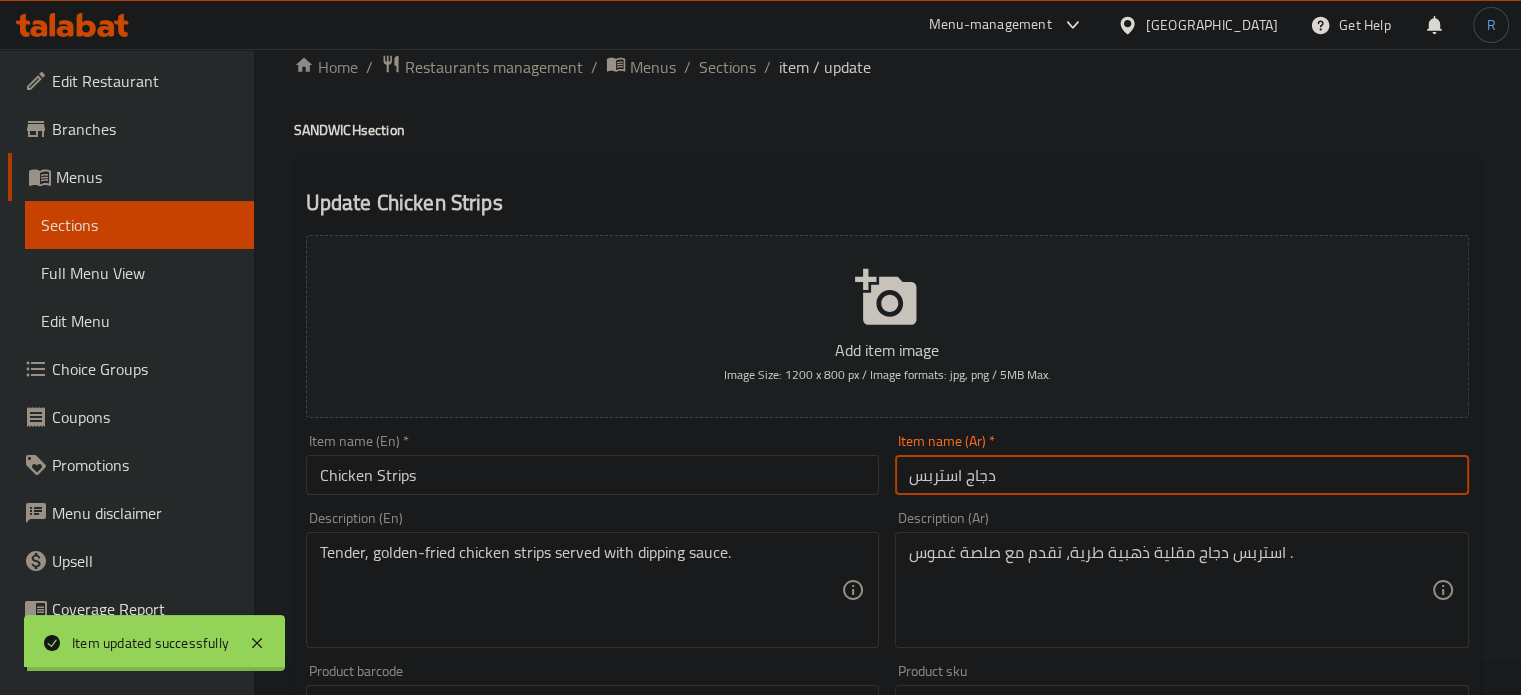 scroll, scrollTop: 0, scrollLeft: 0, axis: both 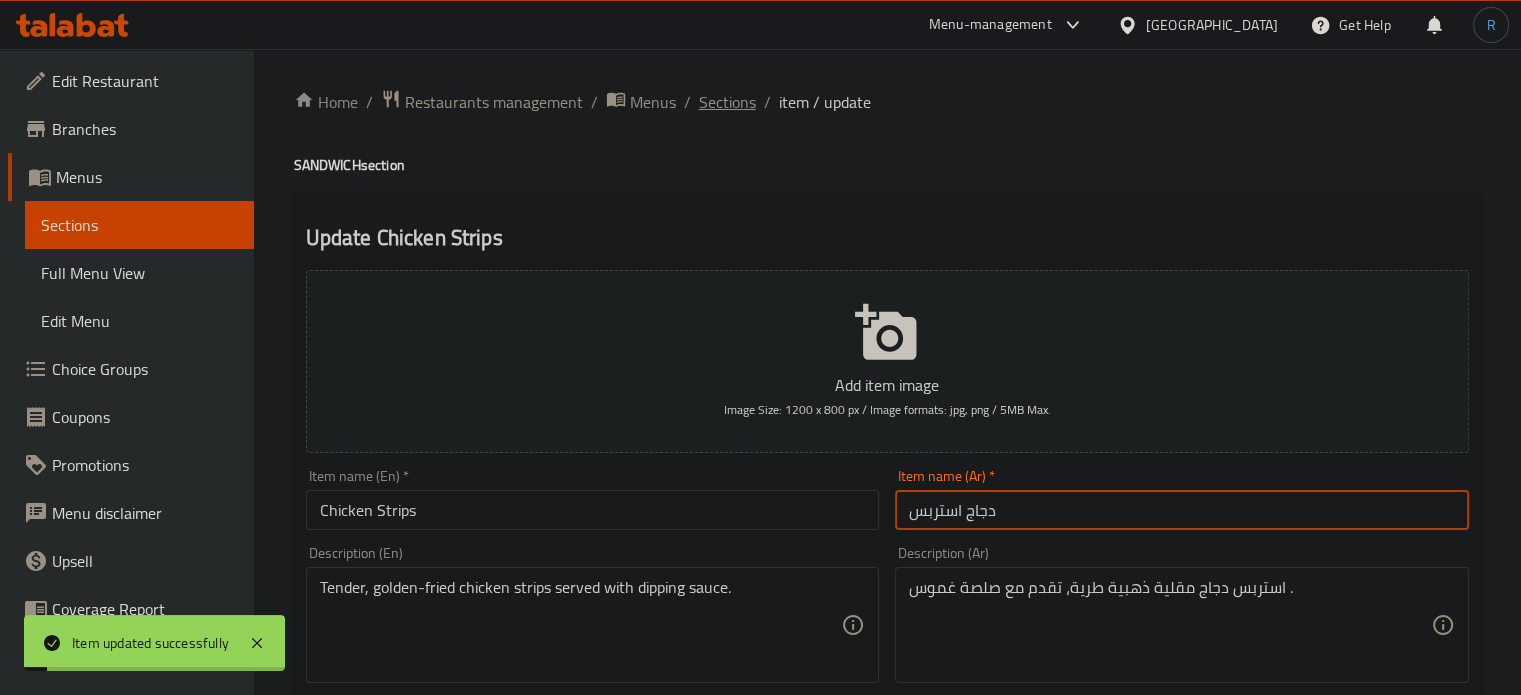 click on "Sections" at bounding box center (727, 102) 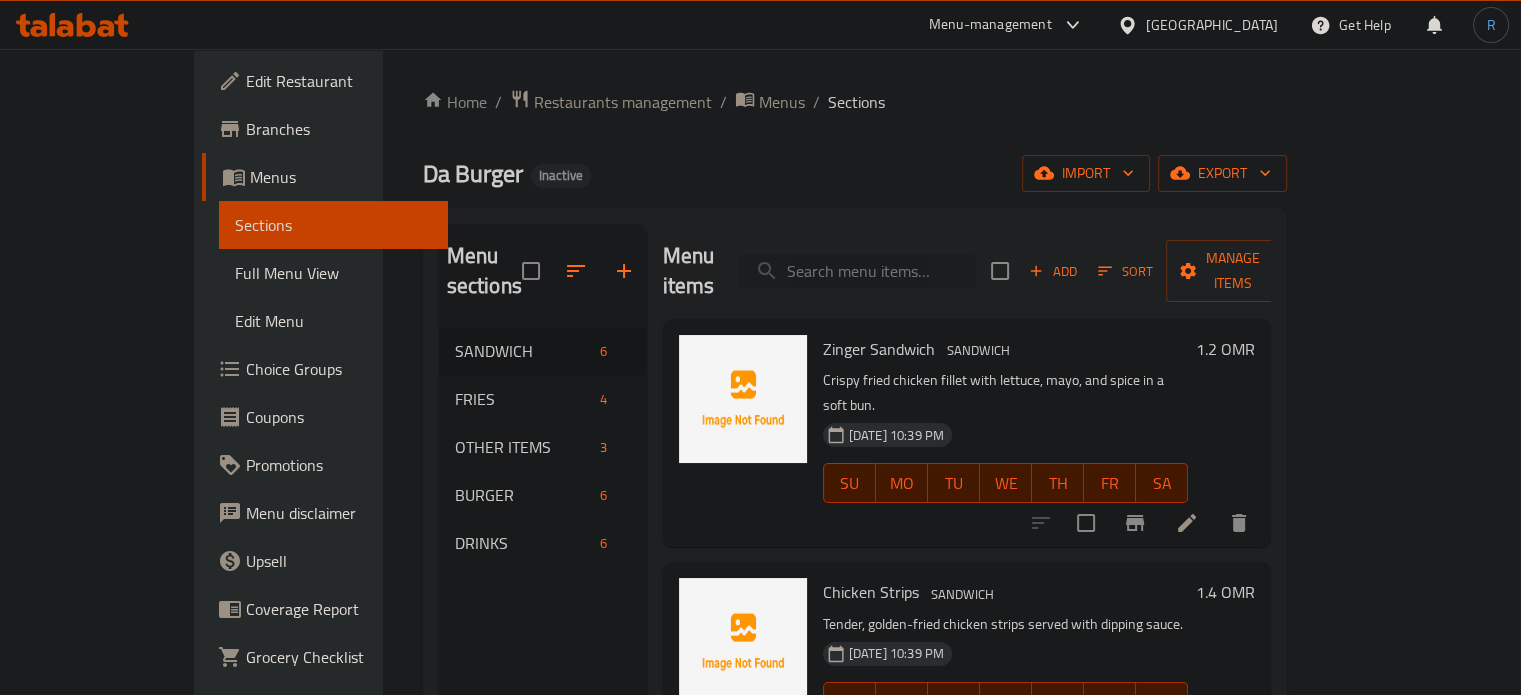 click at bounding box center (857, 271) 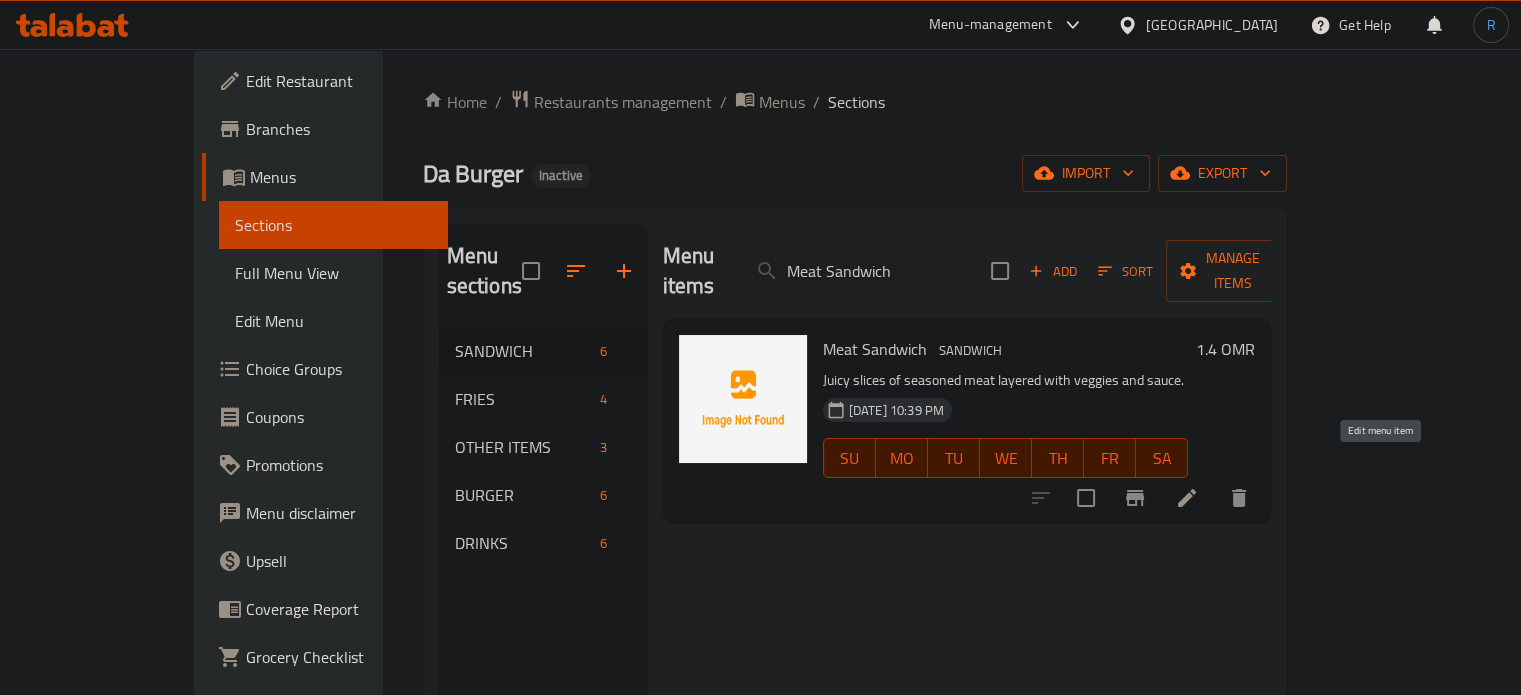 type on "Meat Sandwich" 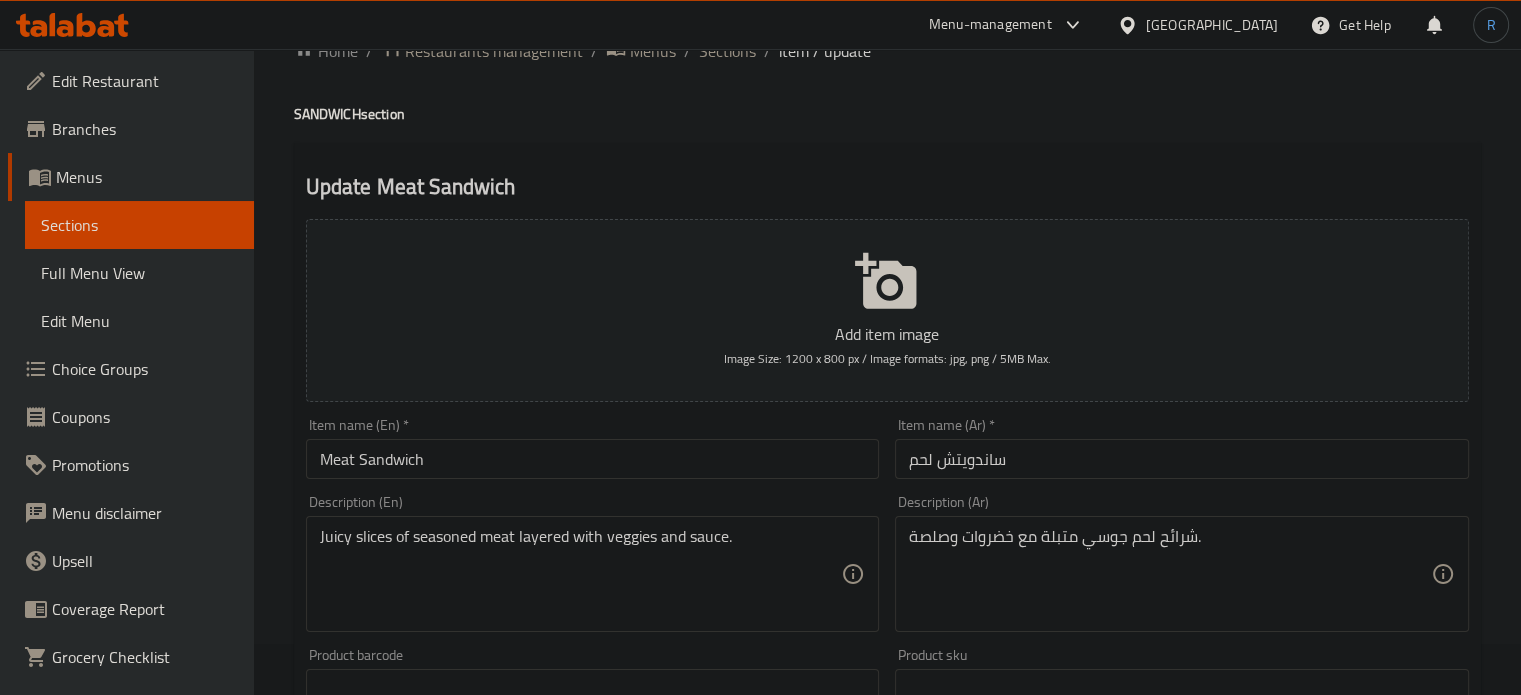 scroll, scrollTop: 100, scrollLeft: 0, axis: vertical 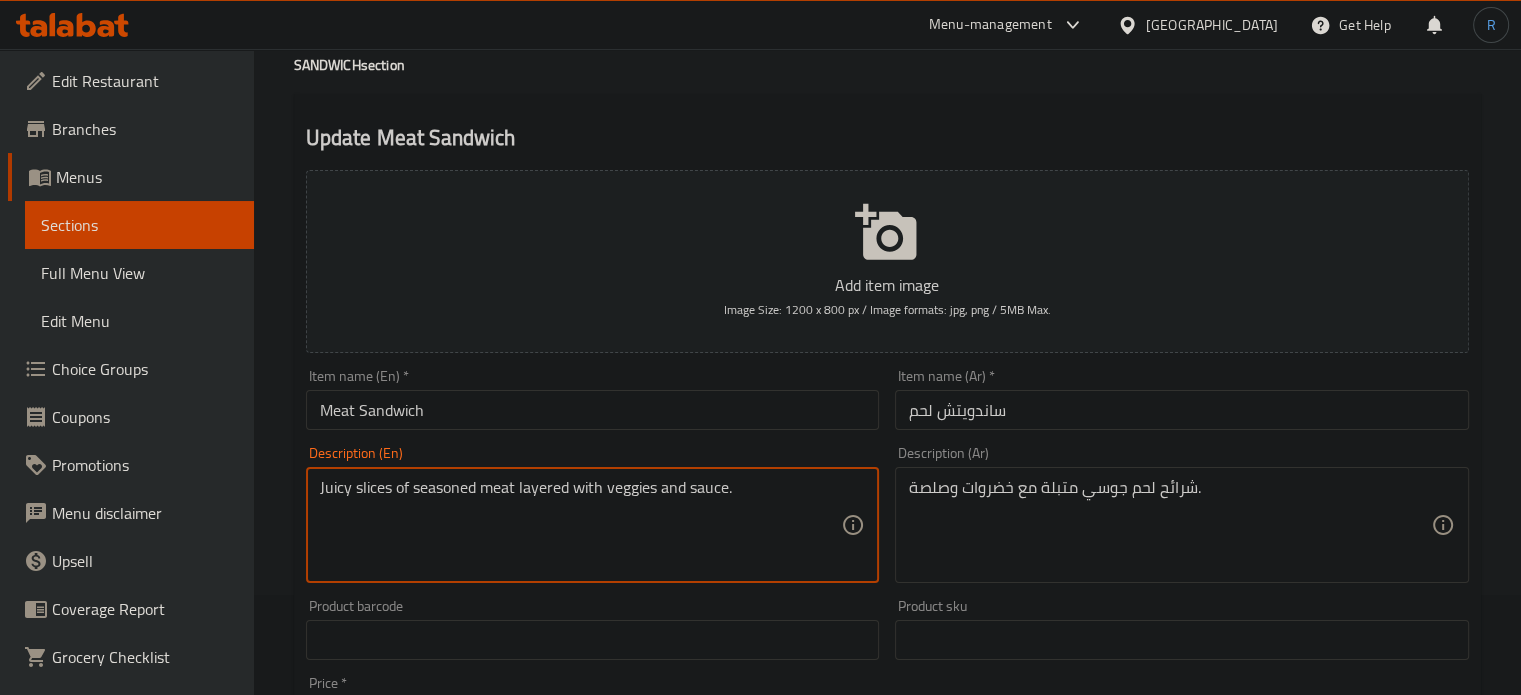 drag, startPoint x: 516, startPoint y: 489, endPoint x: 820, endPoint y: 488, distance: 304.00165 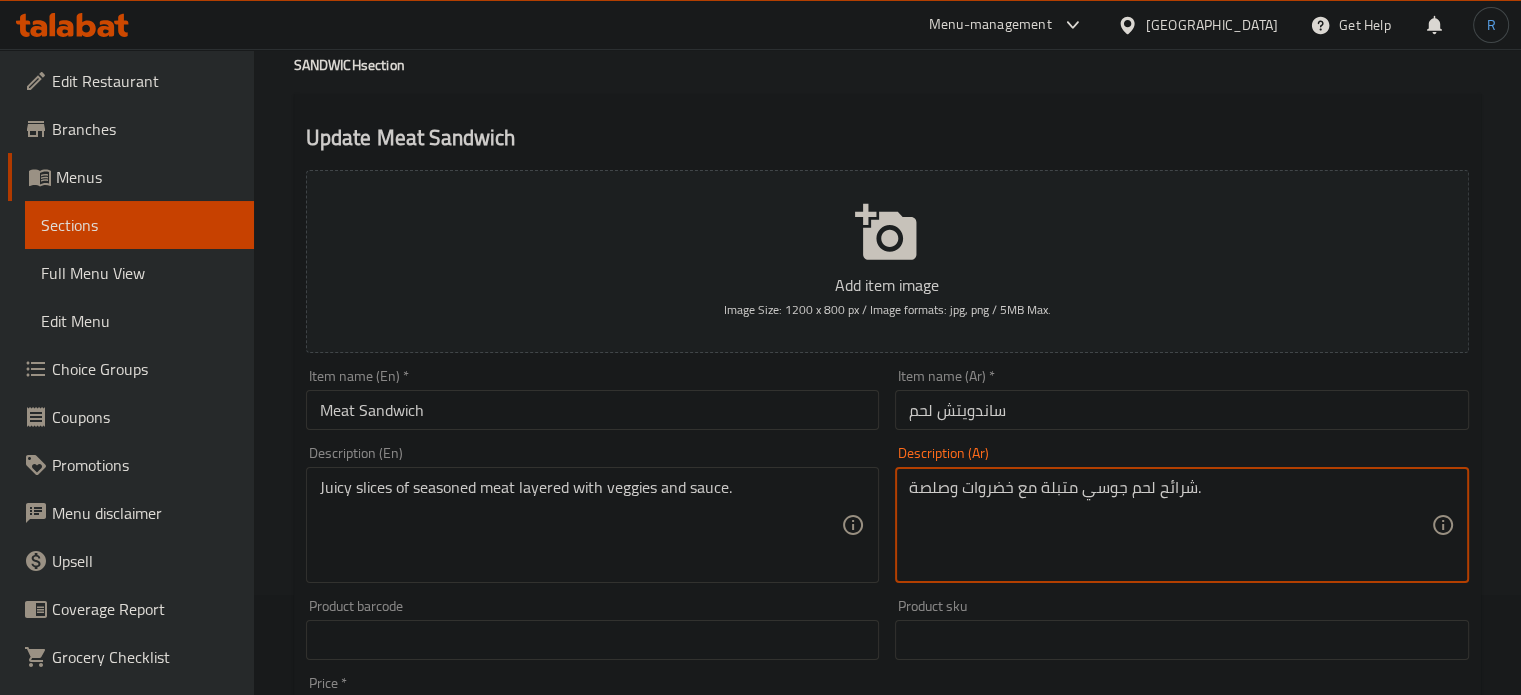 paste on "كونة من طبقاتم" 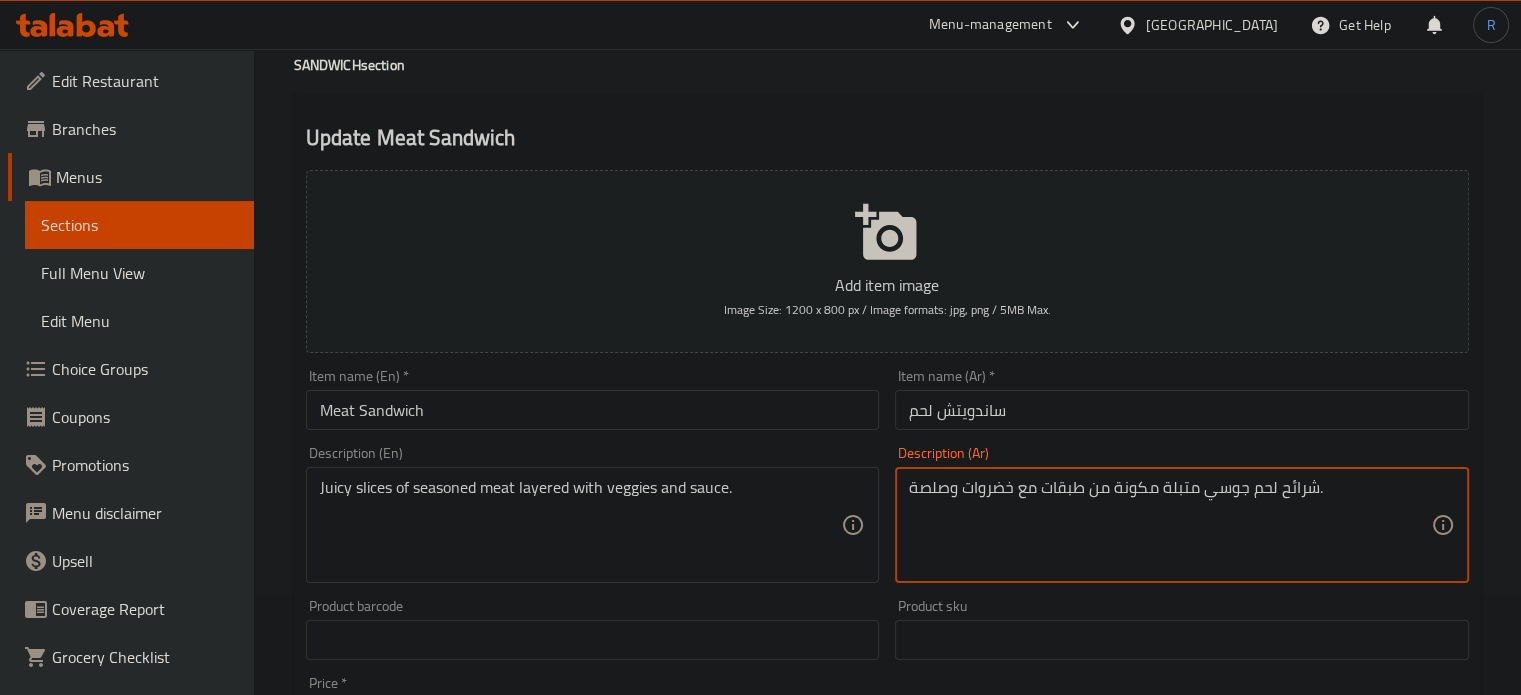 type on "شرائح لحم جوسي متبلة مكونة من طبقات مع خضروات وصلصة." 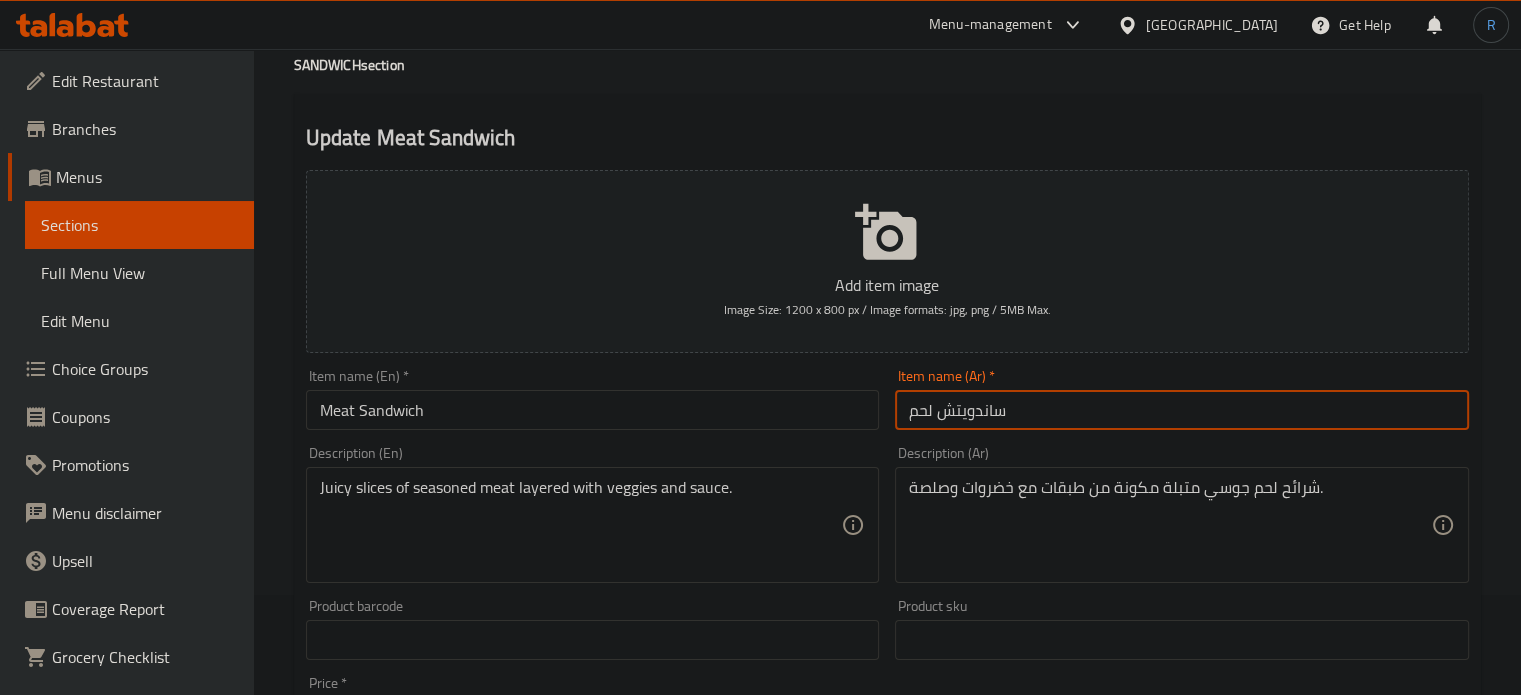 click on "Update" at bounding box center [445, 1226] 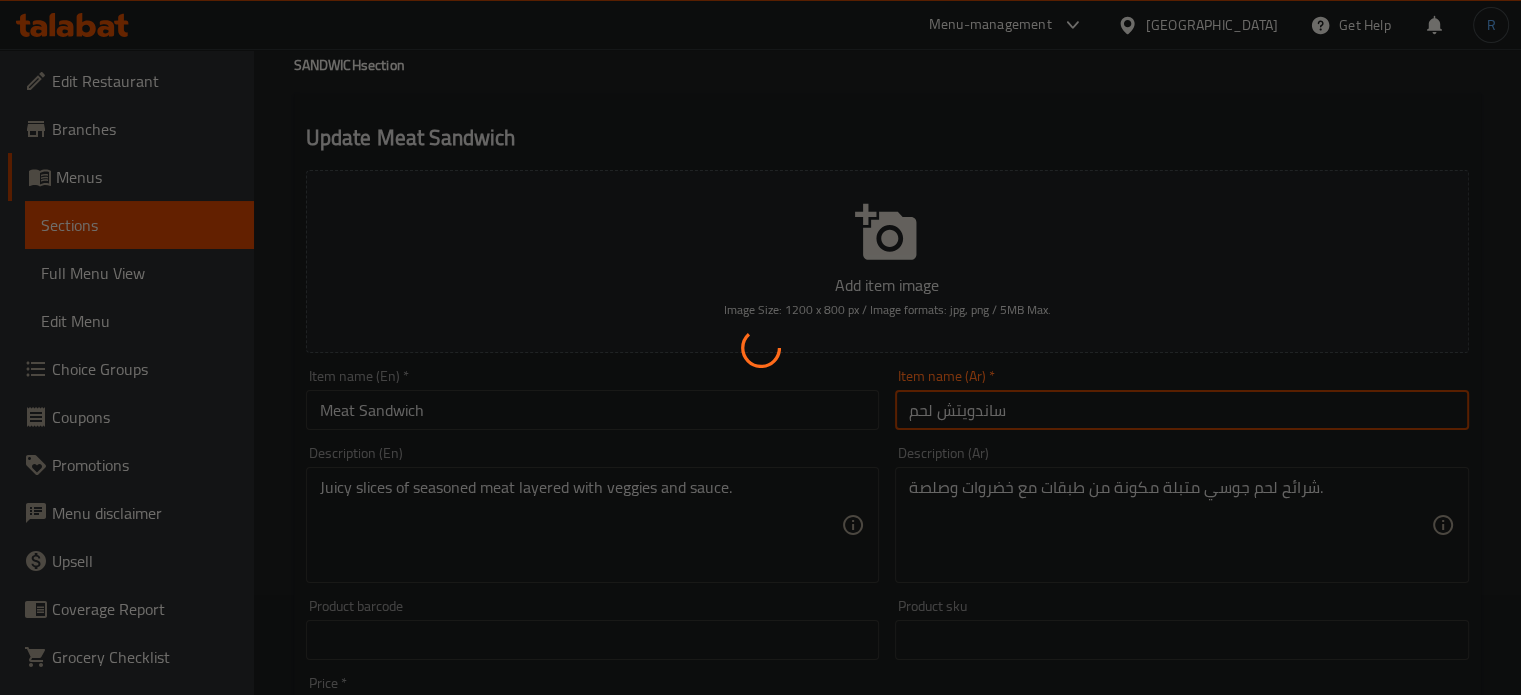 scroll, scrollTop: 0, scrollLeft: 0, axis: both 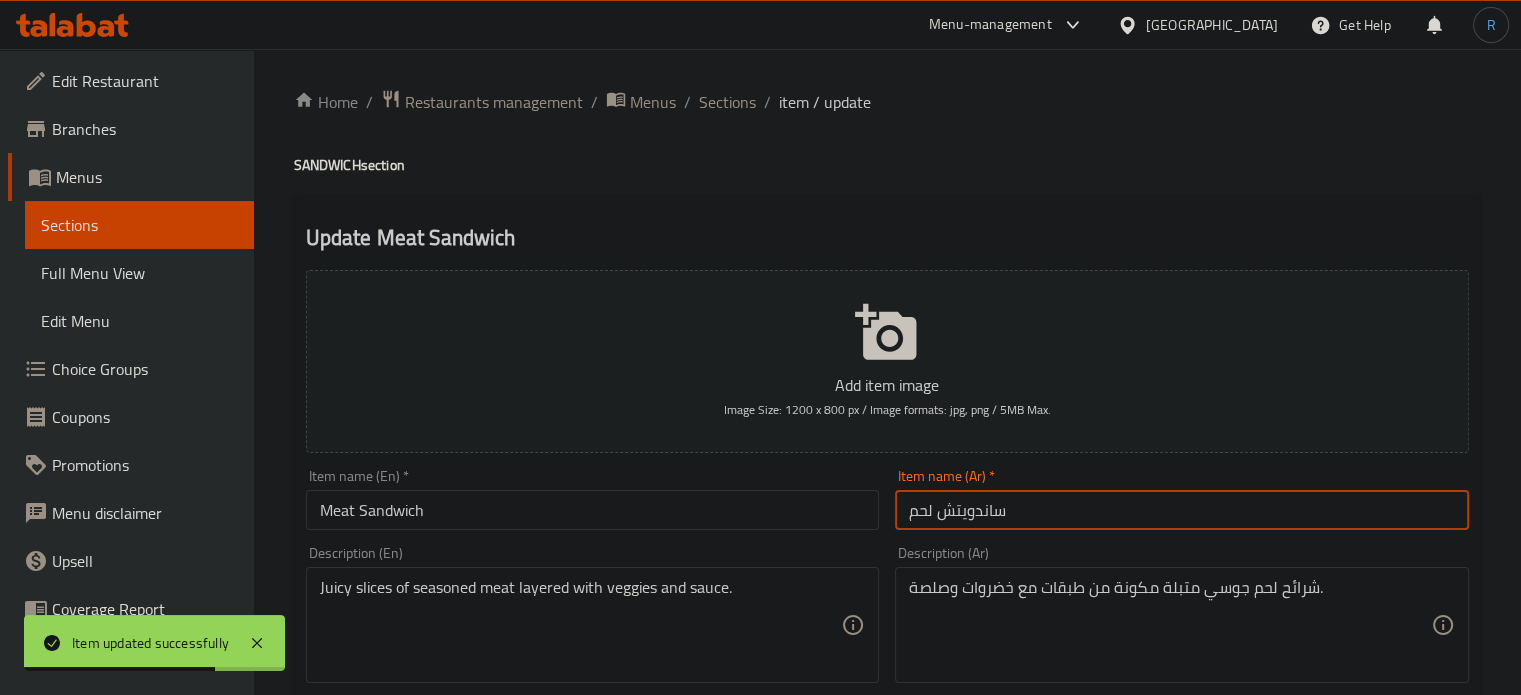 click on "Sections" at bounding box center [727, 102] 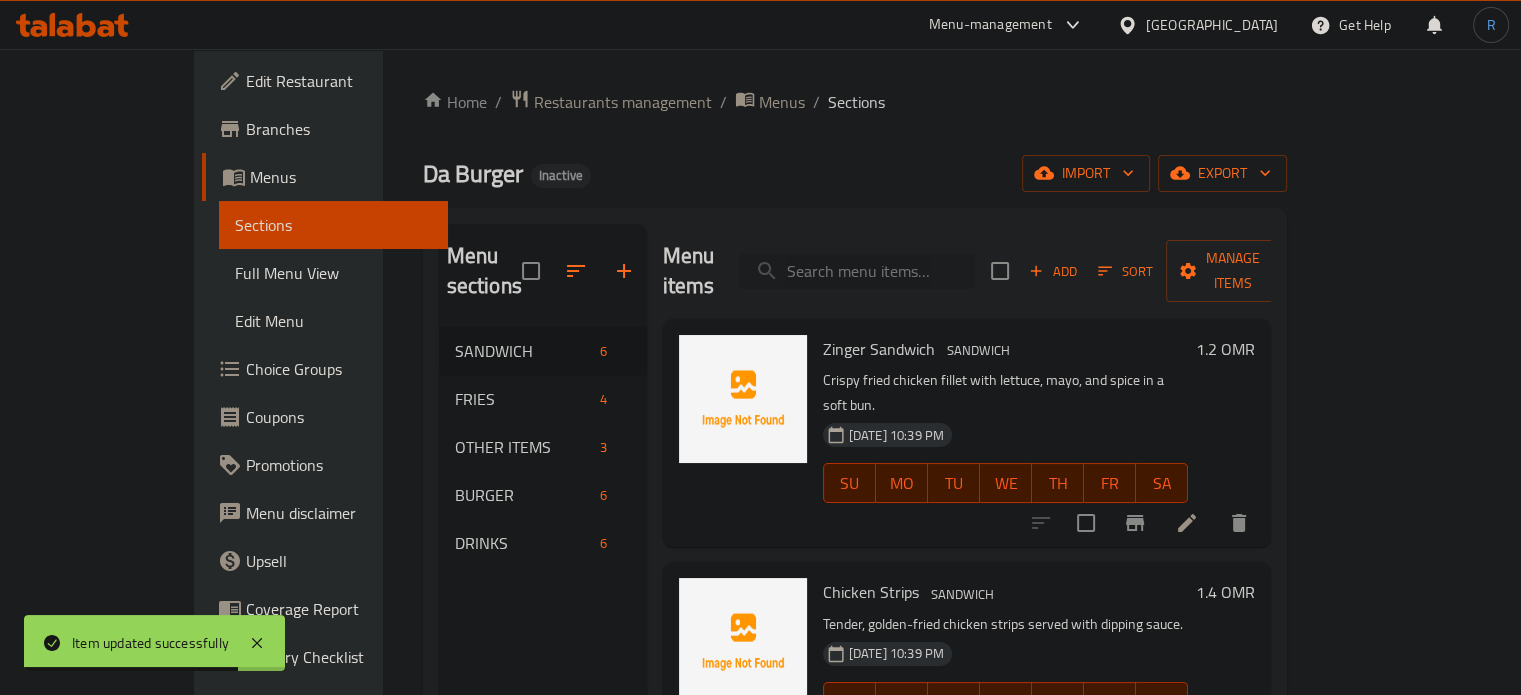 click at bounding box center [857, 271] 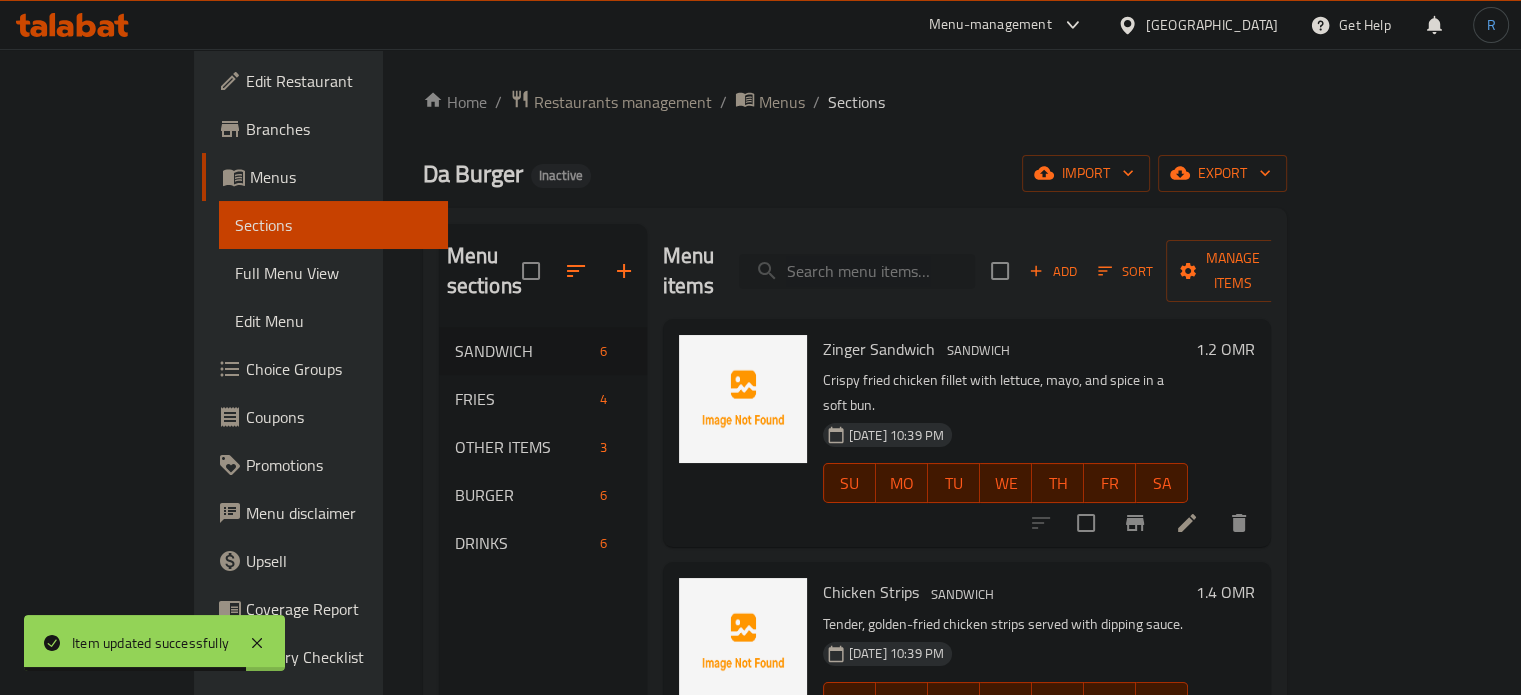 paste on "Hot Dog Fries" 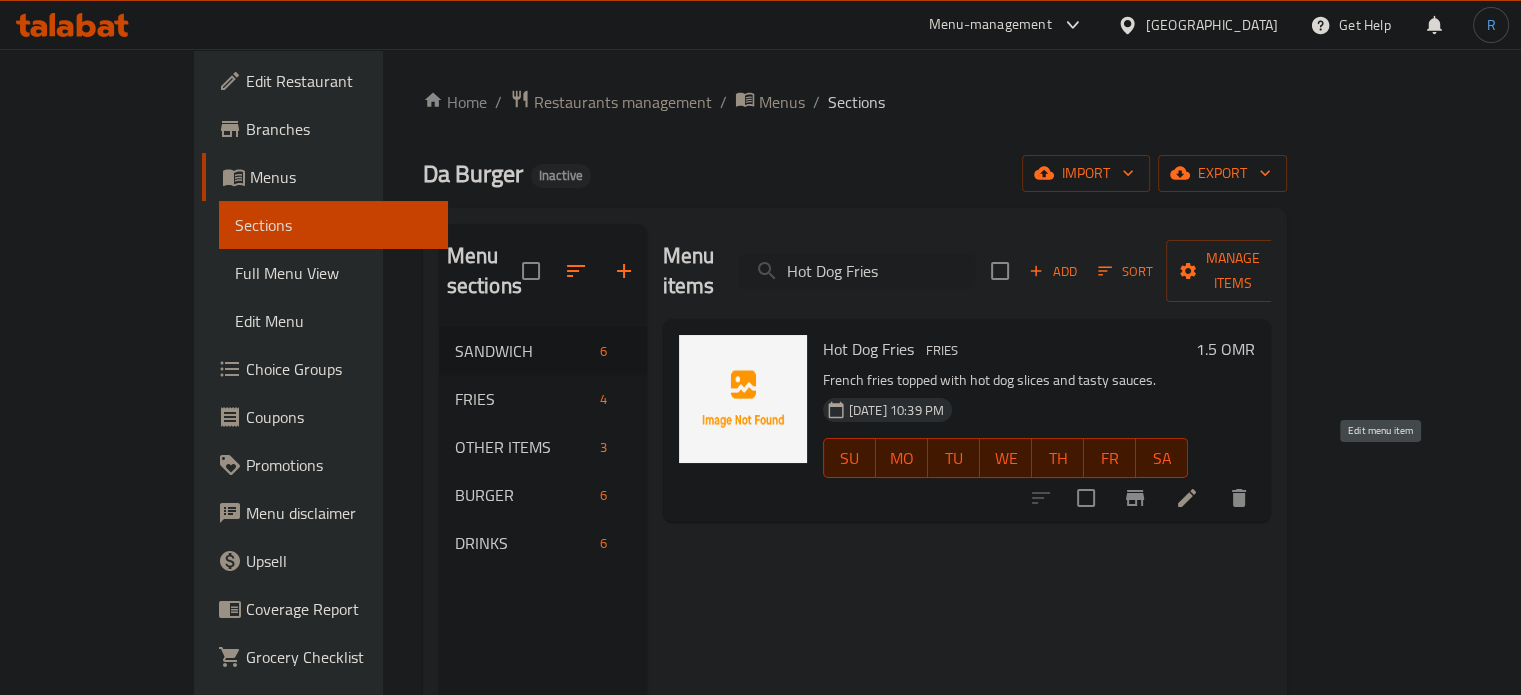 type on "Hot Dog Fries" 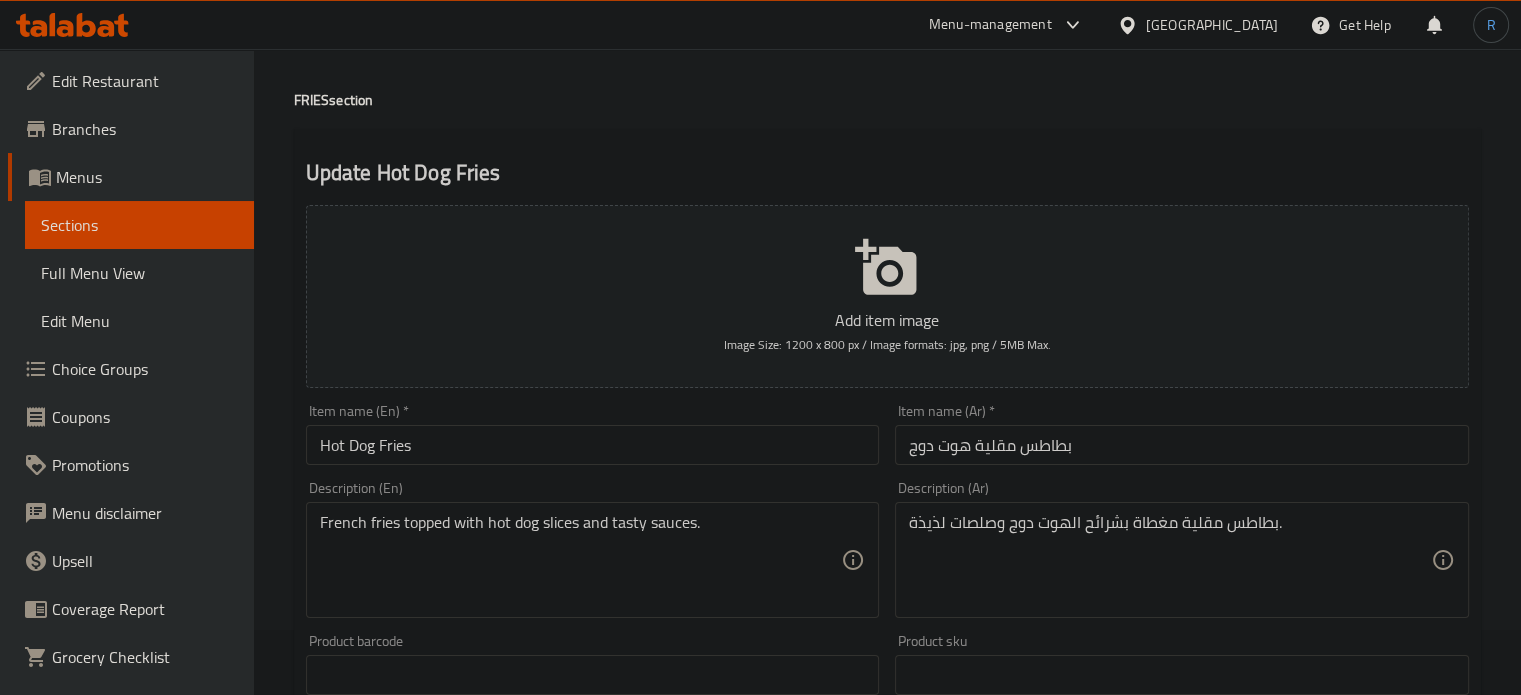 scroll, scrollTop: 100, scrollLeft: 0, axis: vertical 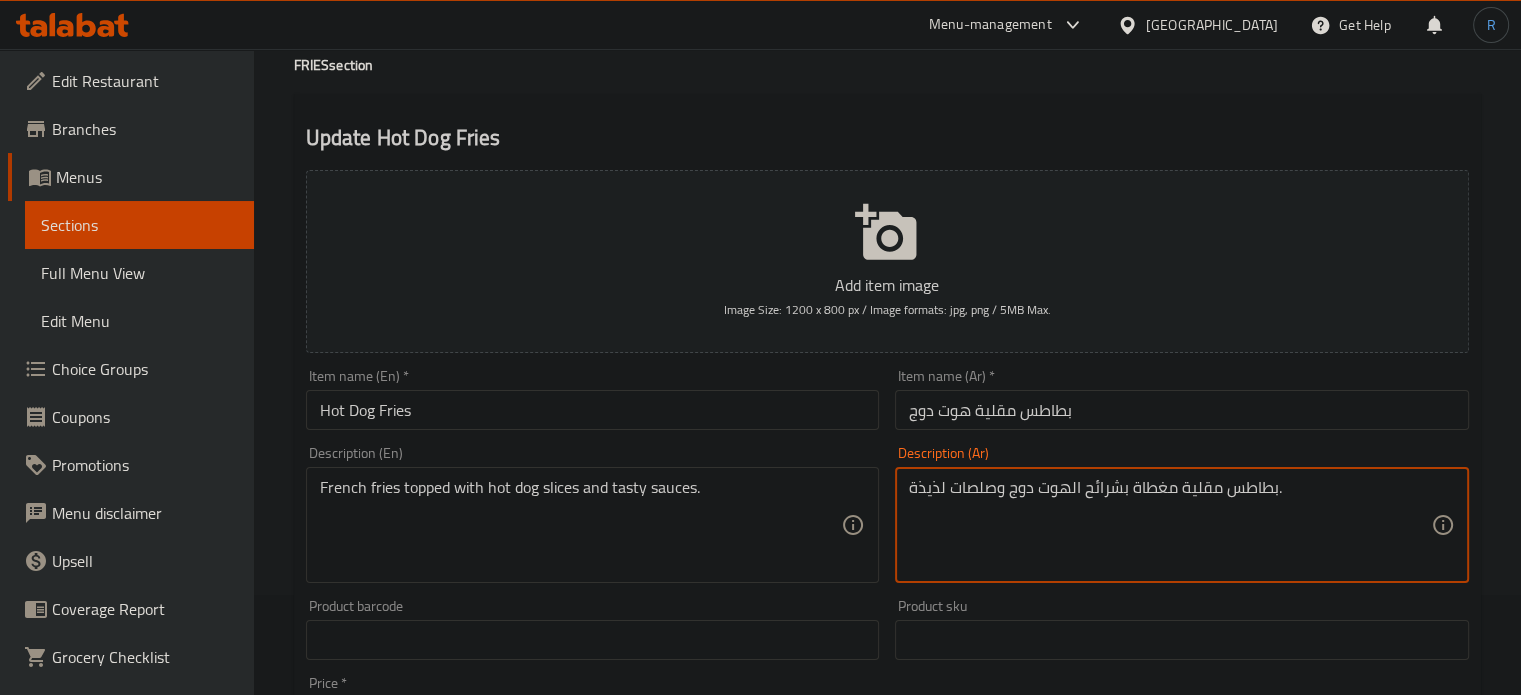 click on "بطاطس مقلية مغطاة بشرائح الهوت دوج وصلصات لذيذة." at bounding box center [1170, 525] 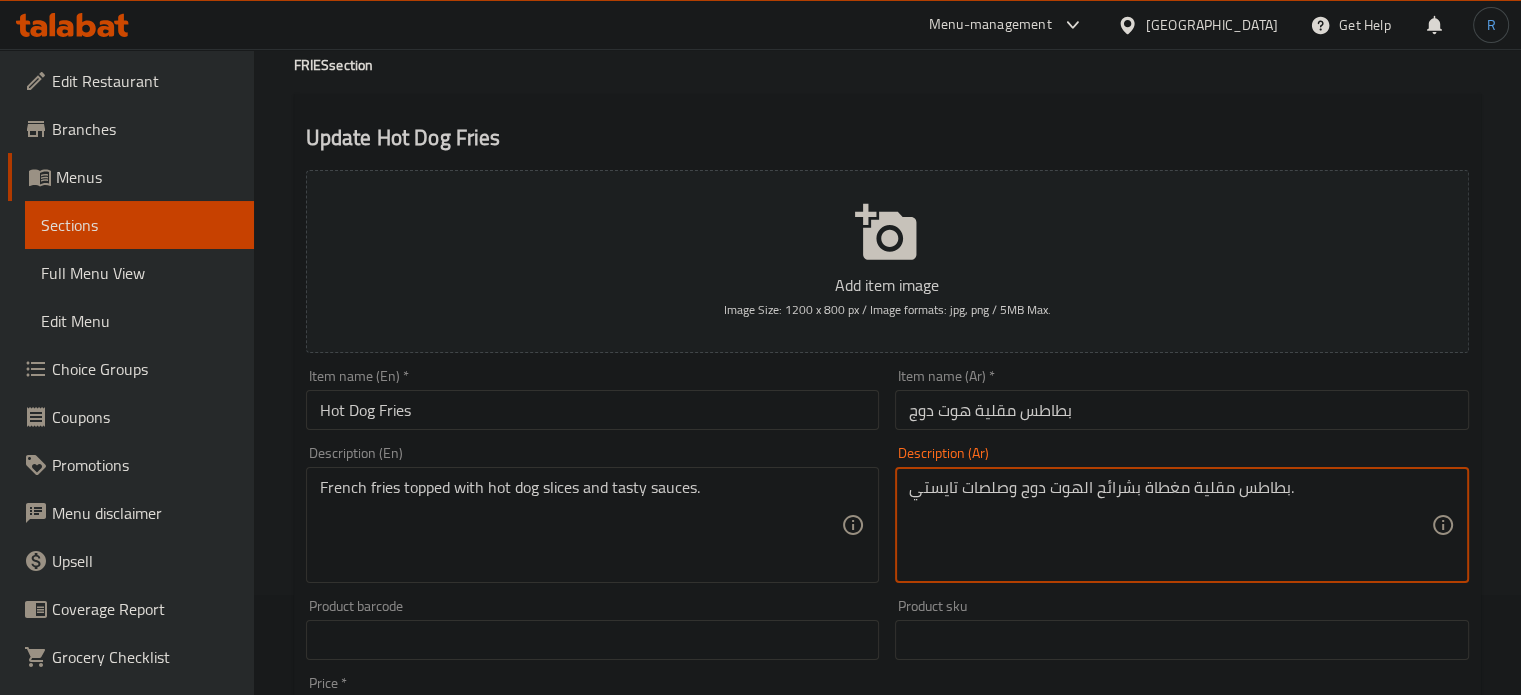 type on "بطاطس مقلية مغطاة بشرائح الهوت دوج وصلصات تايستي." 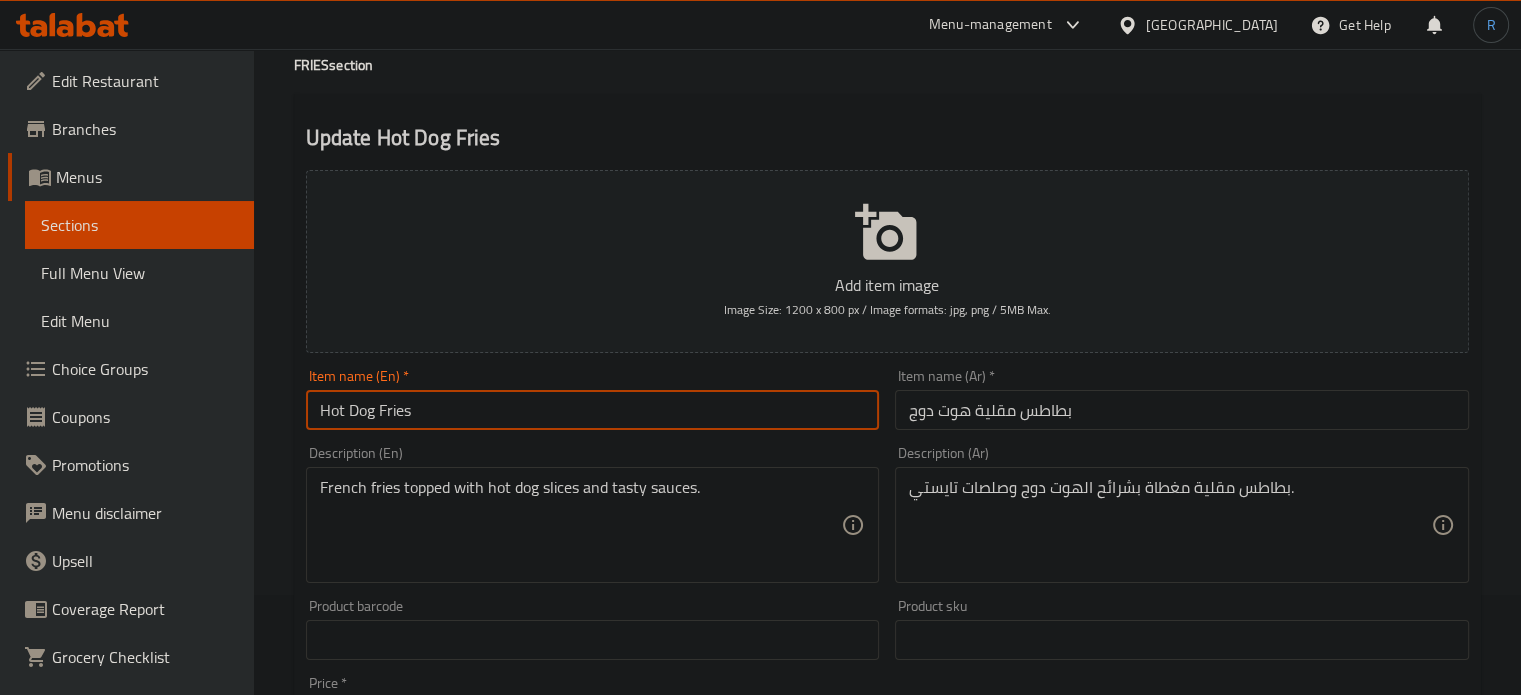 click on "Hot Dog Fries" at bounding box center [593, 410] 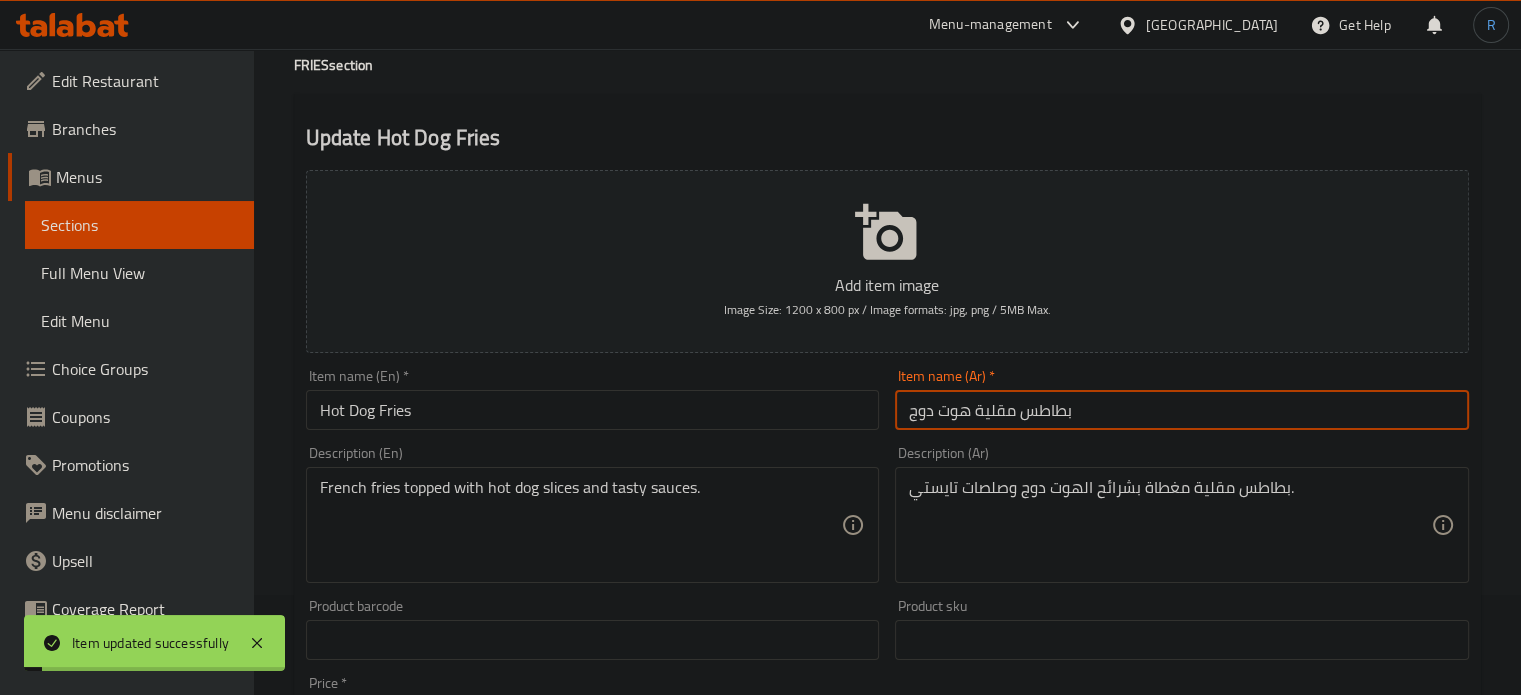 click on "بطاطس مقلية هوت دوج" at bounding box center [1182, 410] 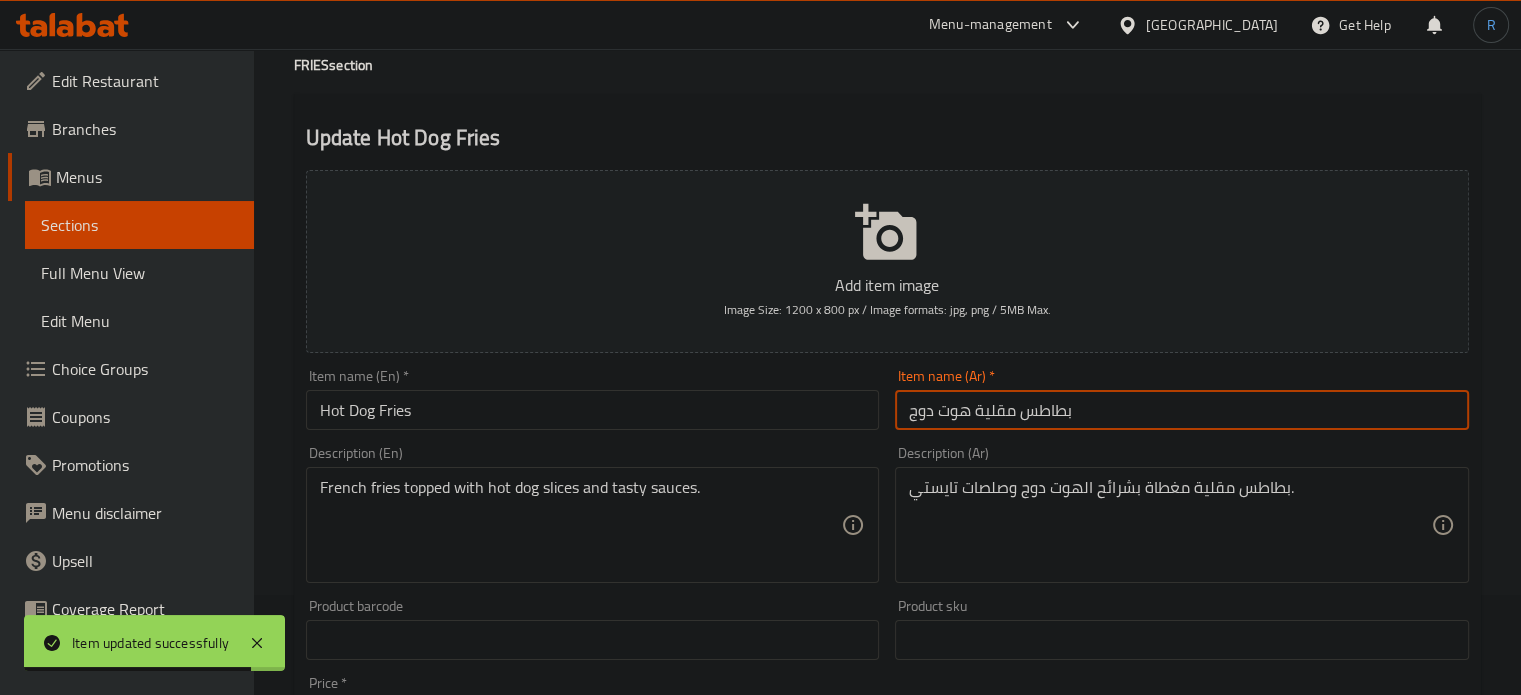 scroll, scrollTop: 0, scrollLeft: 0, axis: both 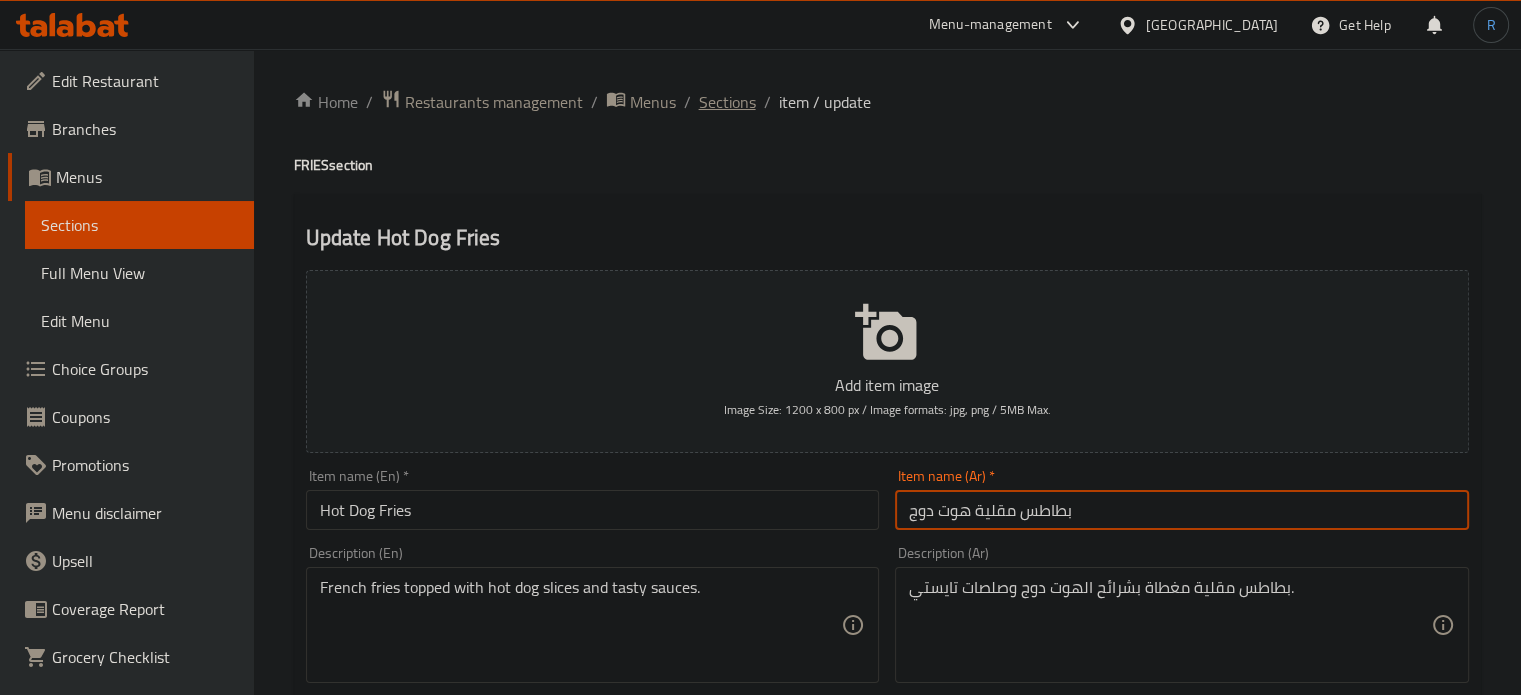 click on "Sections" at bounding box center [727, 102] 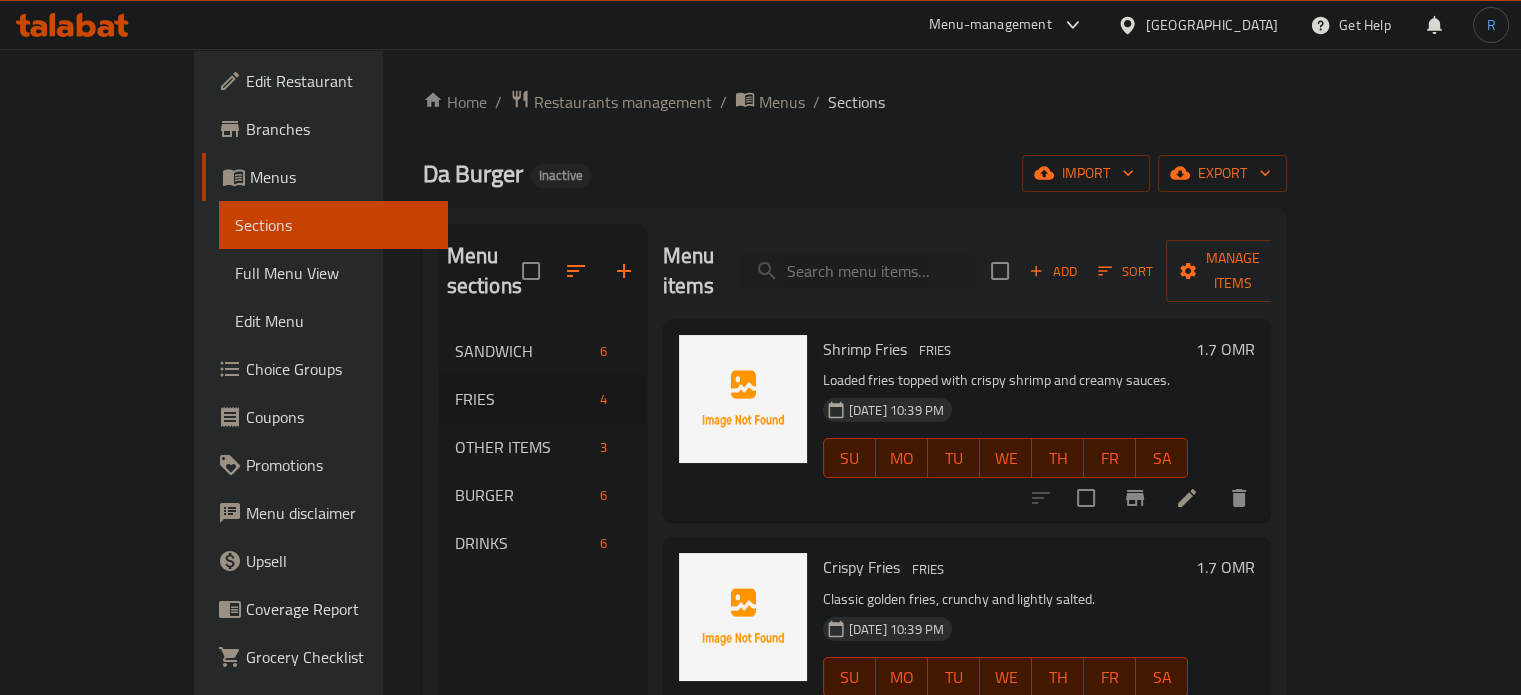click on "Menu items Add Sort Manage items" at bounding box center (967, 271) 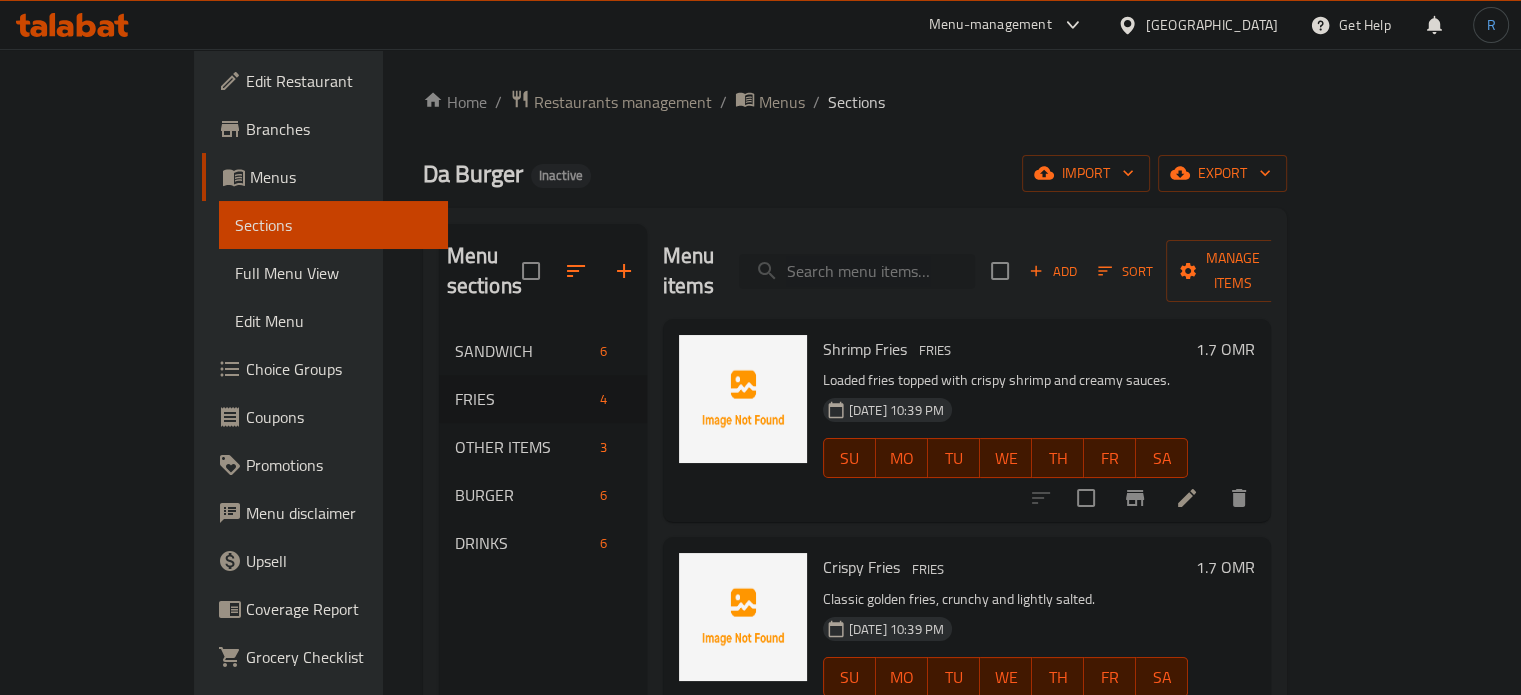 click at bounding box center (857, 271) 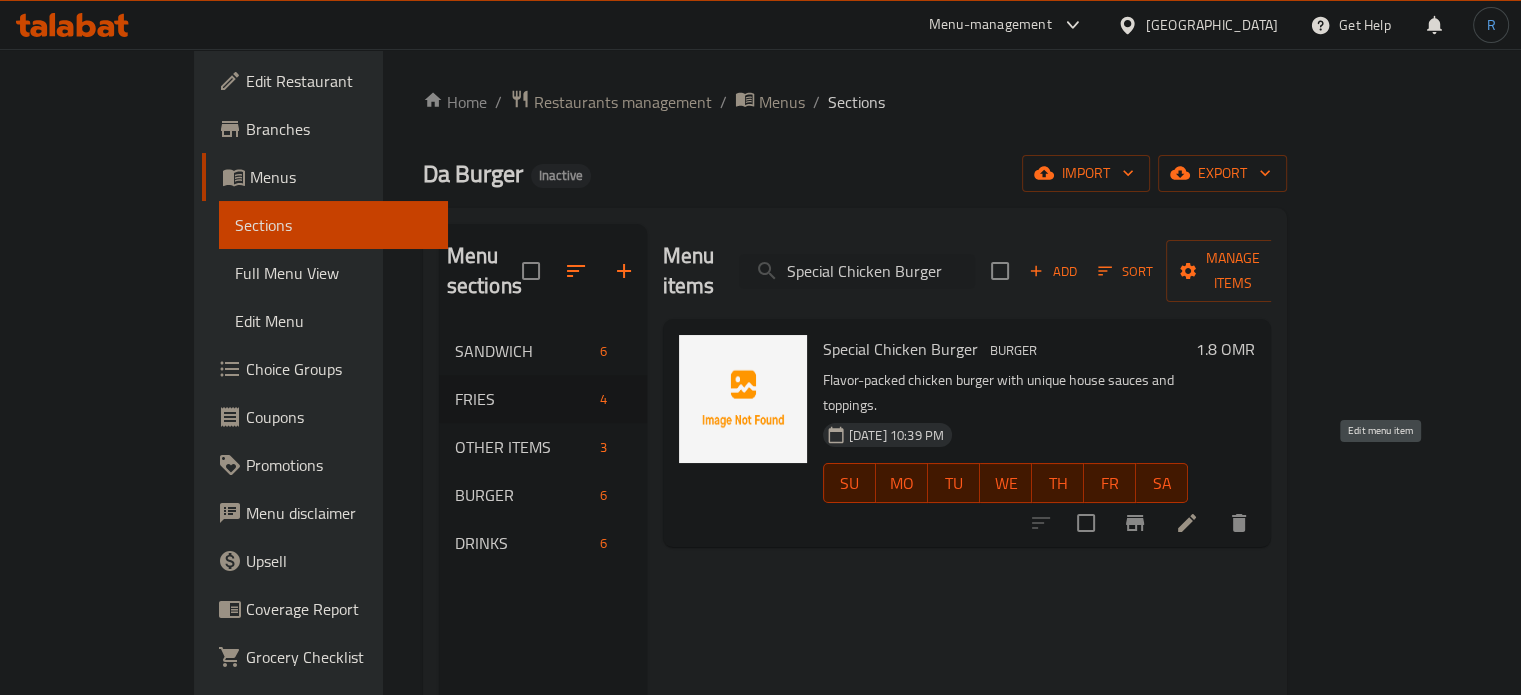 type on "Special Chicken Burger" 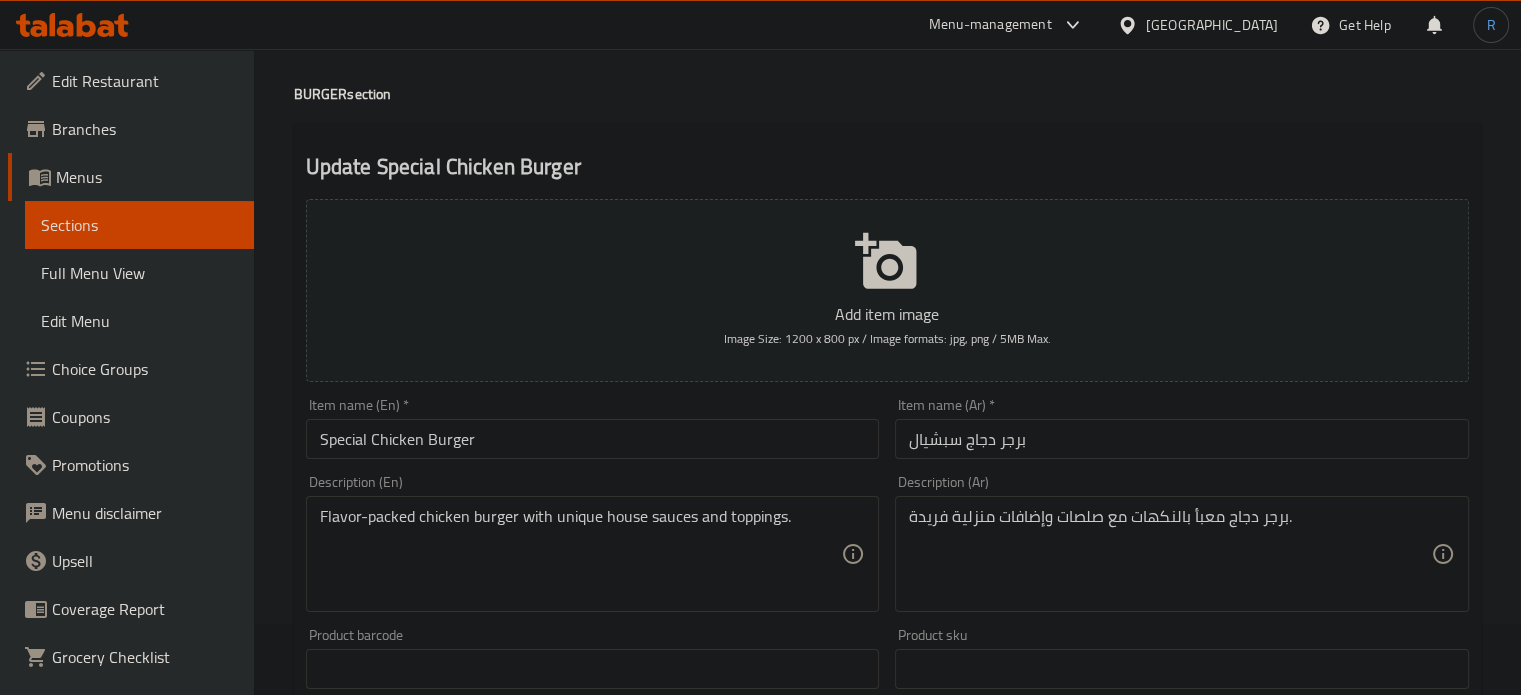 scroll, scrollTop: 100, scrollLeft: 0, axis: vertical 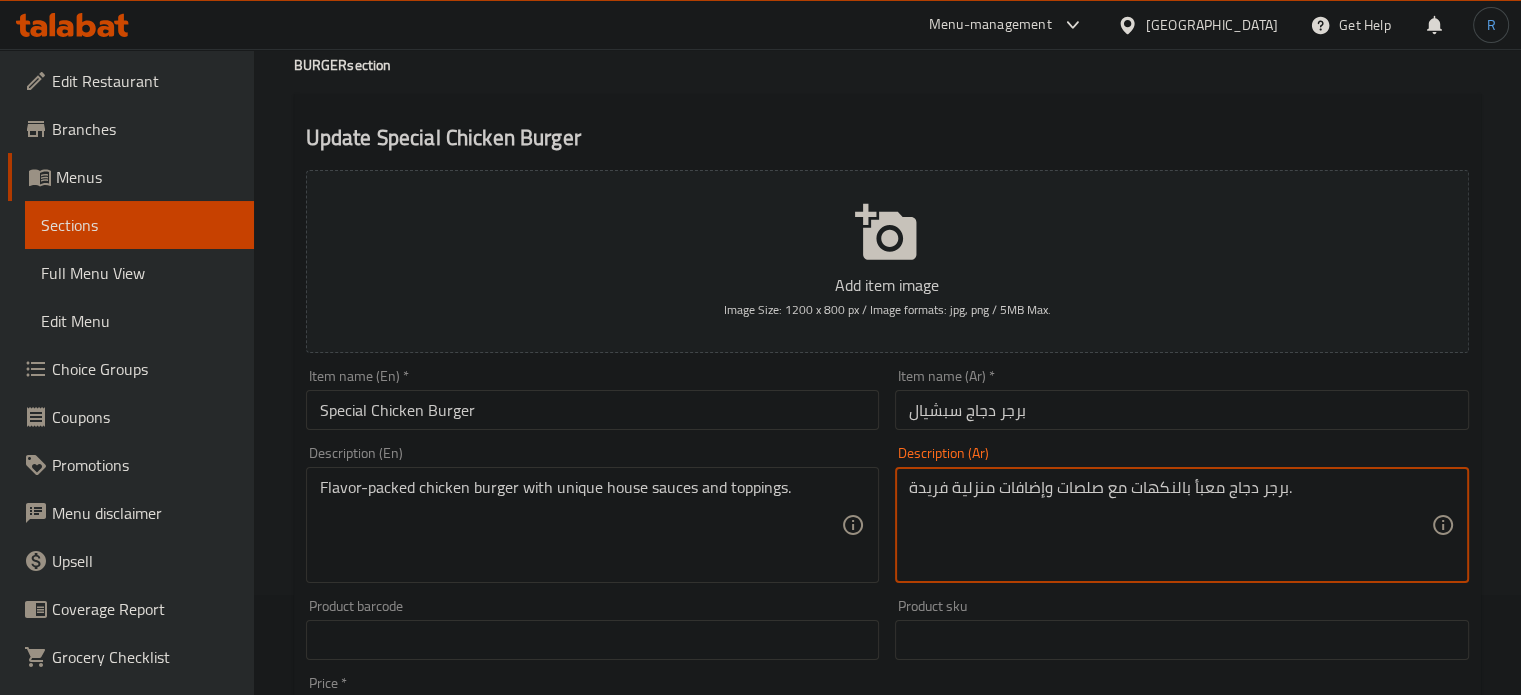 drag, startPoint x: 995, startPoint y: 489, endPoint x: 894, endPoint y: 491, distance: 101.0198 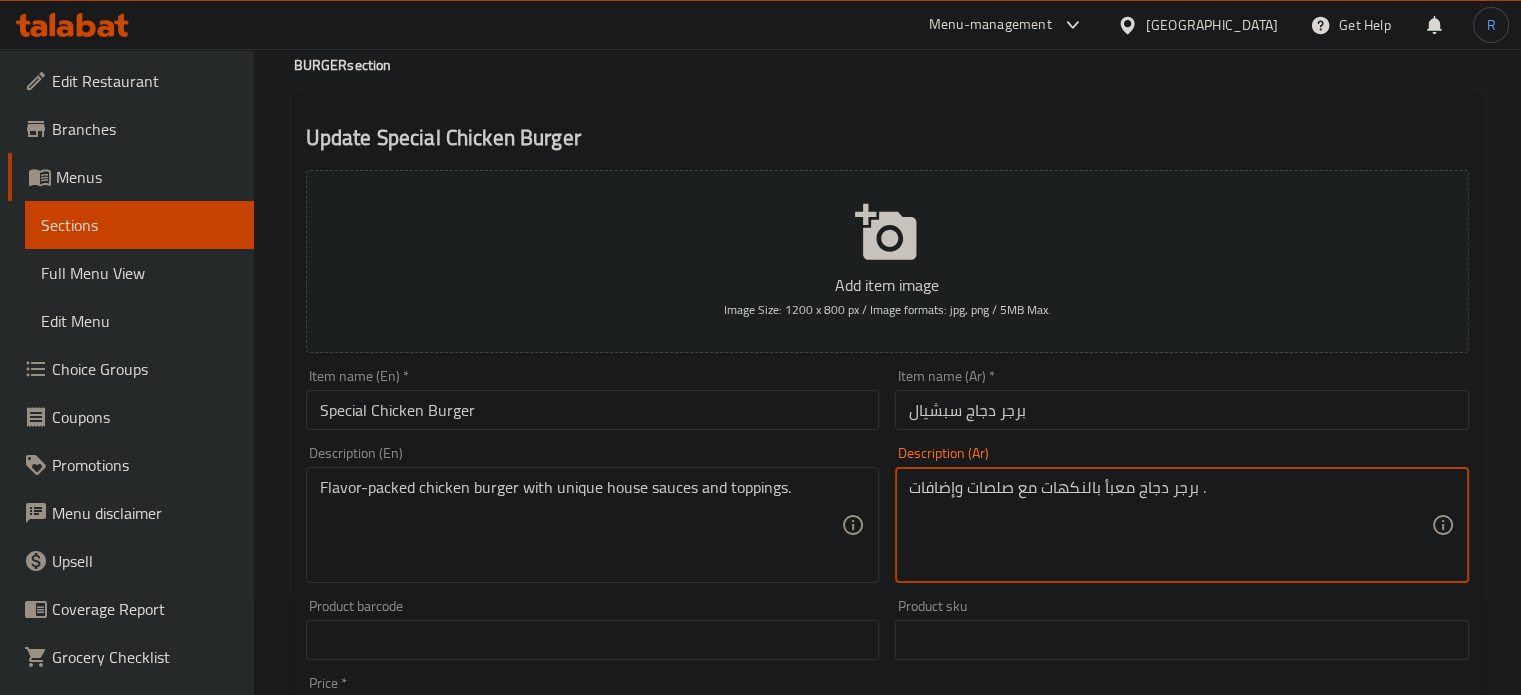 click on "برجر دجاج معبأ بالنكهات مع صلصات وإضافات ." at bounding box center [1170, 525] 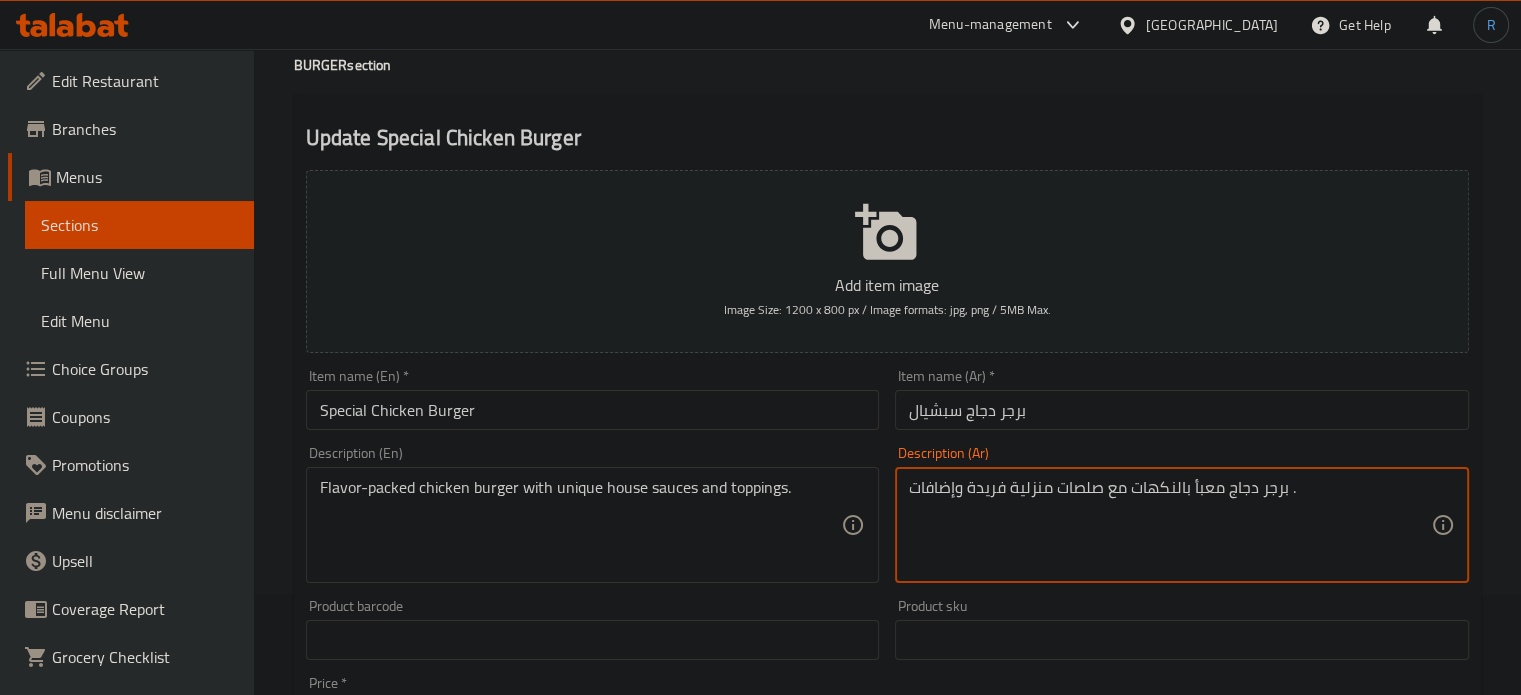 type on "برجر دجاج معبأ بالنكهات مع صلصات منزلية فريدة وإضافات ." 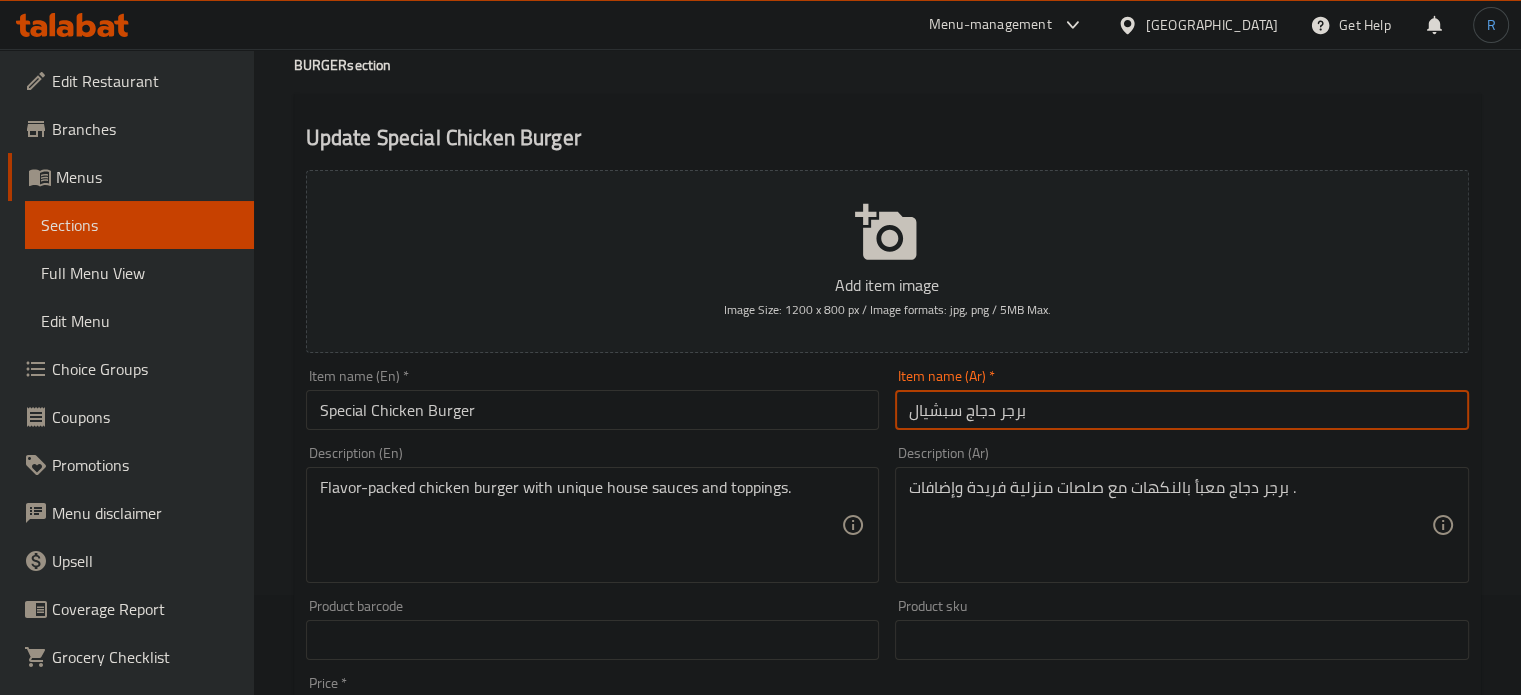 click on "برجر دجاج سبشيال" at bounding box center [1182, 410] 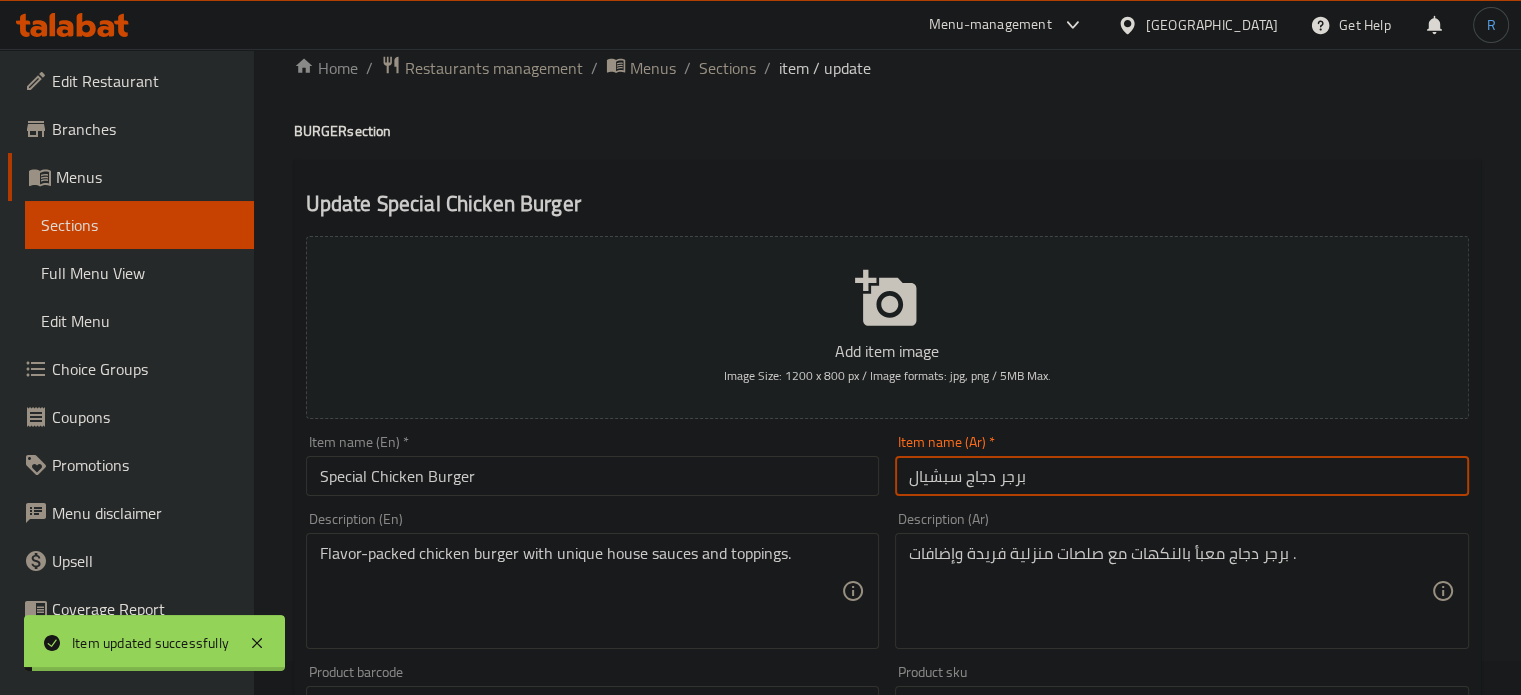 scroll, scrollTop: 0, scrollLeft: 0, axis: both 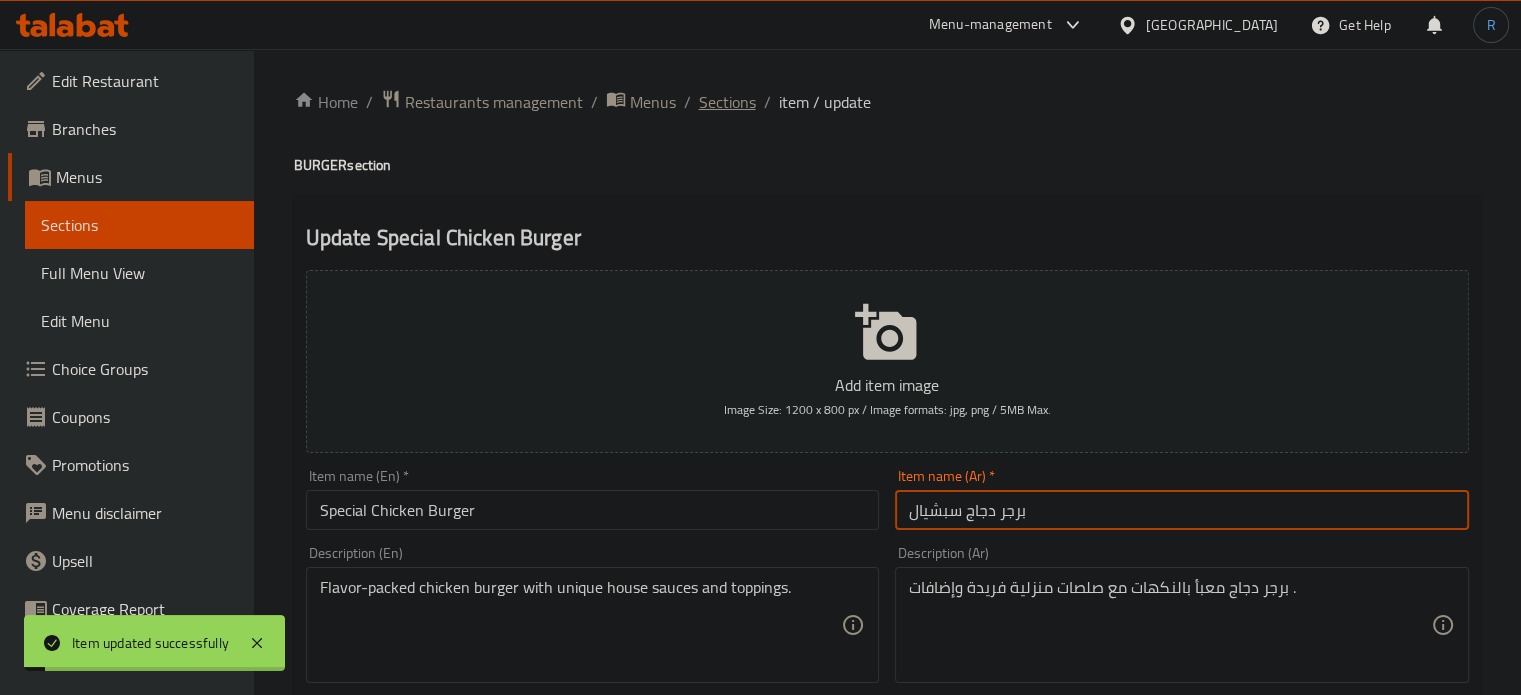 click on "Sections" at bounding box center [727, 102] 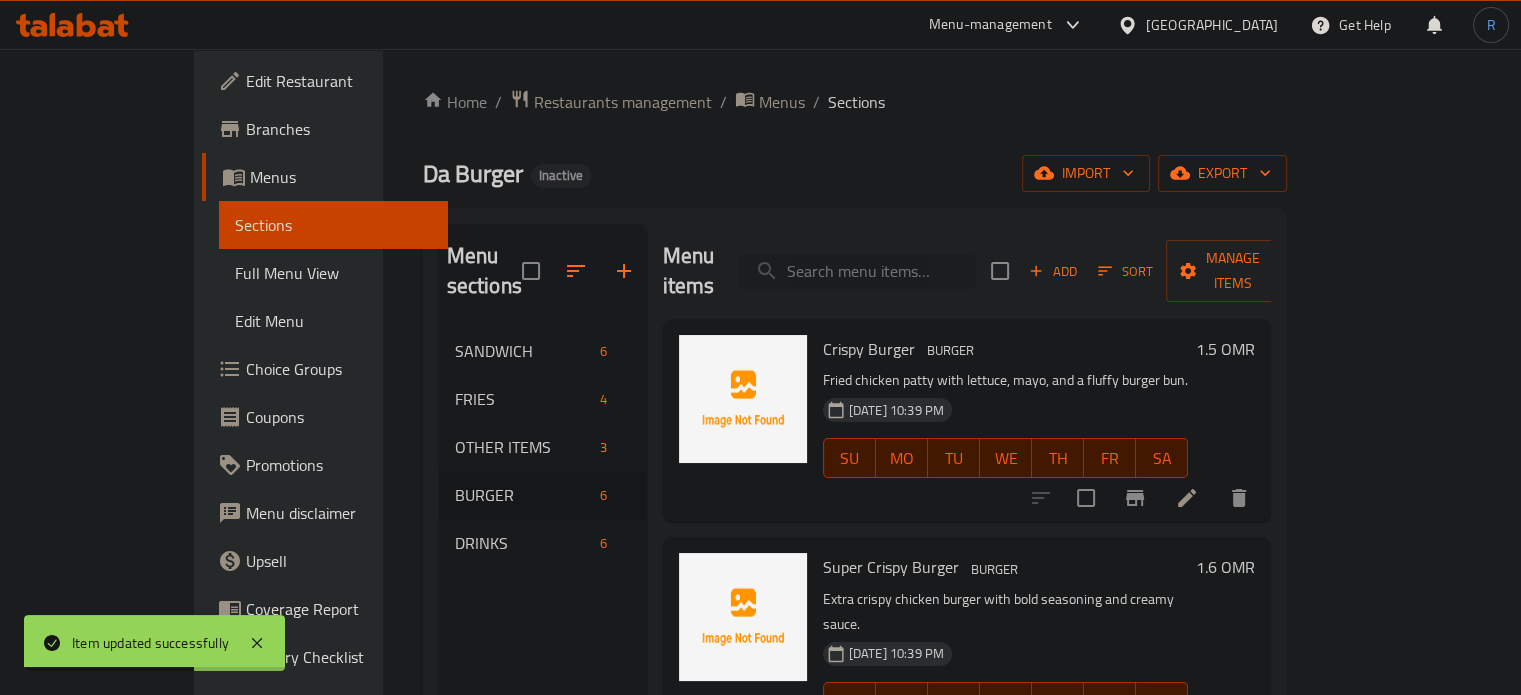 click at bounding box center [857, 271] 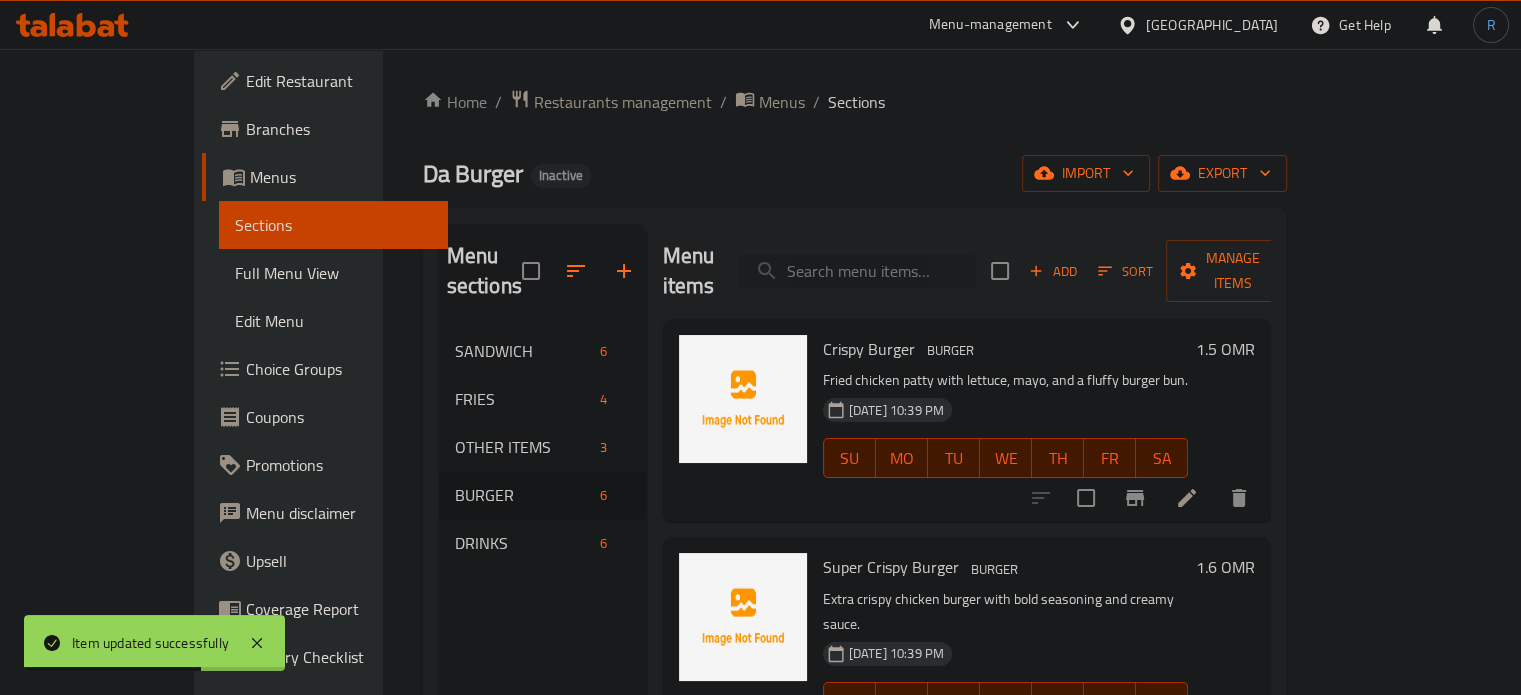 paste on "Double Burger" 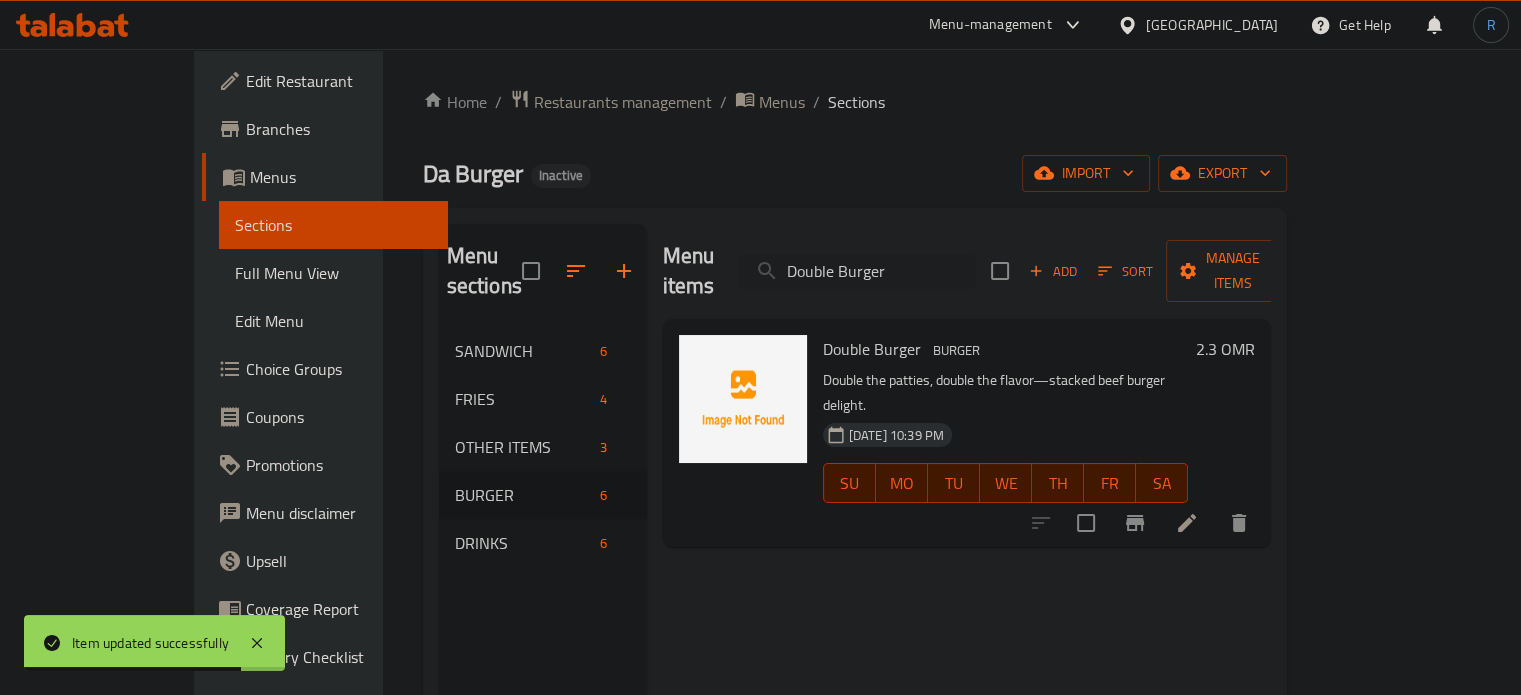 type on "Double Burger" 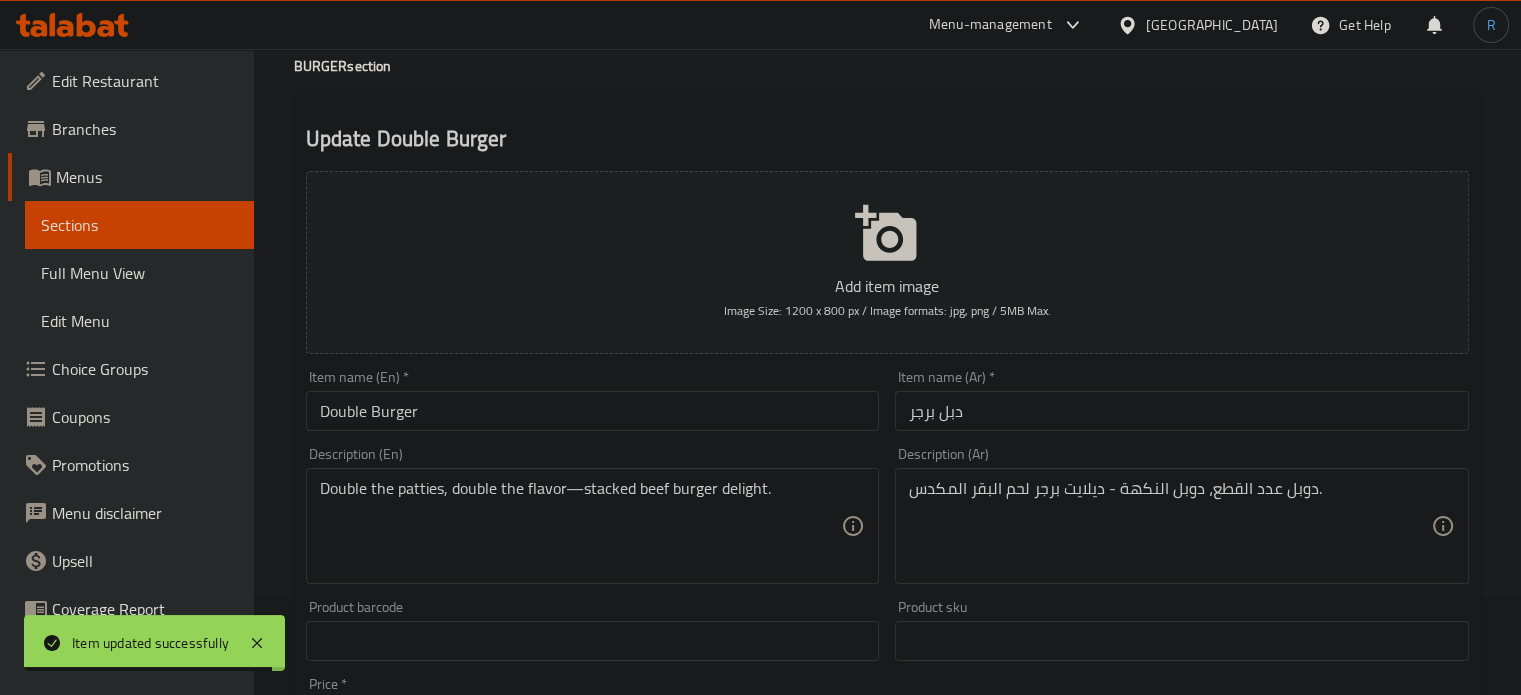 scroll, scrollTop: 100, scrollLeft: 0, axis: vertical 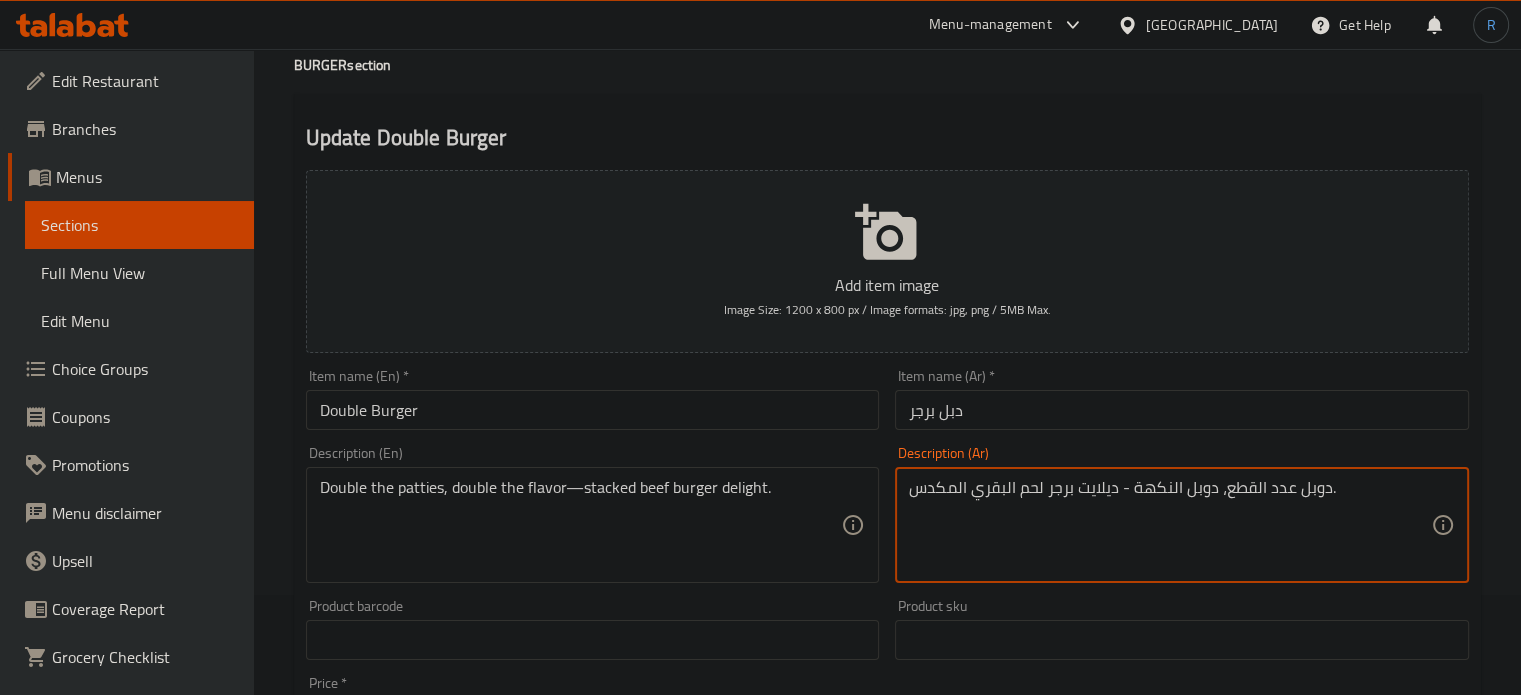 type on "دوبل عدد القطع، دوبل النكهة - ديلايت برجر لحم البقري المكدس." 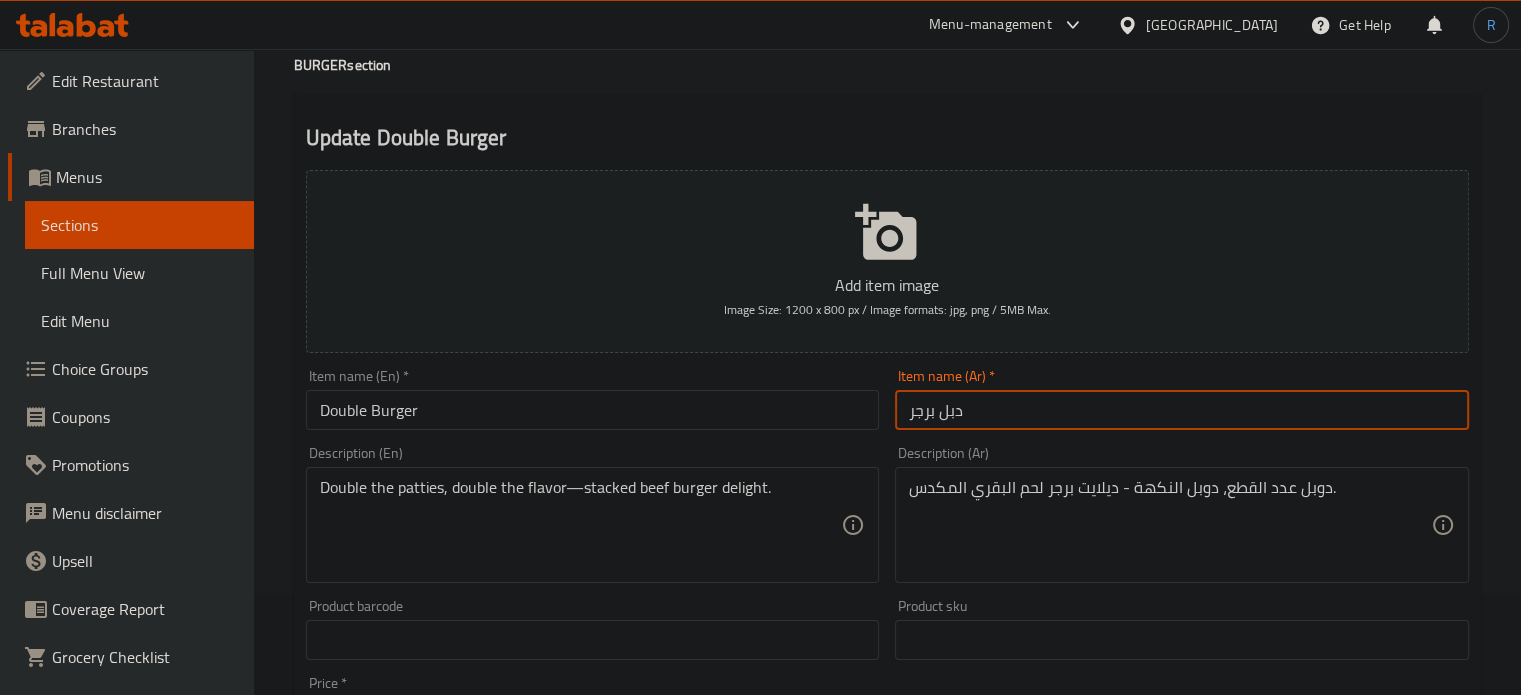 click on "Update" at bounding box center (445, 1226) 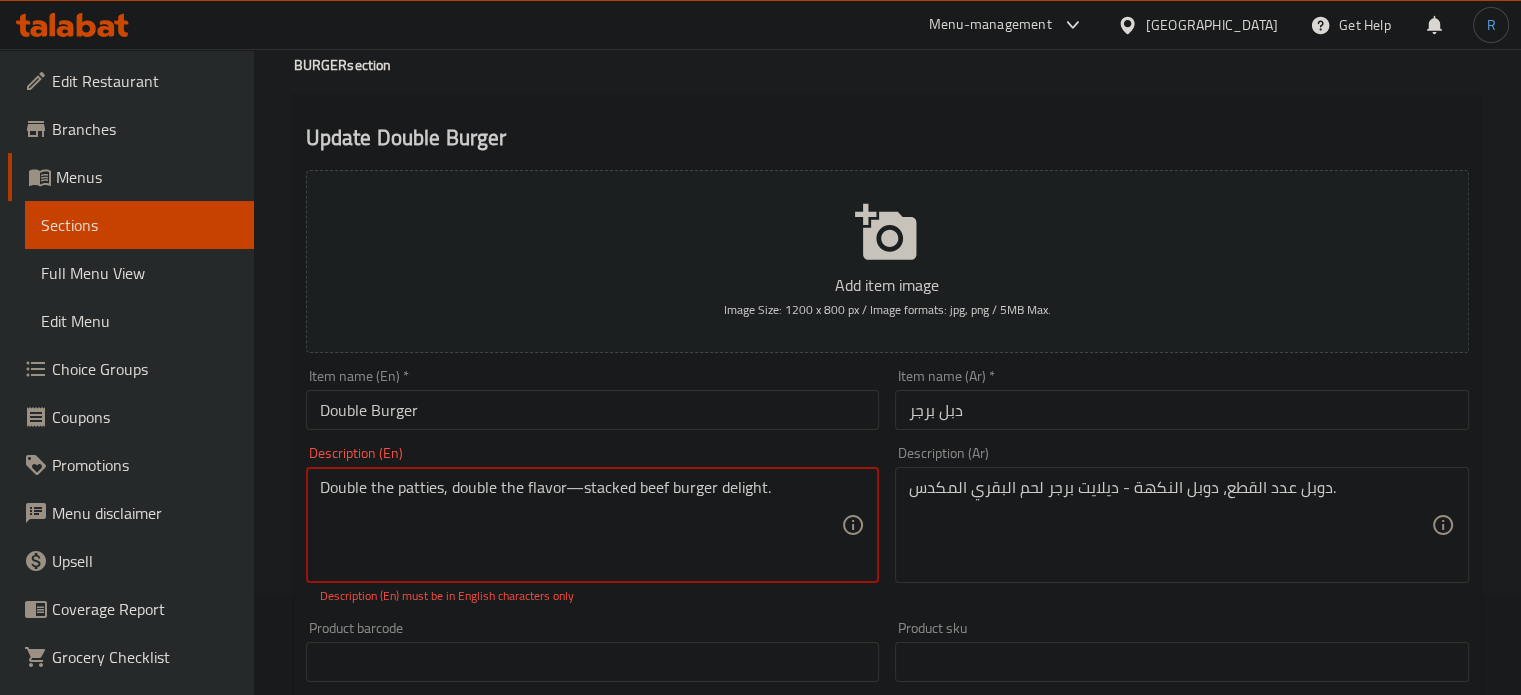 click on "Double the patties, double the flavor—stacked beef burger delight." at bounding box center [581, 525] 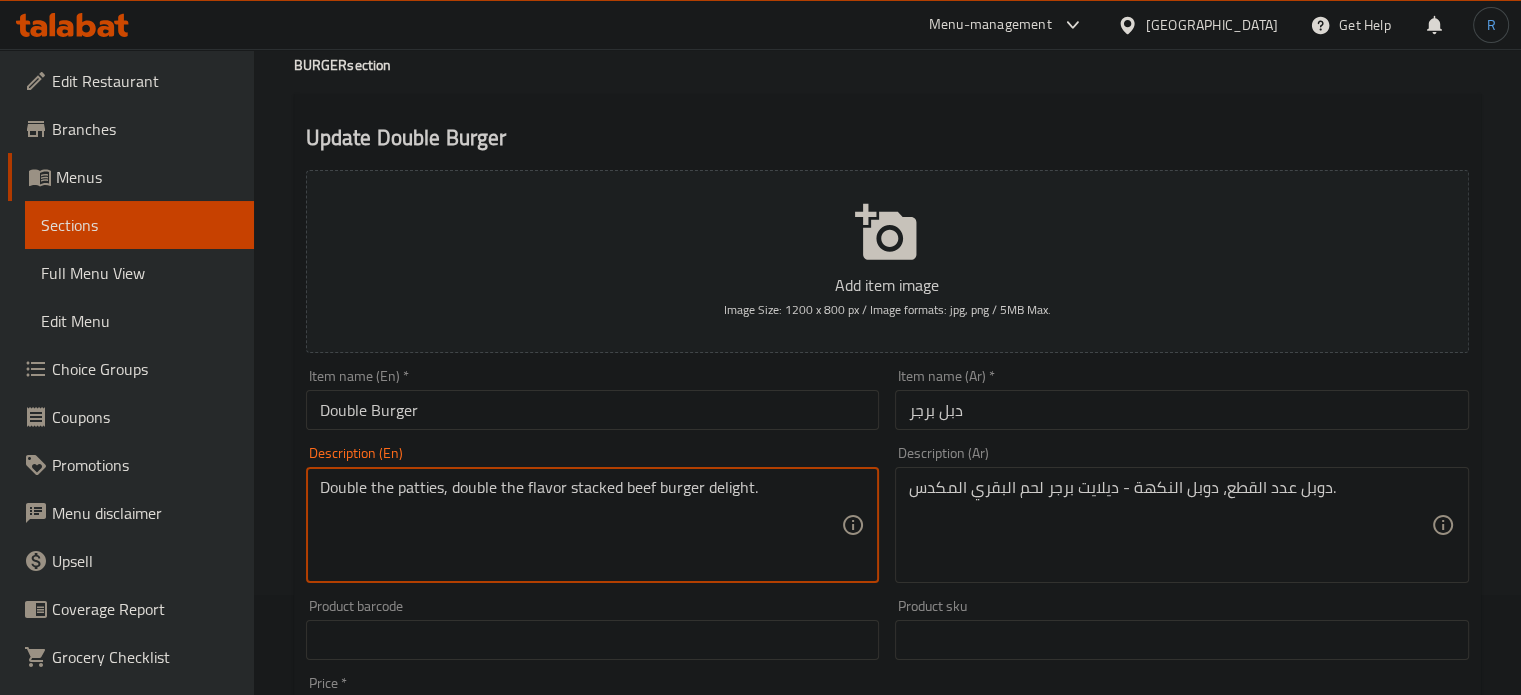 type on "Double the patties, double the flavor stacked beef burger delight." 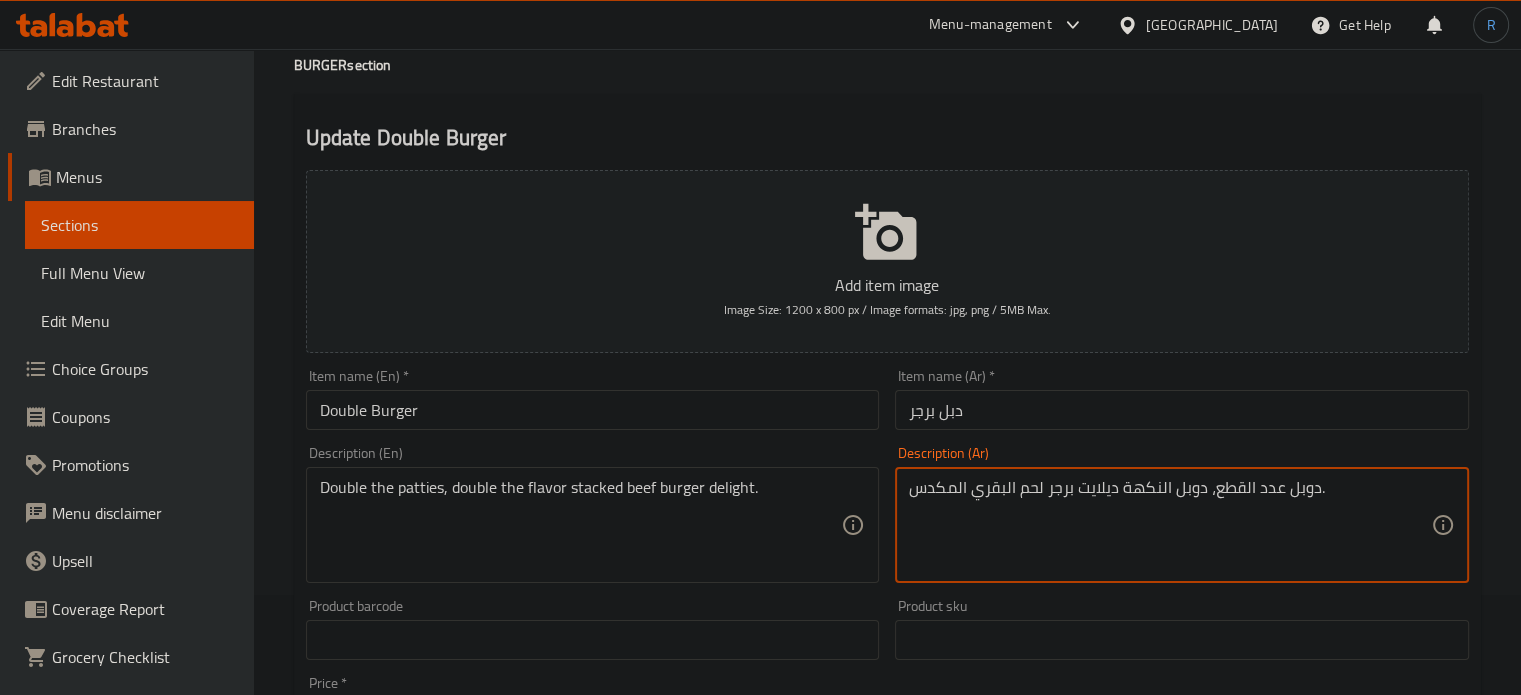 type on "دوبل عدد القطع، دوبل النكهة ديلايت برجر لحم البقري المكدس." 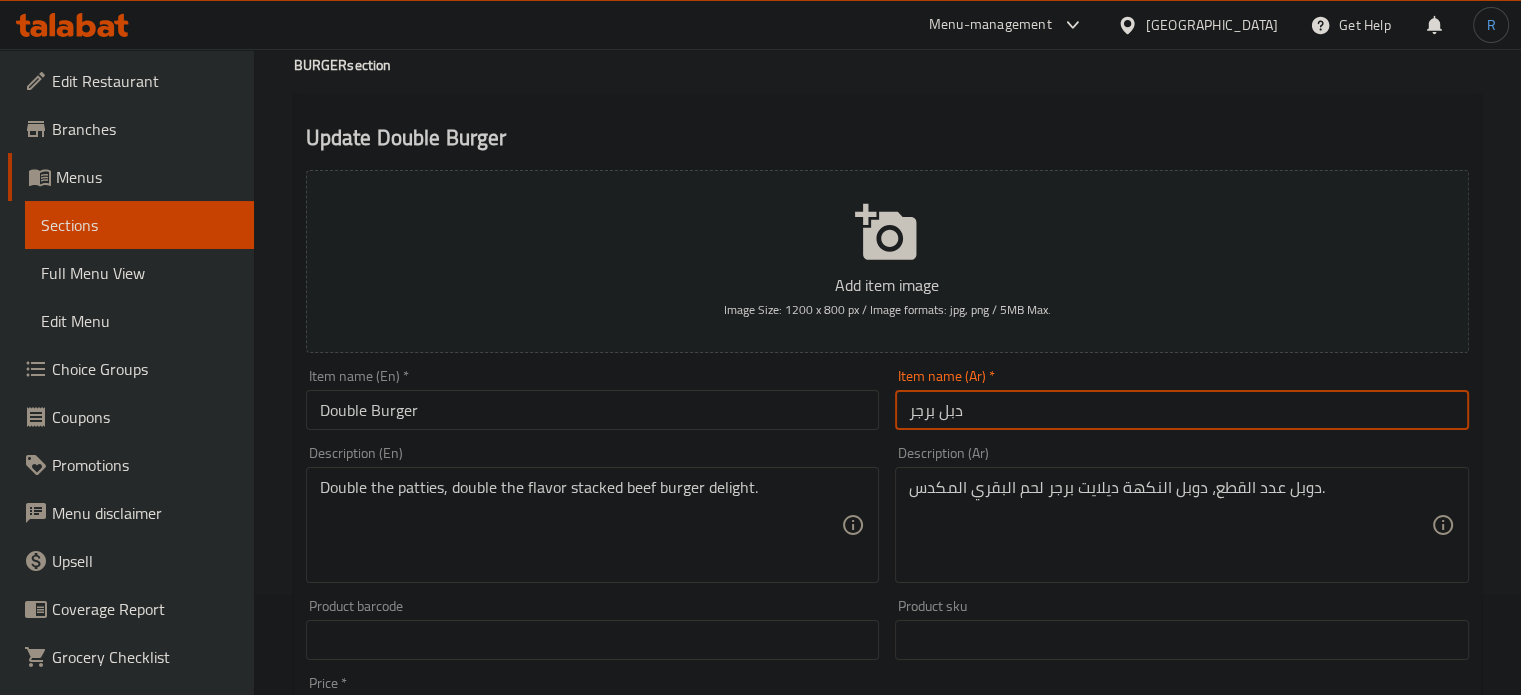 click on "Update" at bounding box center (445, 1226) 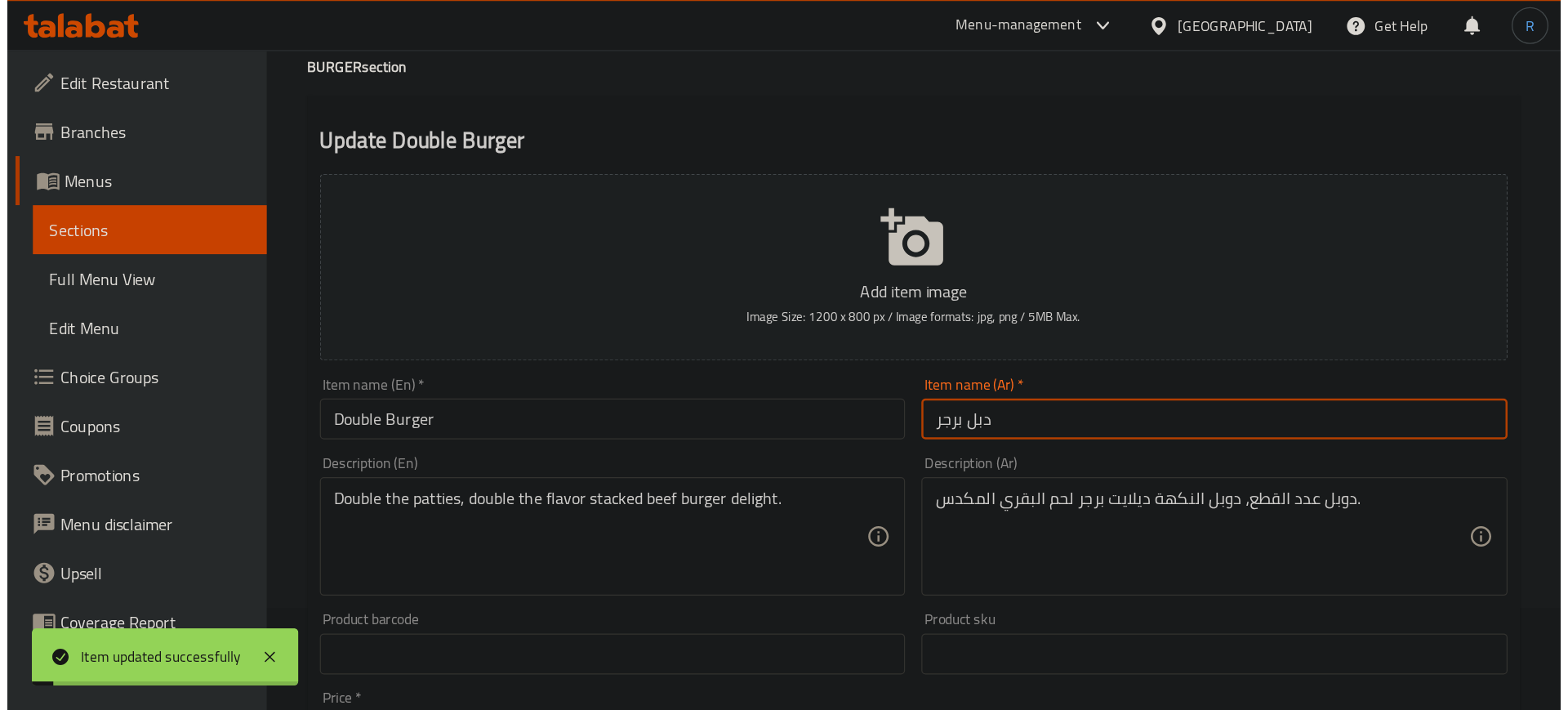 scroll, scrollTop: 0, scrollLeft: 0, axis: both 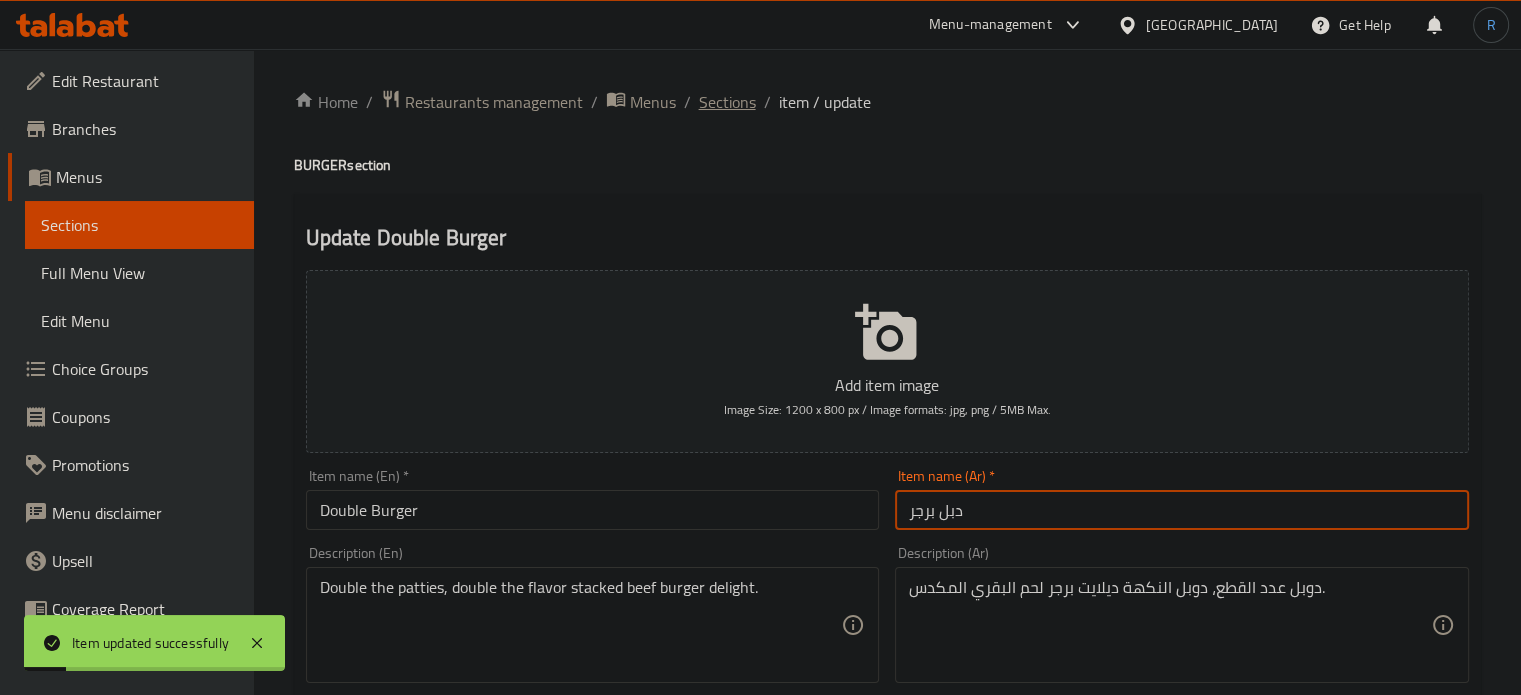 click on "Sections" at bounding box center [727, 102] 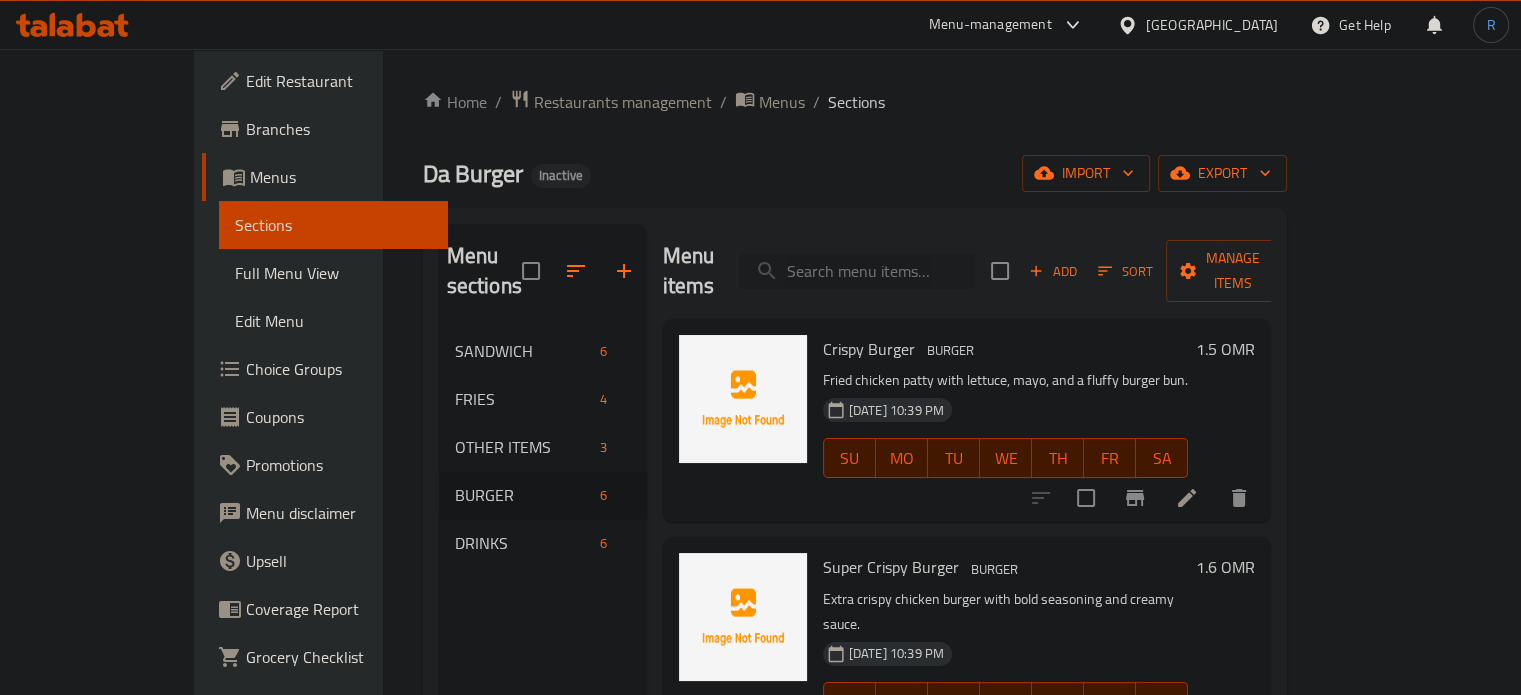 click at bounding box center (857, 271) 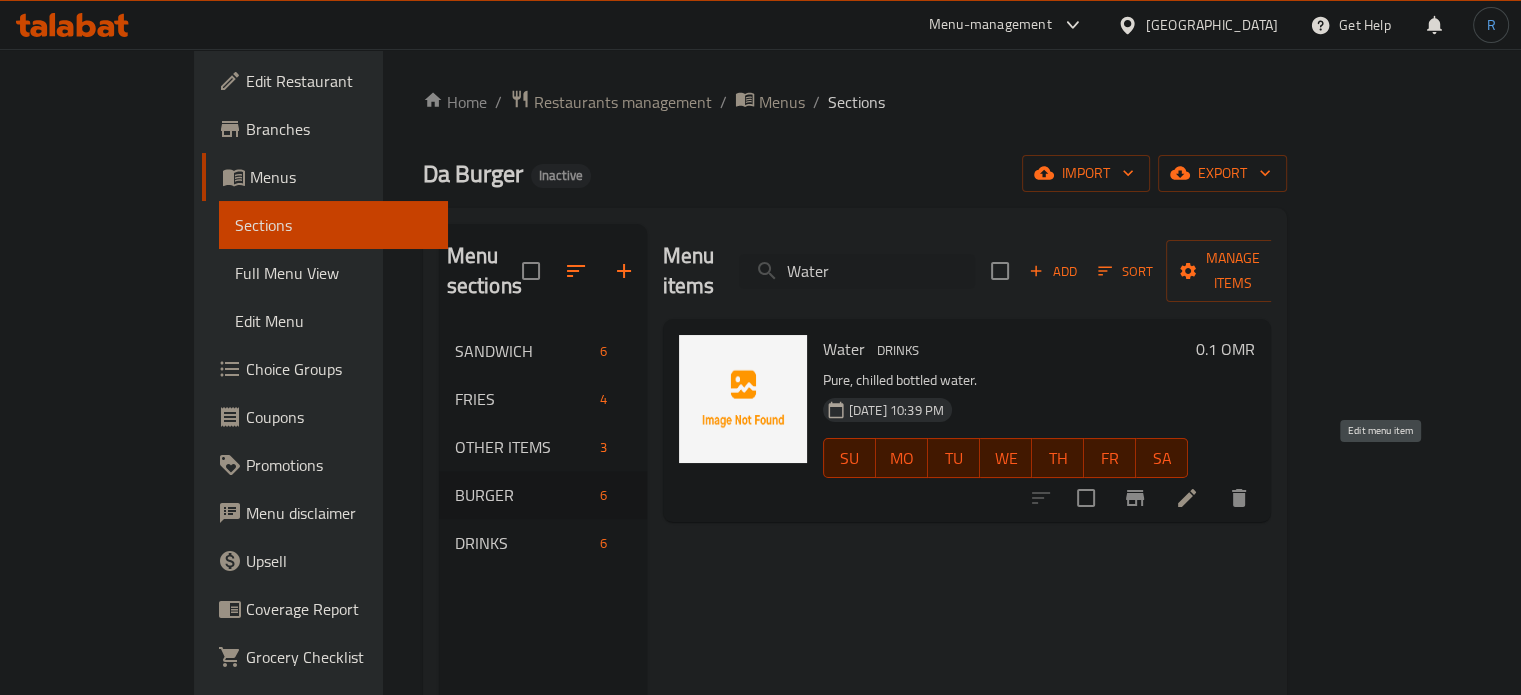 type on "Water" 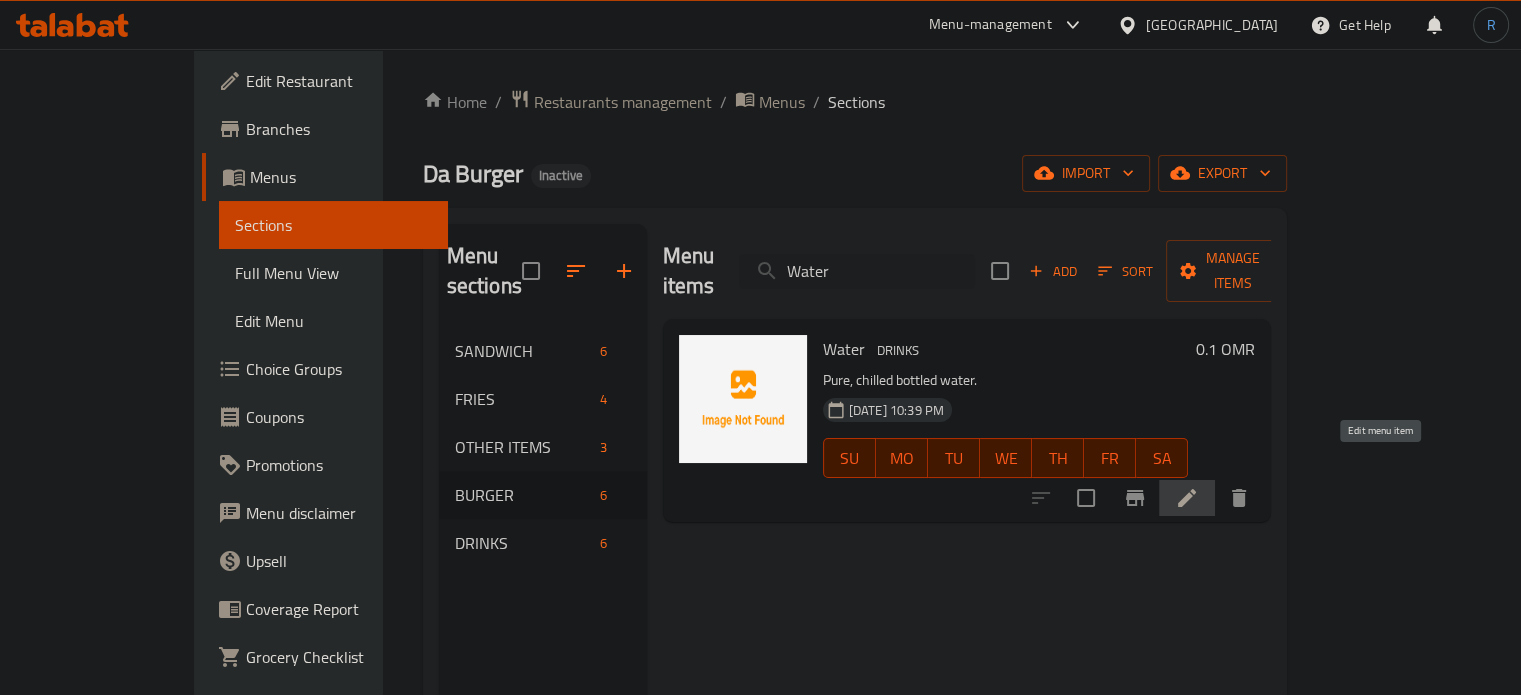 click 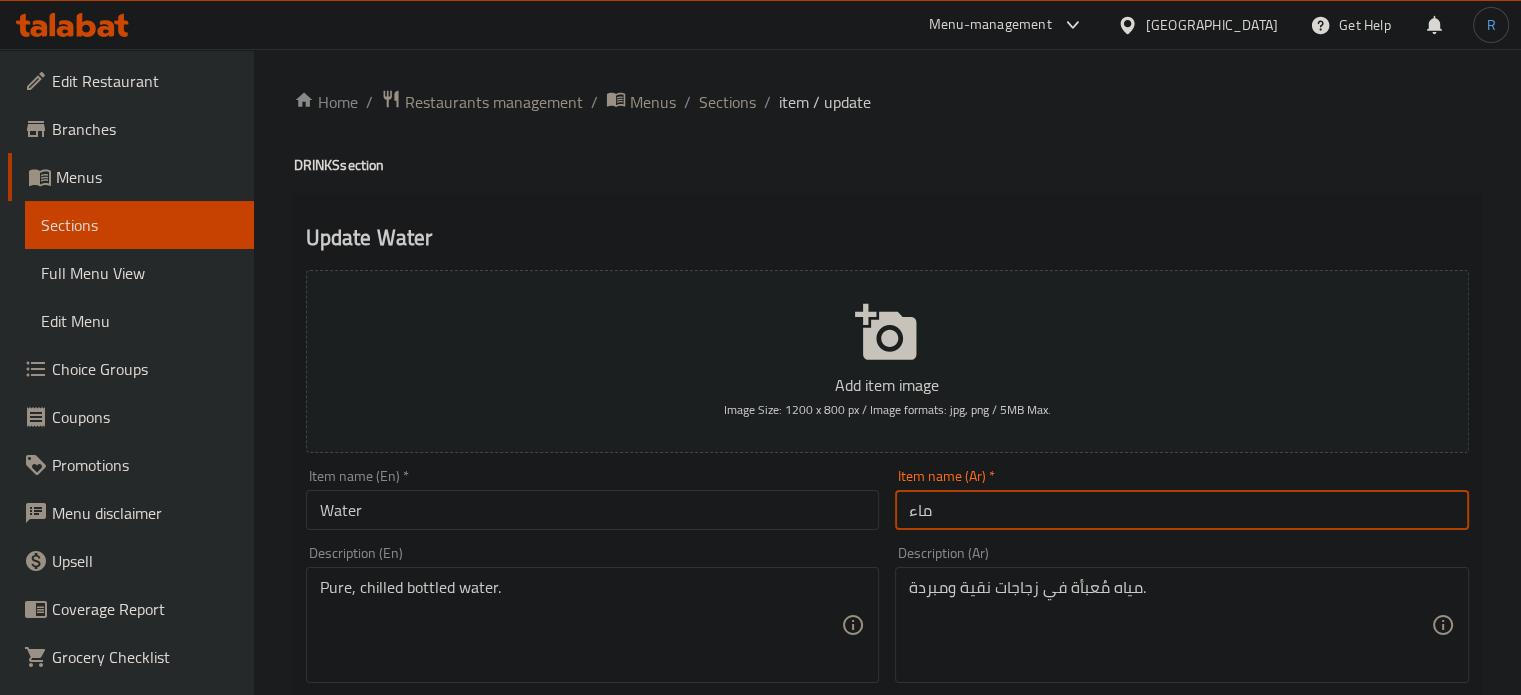 click on "ماء" at bounding box center (1182, 510) 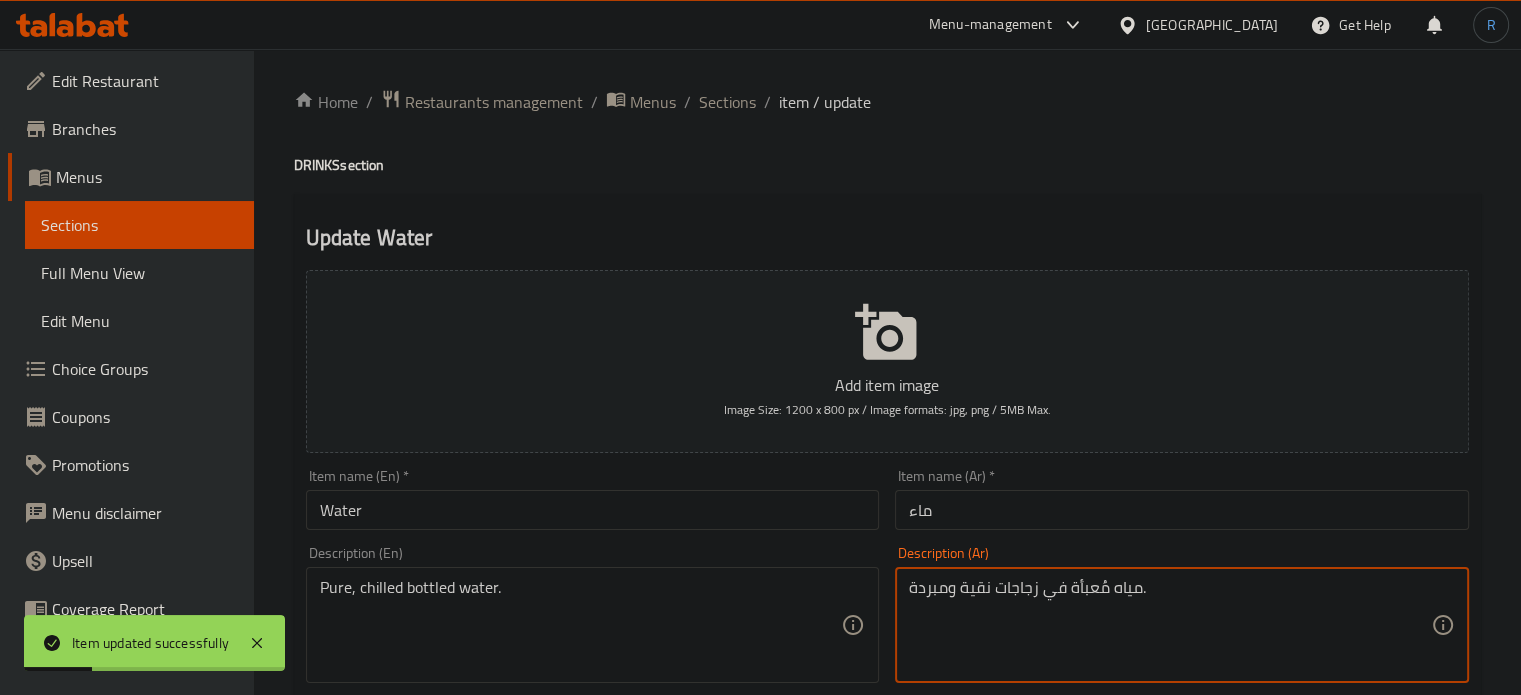 click on "مياه مُعبأة في زجاجات نقية ومبردة." at bounding box center [1170, 625] 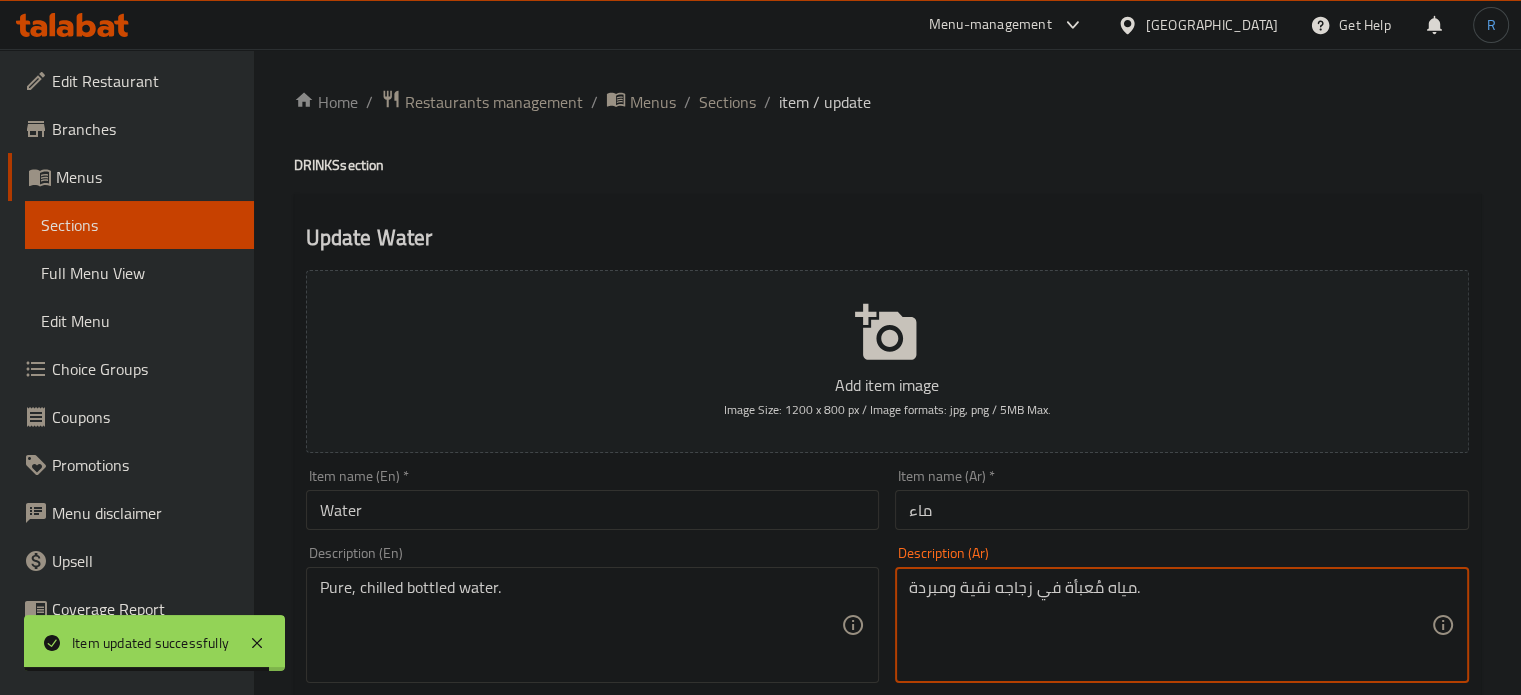 type on "مياه مُعبأة في زجاجه نقية ومبردة." 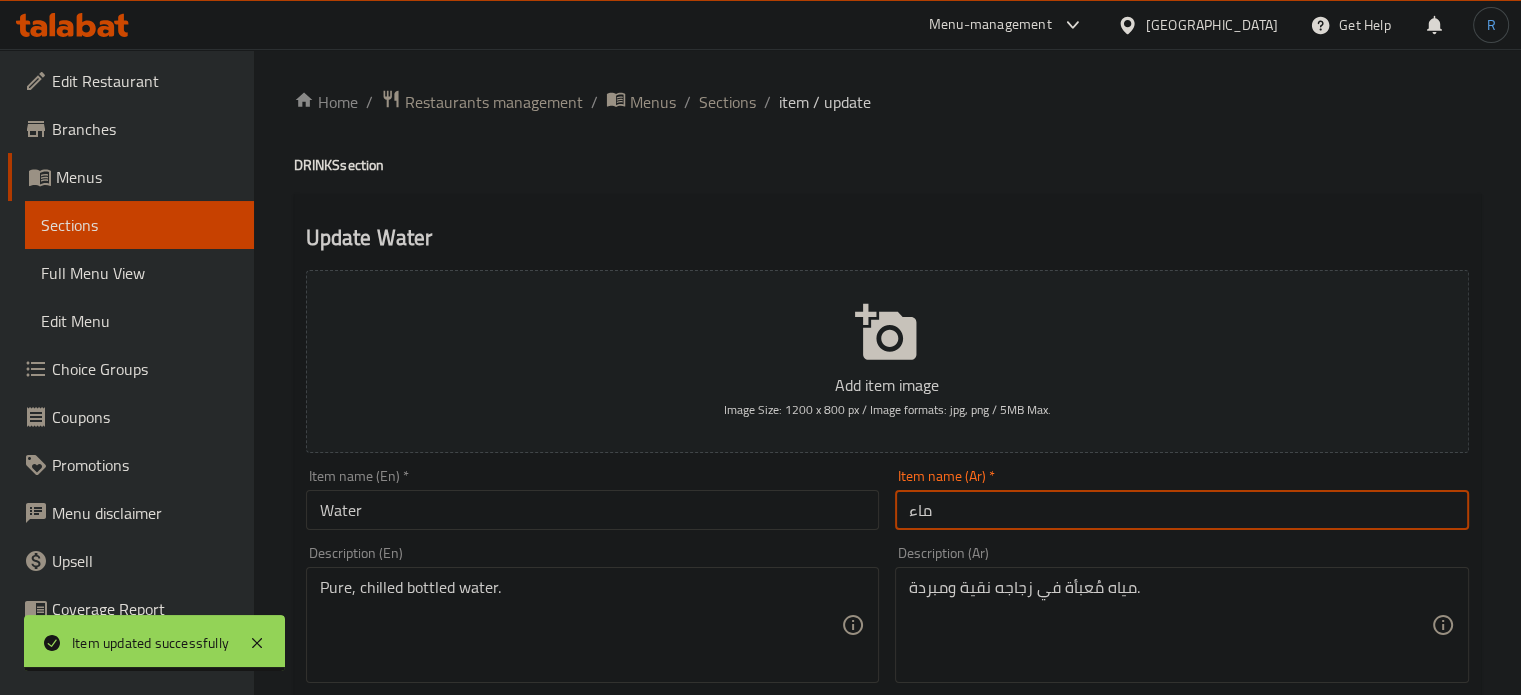 click on "ماء" at bounding box center [1182, 510] 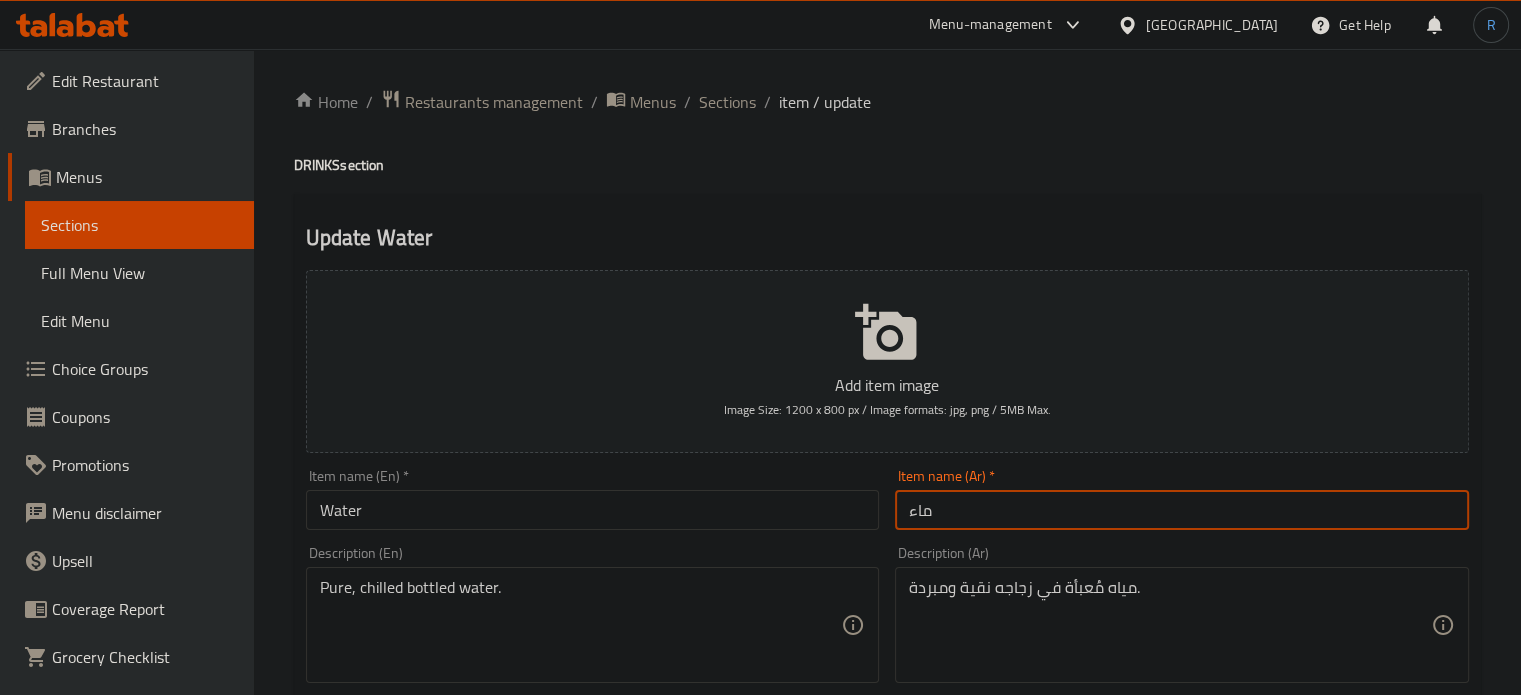click on "Update" at bounding box center (445, 1326) 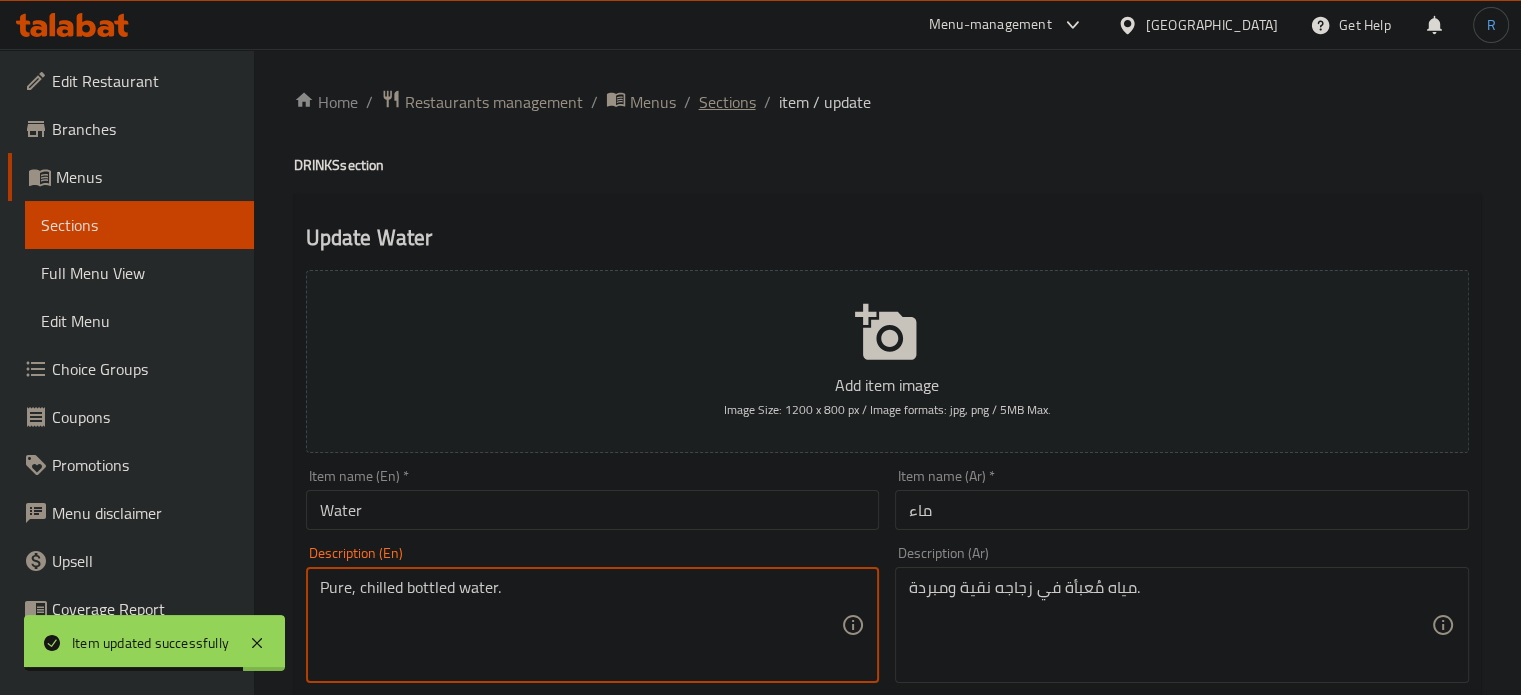 click on "Sections" at bounding box center (727, 102) 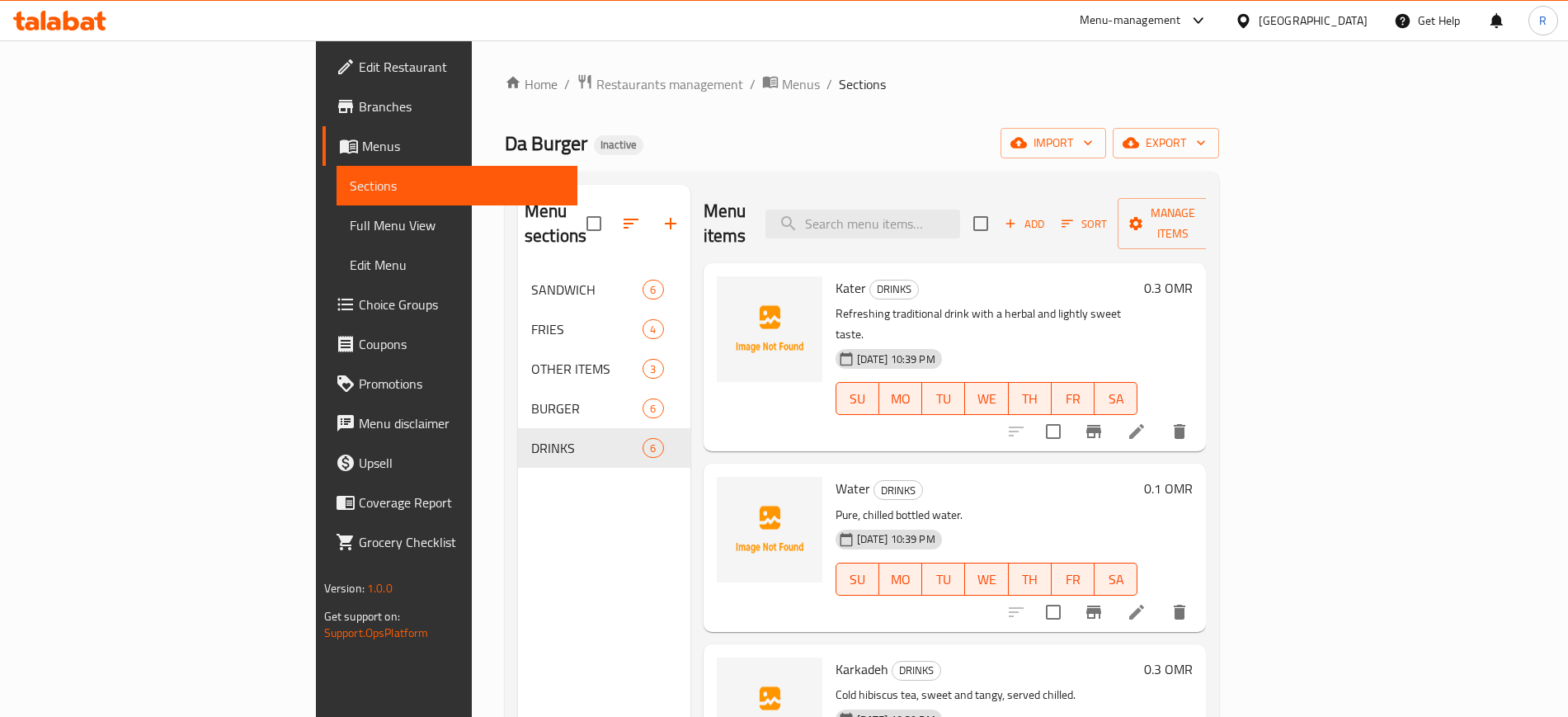 click on "Home / Restaurants management / Menus / Sections Da Burger Inactive import export Menu sections SANDWICH 6 FRIES 4 OTHER ITEMS 3 BURGER 6 DRINKS 6 Menu items Add Sort Manage items Kater   DRINKS Refreshing traditional drink with a herbal and lightly sweet taste. 14-07-2025 10:39 PM SU MO TU WE TH FR SA 0.3   OMR Water   DRINKS Pure, chilled bottled water. 14-07-2025 10:39 PM SU MO TU WE TH FR SA 0.1   OMR Karkadeh   DRINKS Cold hibiscus tea, sweet and tangy, served chilled. 14-07-2025 10:39 PM SU MO TU WE TH FR SA 0.3   OMR Strawberry Mojito   DRINKS Sweet and minty strawberry mojito with a fizzy kick. 14-07-2025 10:39 PM SU MO TU WE TH FR SA 1   OMR Passion Mojito   DRINKS A tropical blend of passion fruit, mint, and soda. 14-07-2025 10:39 PM SU MO TU WE TH FR SA 1   OMR Blue Berry Mojito   DRINKS Refreshing blueberry-flavored mojito with mint and lime. 14-07-2025 10:39 PM SU MO TU WE TH FR SA 1   OMR" at bounding box center (862, 494) 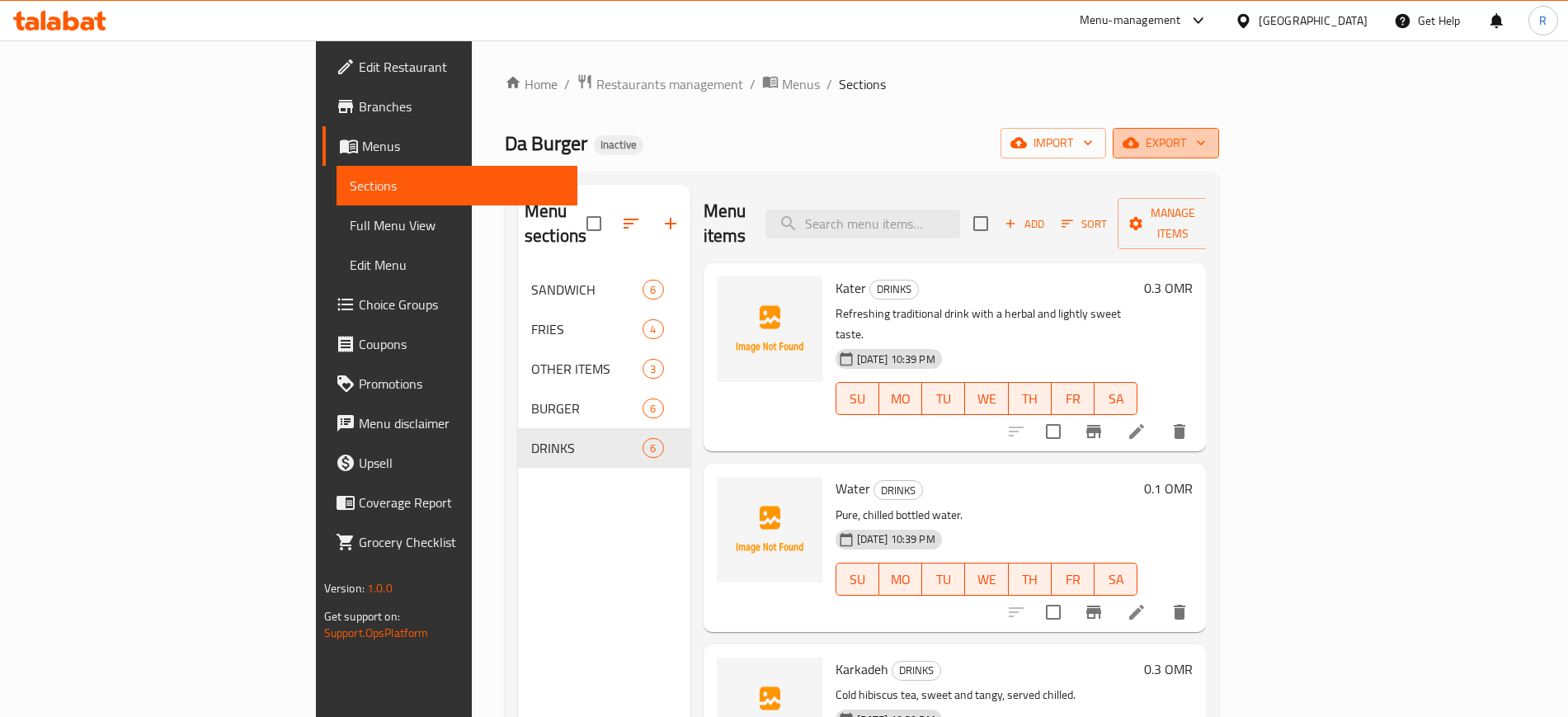 click on "export" at bounding box center (1165, 143) 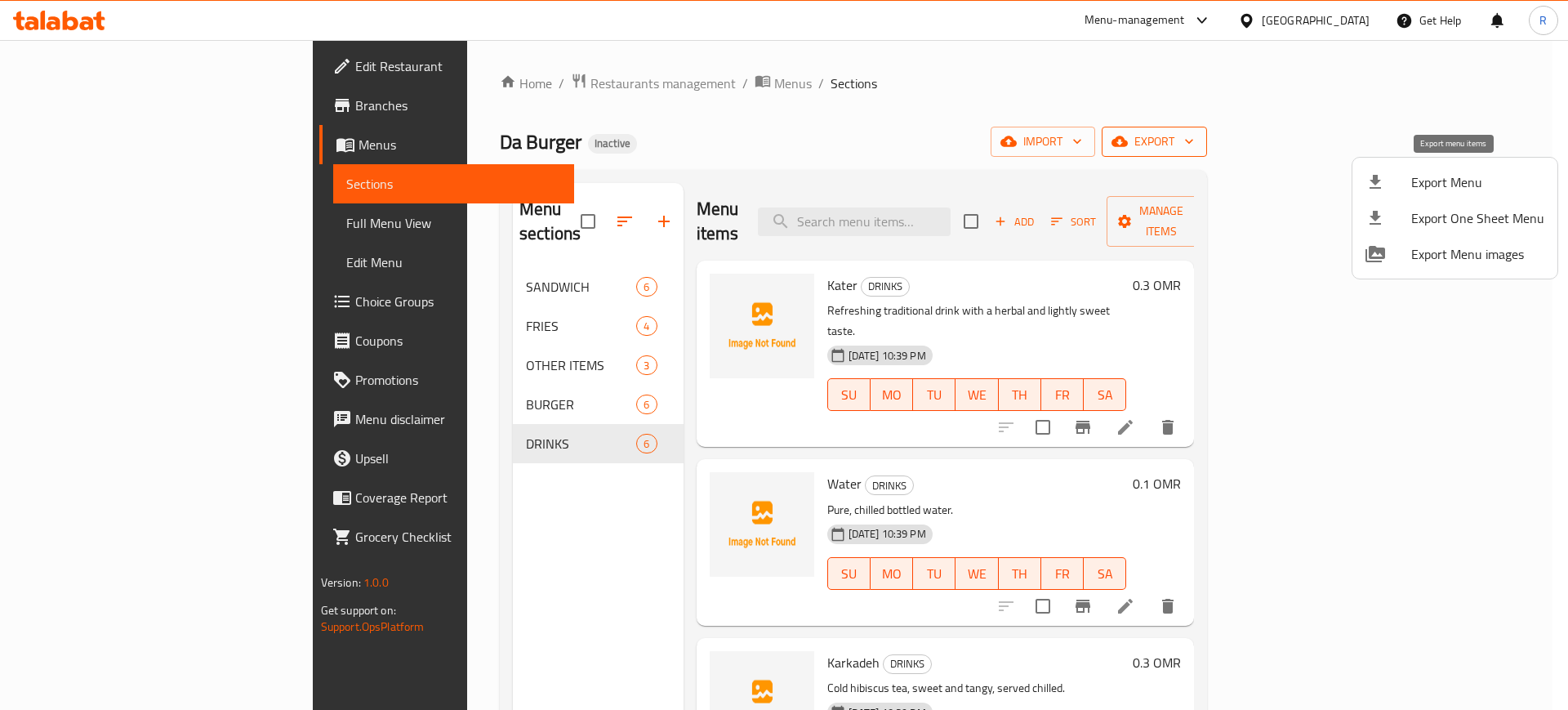 click on "Export Menu" at bounding box center (1454, 182) 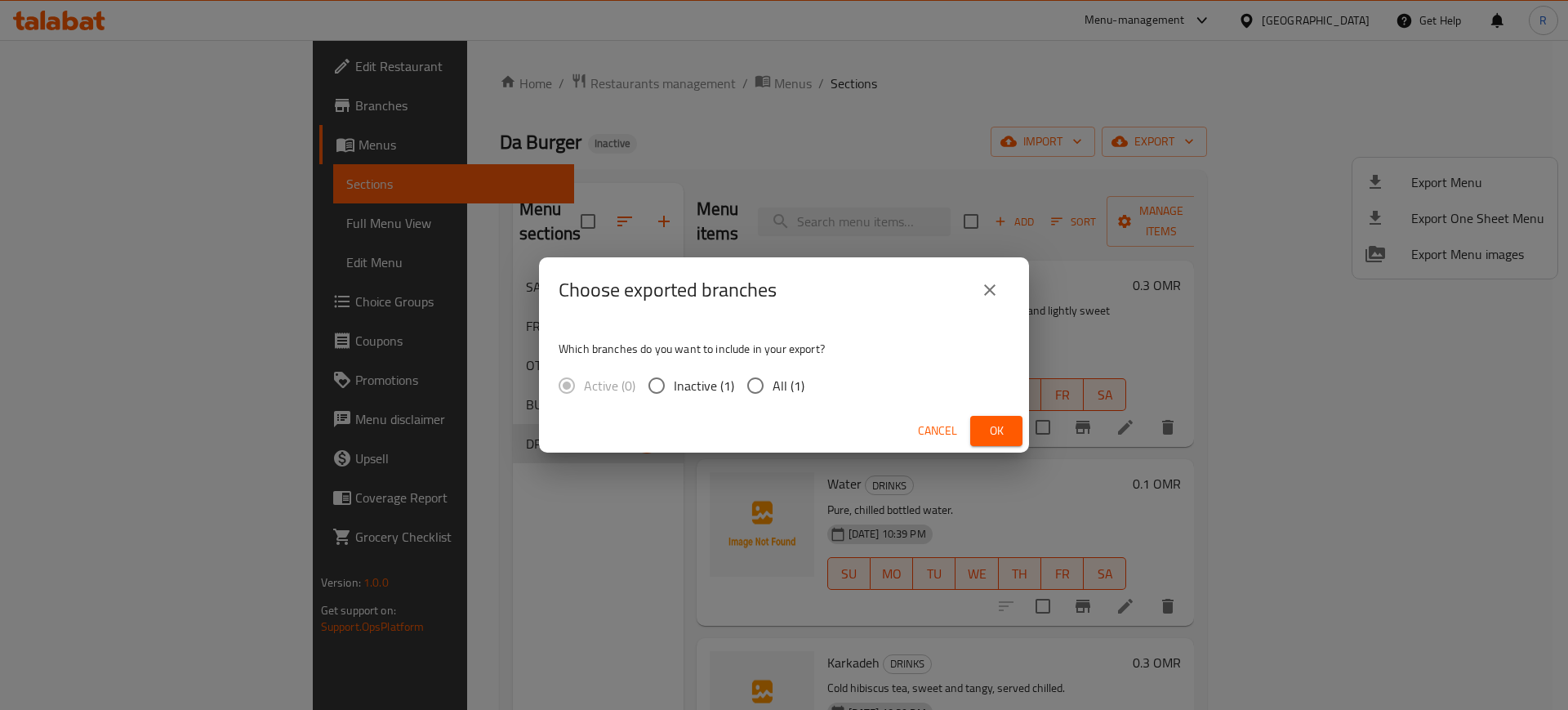 click on "All (1)" at bounding box center (755, 386) 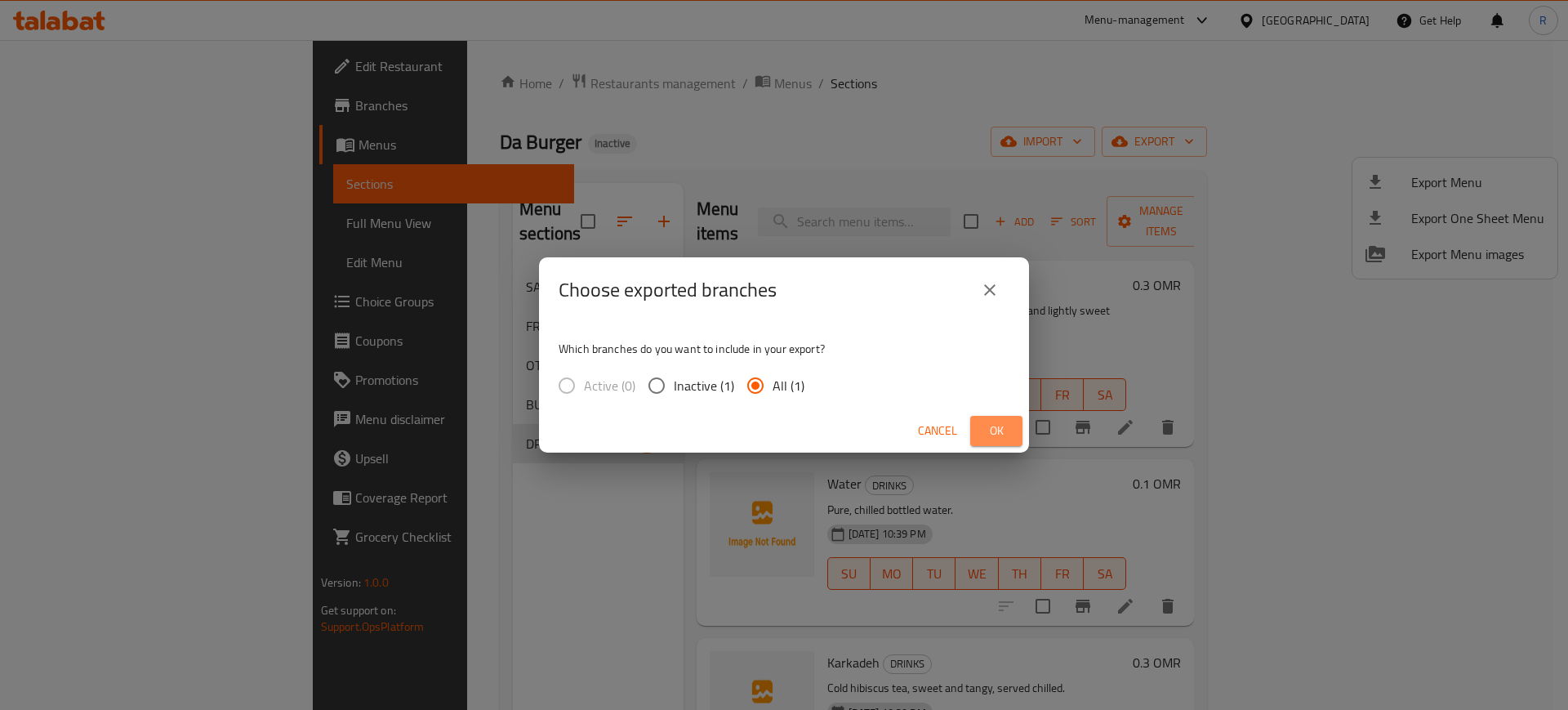 click on "Ok" at bounding box center [996, 431] 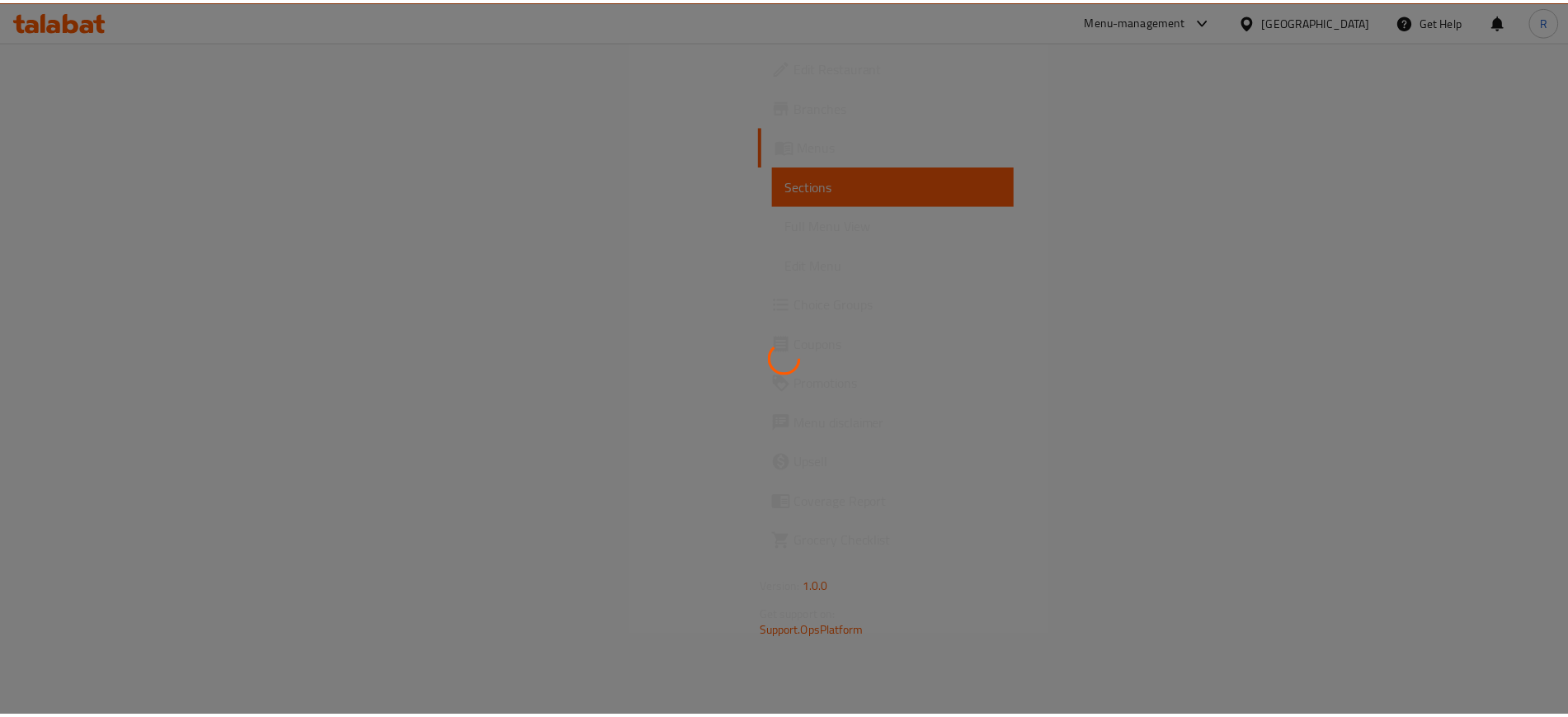 scroll, scrollTop: 0, scrollLeft: 0, axis: both 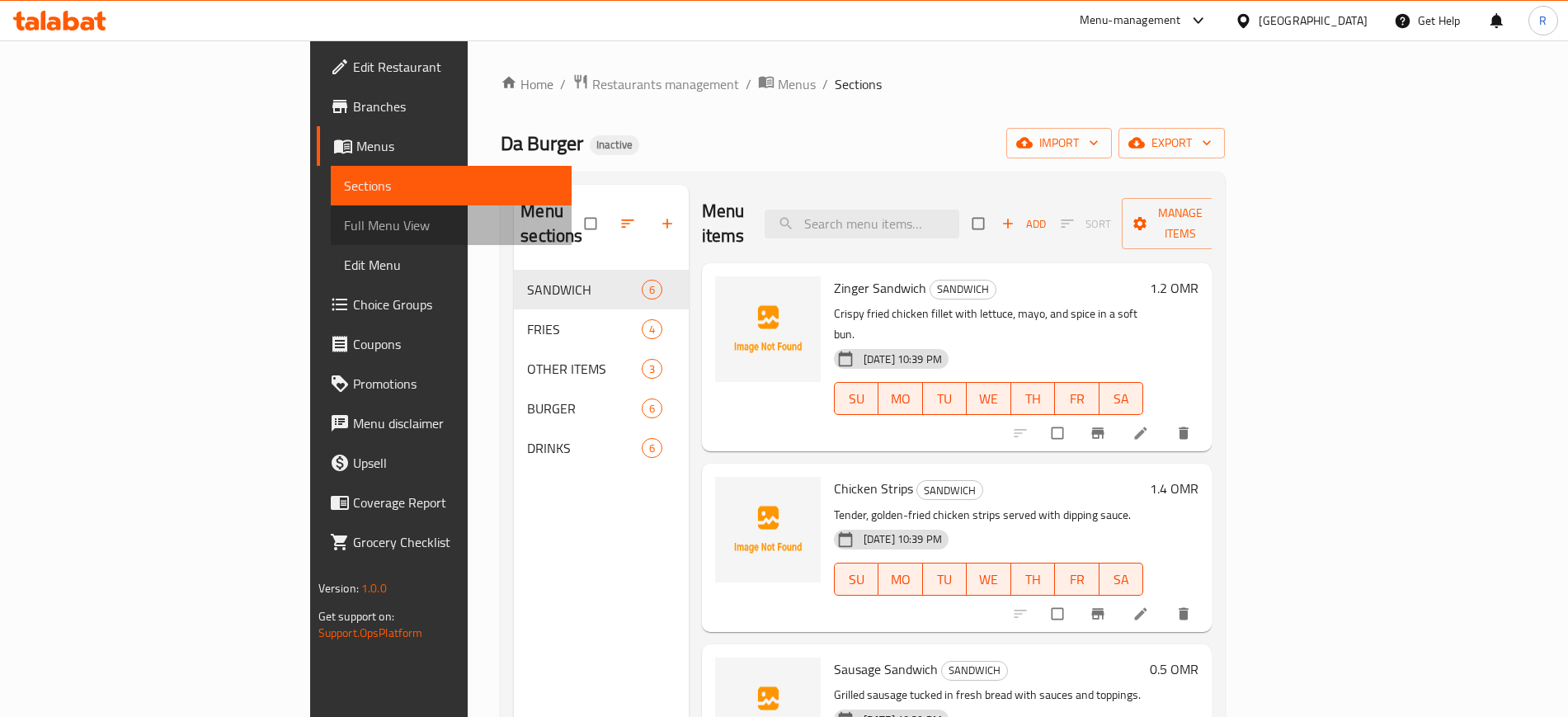click on "Full Menu View" at bounding box center (451, 225) 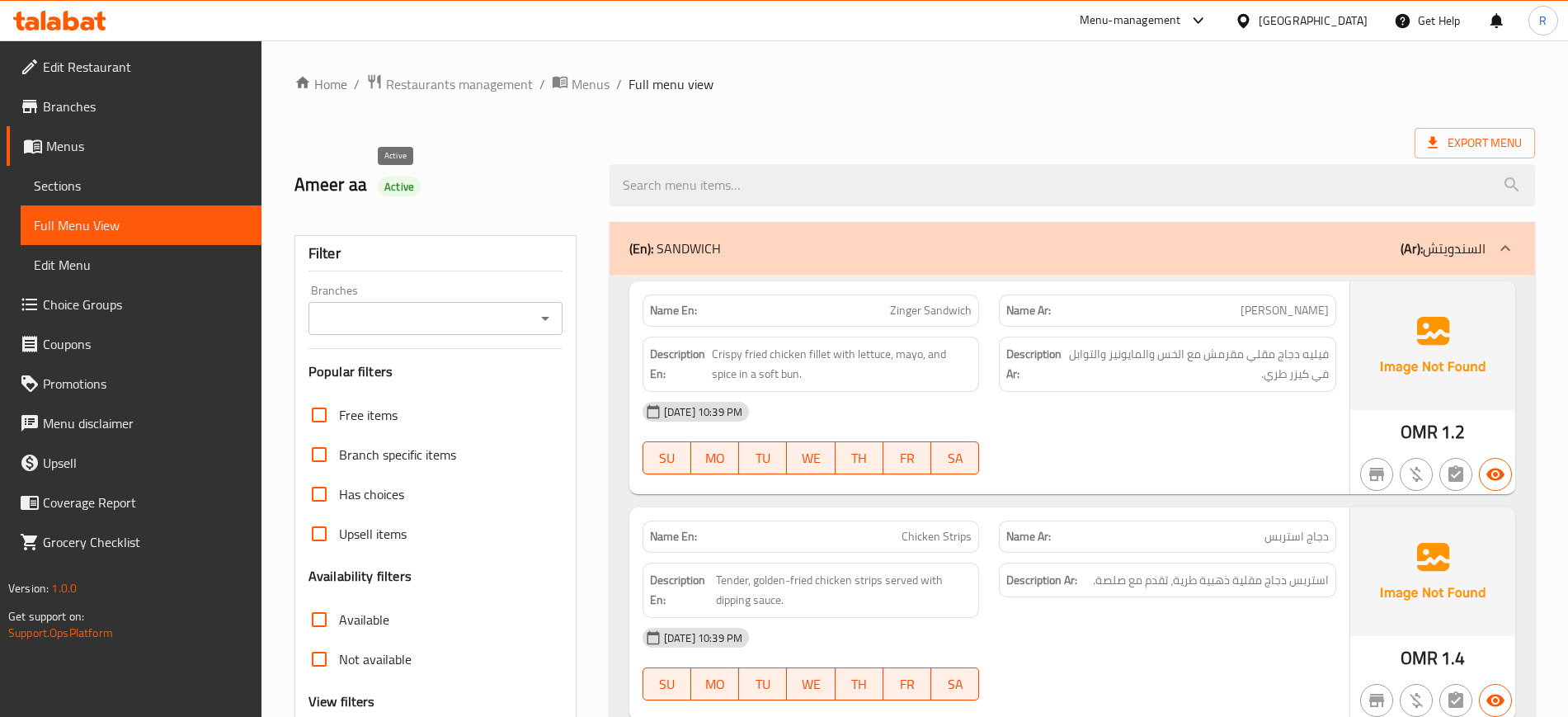 click on "Active" at bounding box center [399, 186] 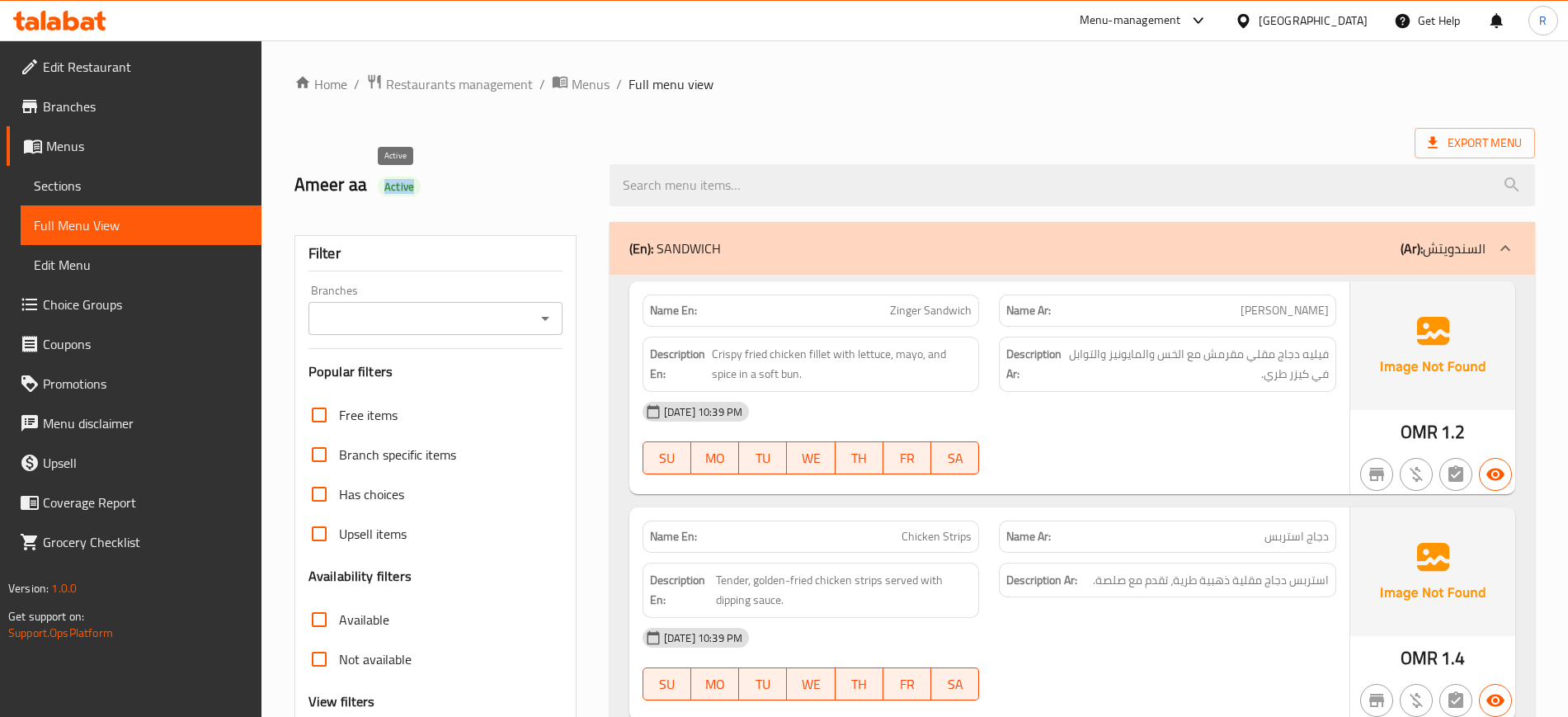 click on "Active" at bounding box center [399, 186] 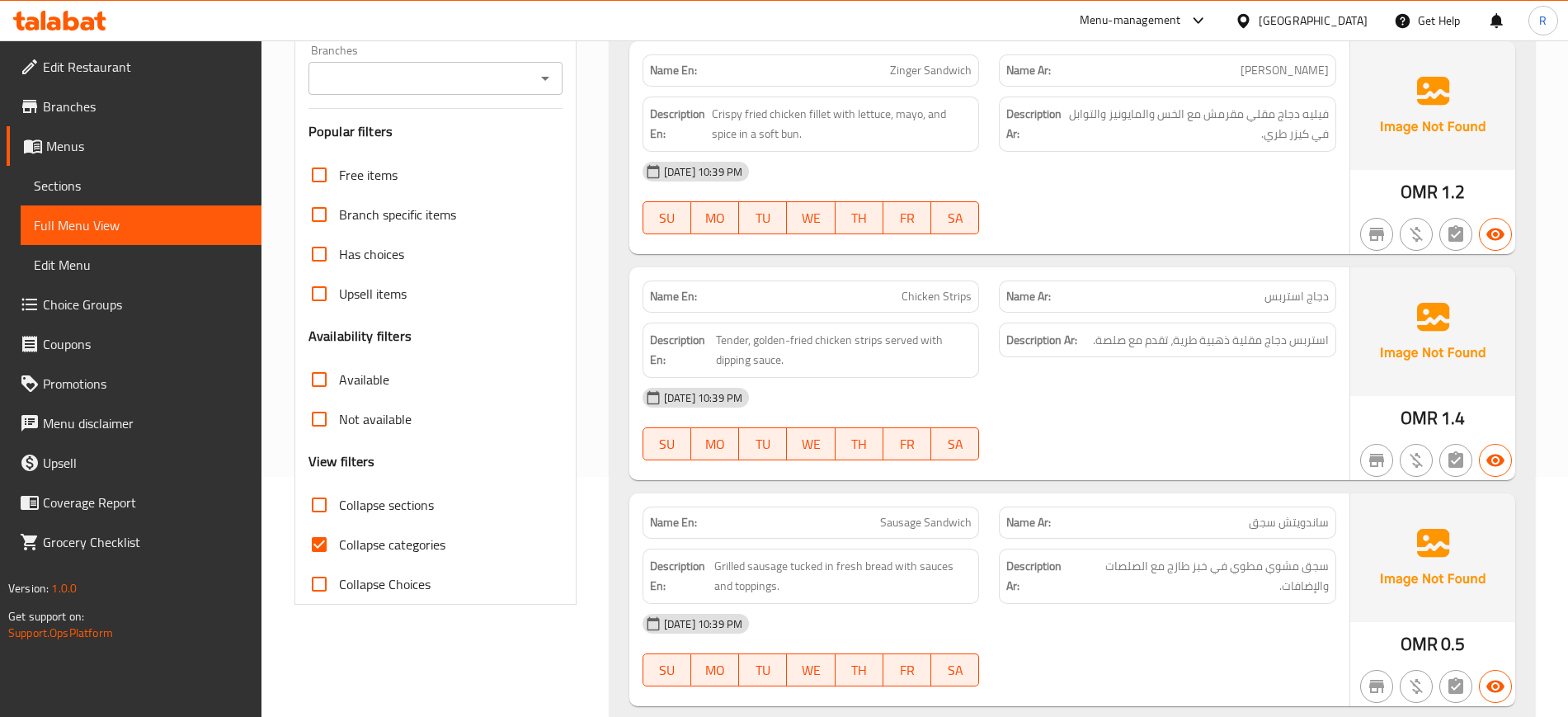 scroll, scrollTop: 516, scrollLeft: 0, axis: vertical 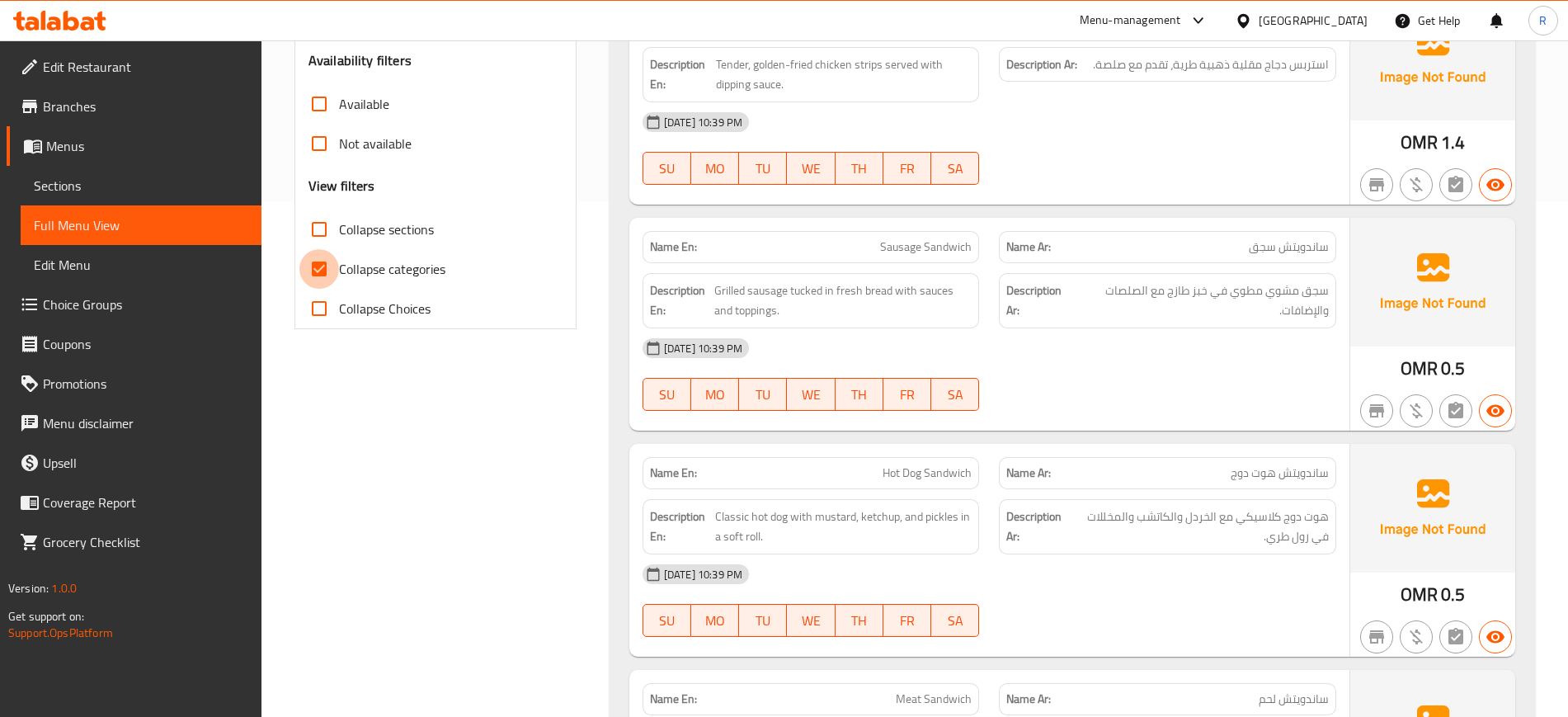 click on "Collapse categories" at bounding box center (319, 269) 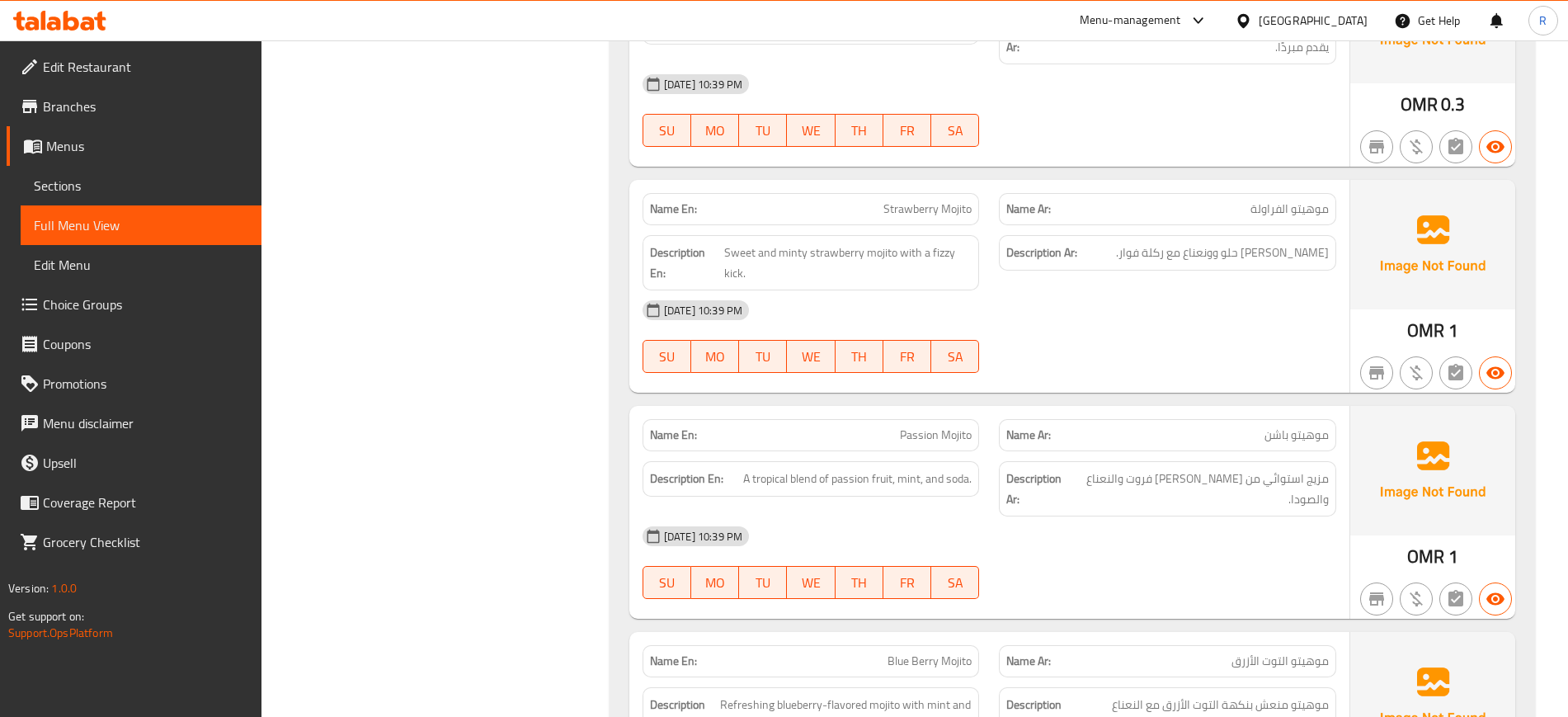 scroll, scrollTop: 5580, scrollLeft: 0, axis: vertical 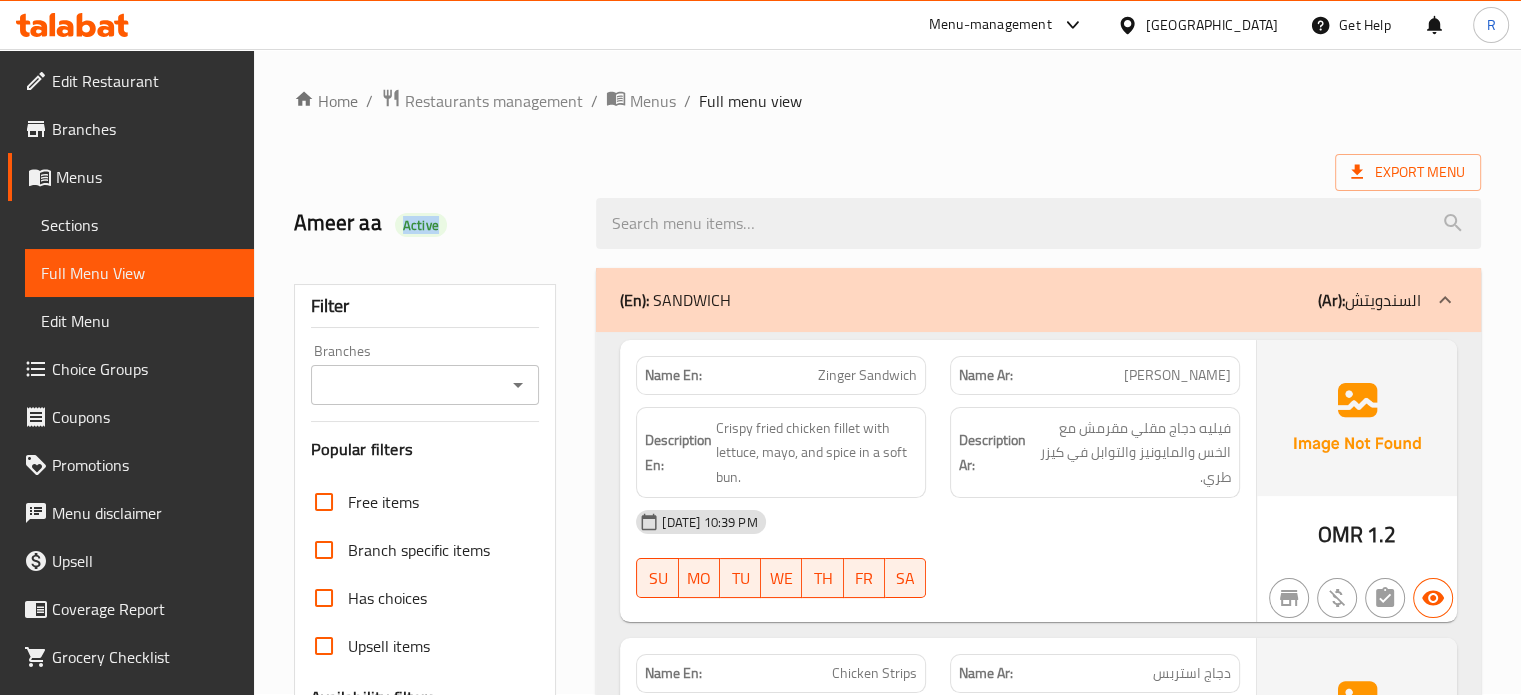 click on "Home / Restaurants management / Menus / Full menu view Export Menu Ameer aa   Active Filter Branches Branches Popular filters Free items Branch specific items Has choices Upsell items Availability filters Available Not available View filters Collapse sections Collapse categories Collapse Choices (En):   SANDWICH (Ar): السندويتش Name En: Zinger Sandwich Name Ar: ساندوتش زينجر Description En: Crispy fried chicken fillet with lettuce, mayo, and spice in a soft bun. Description Ar: فيليه دجاج مقلي مقرمش مع الخس والمايونيز والتوابل في كيزر طري. 14-07-2025 10:39 PM SU MO TU WE TH FR SA OMR 1.2 Name En: Chicken Strips Name Ar: دجاج استربس Description En: Tender, golden-fried chicken strips served with dipping sauce. Description Ar: استربس دجاج مقلية ذهبية طرية، تقدم مع صلصة. 14-07-2025 10:39 PM SU MO TU WE TH FR SA OMR 1.4 Name En: Sausage Sandwich Name Ar: ساندويتش سجق Description En: SU" at bounding box center (887, 3971) 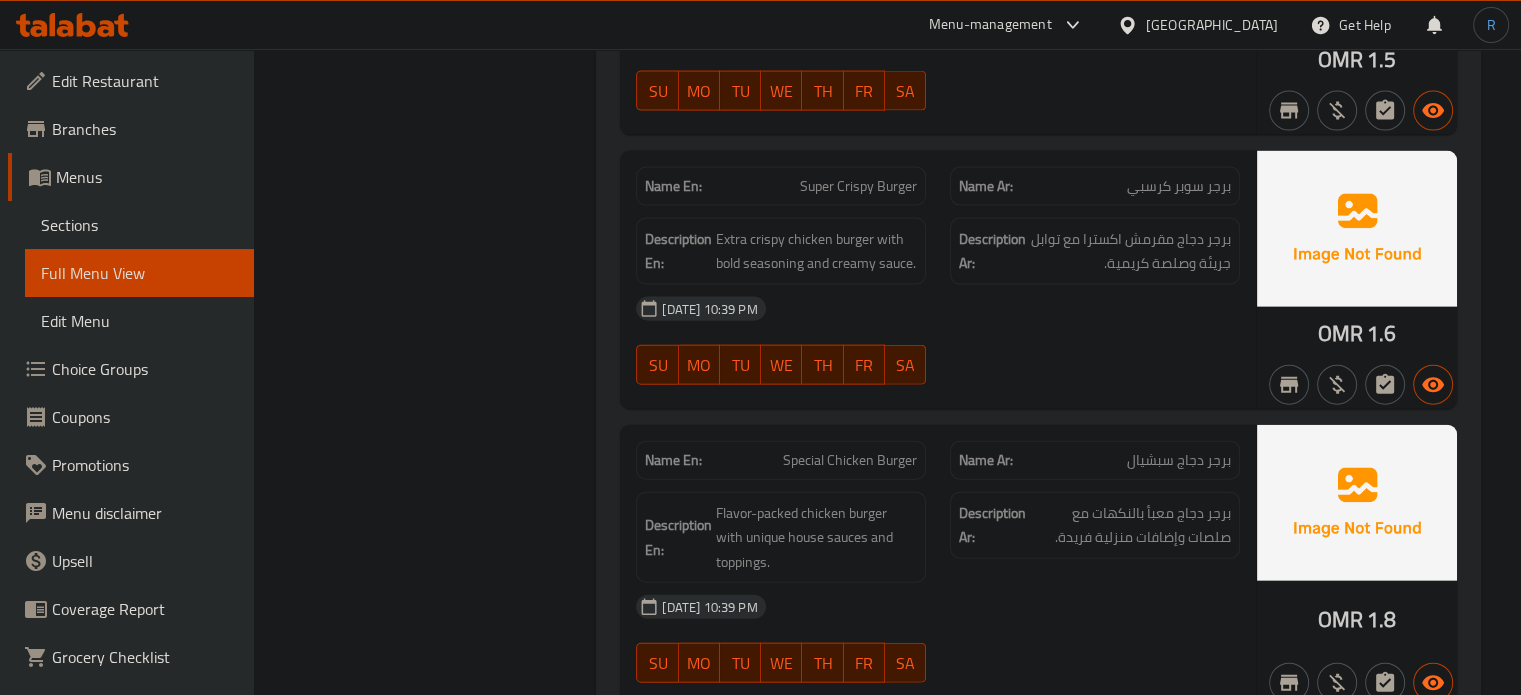 scroll, scrollTop: 4410, scrollLeft: 0, axis: vertical 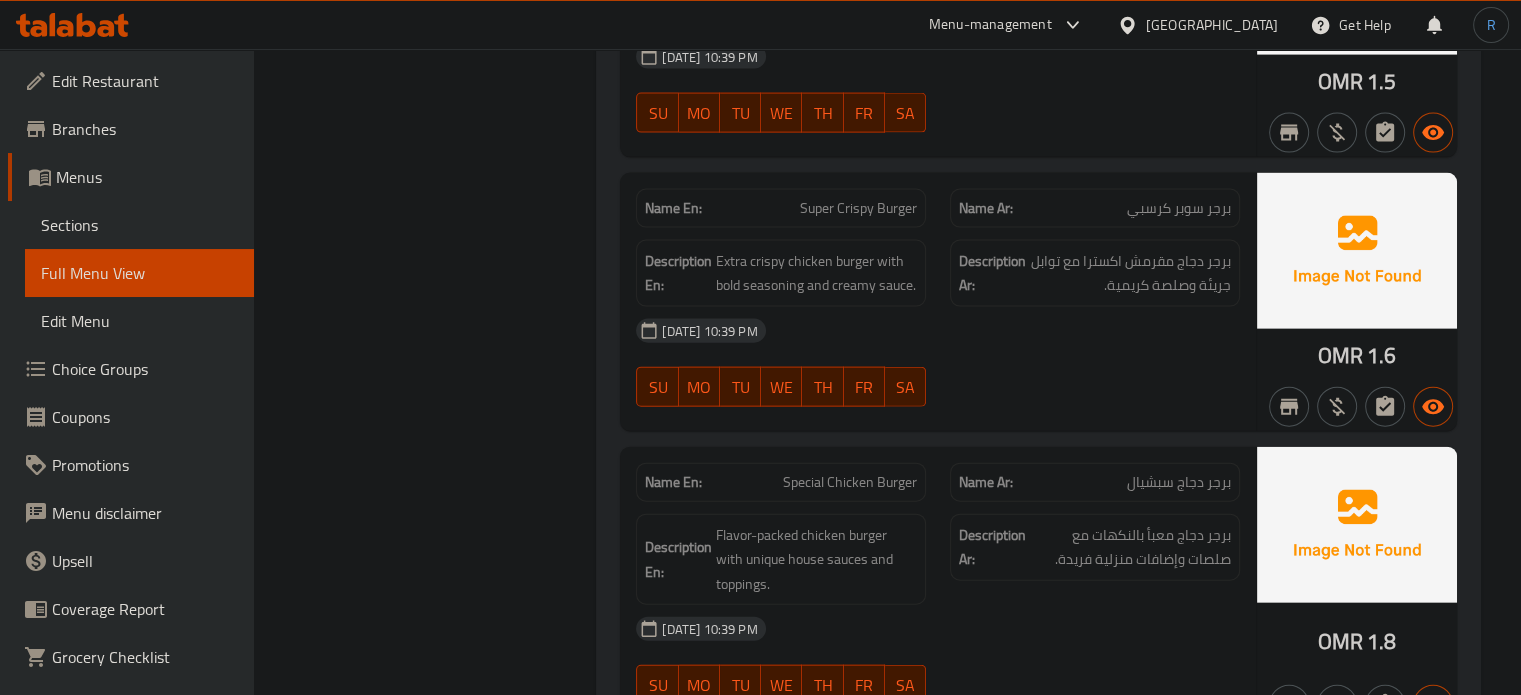 click on "14-07-2025 10:39 PM" at bounding box center (938, -3613) 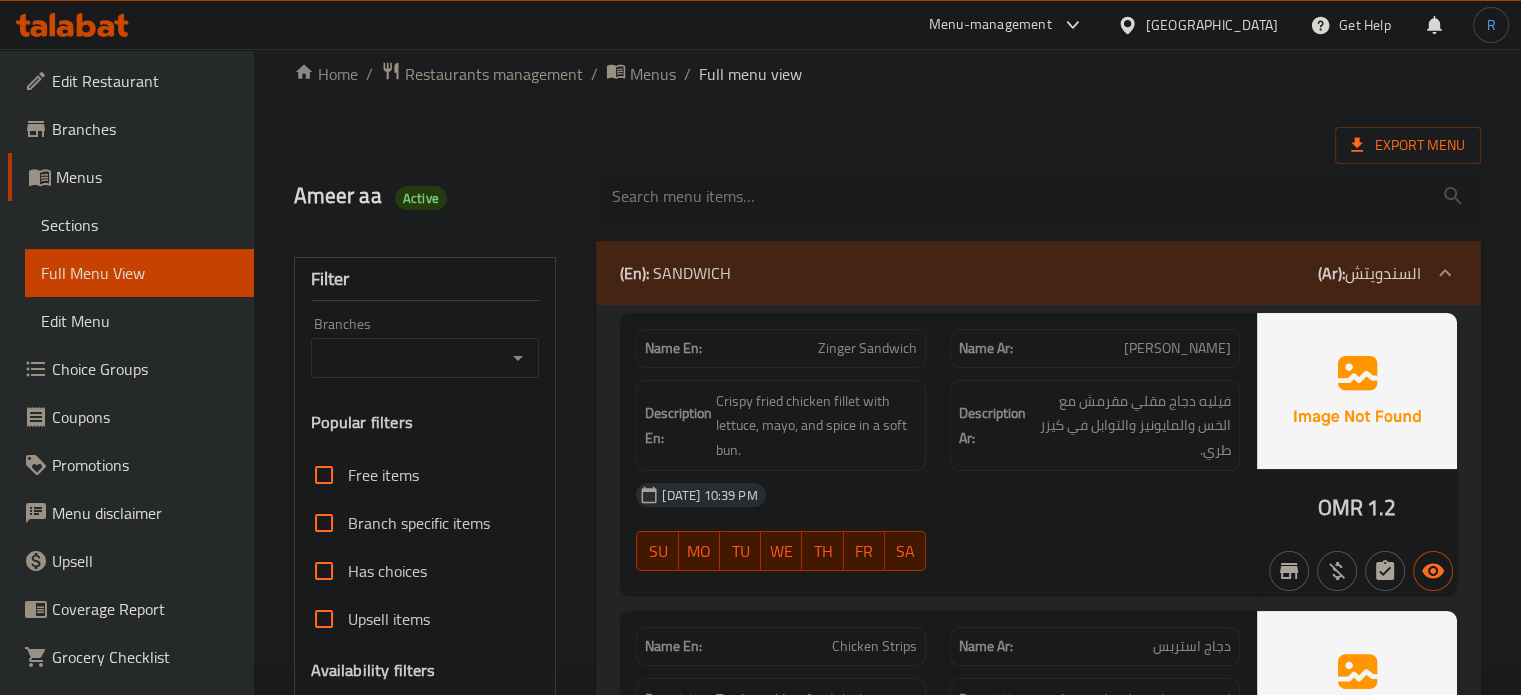click on "Zinger Sandwich" at bounding box center [867, 348] 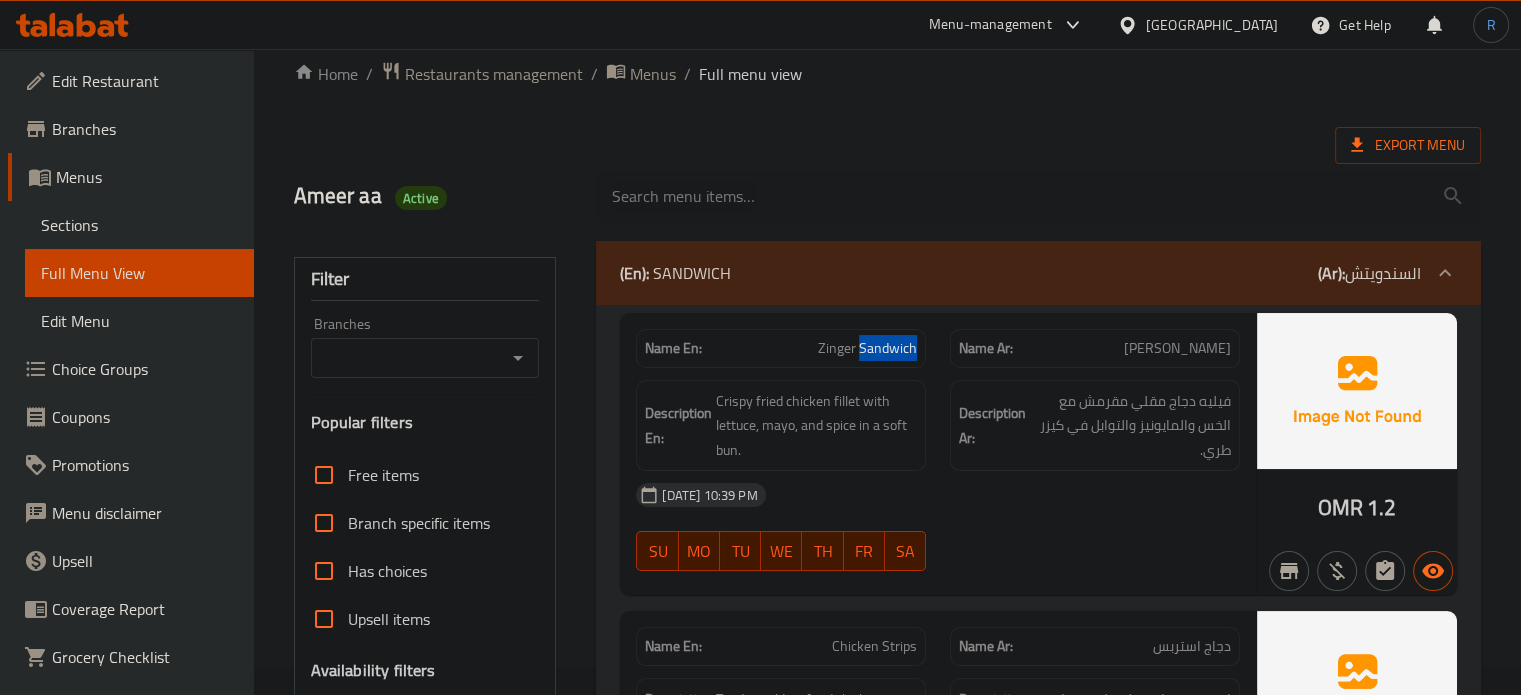 click on "Zinger Sandwich" at bounding box center [867, 348] 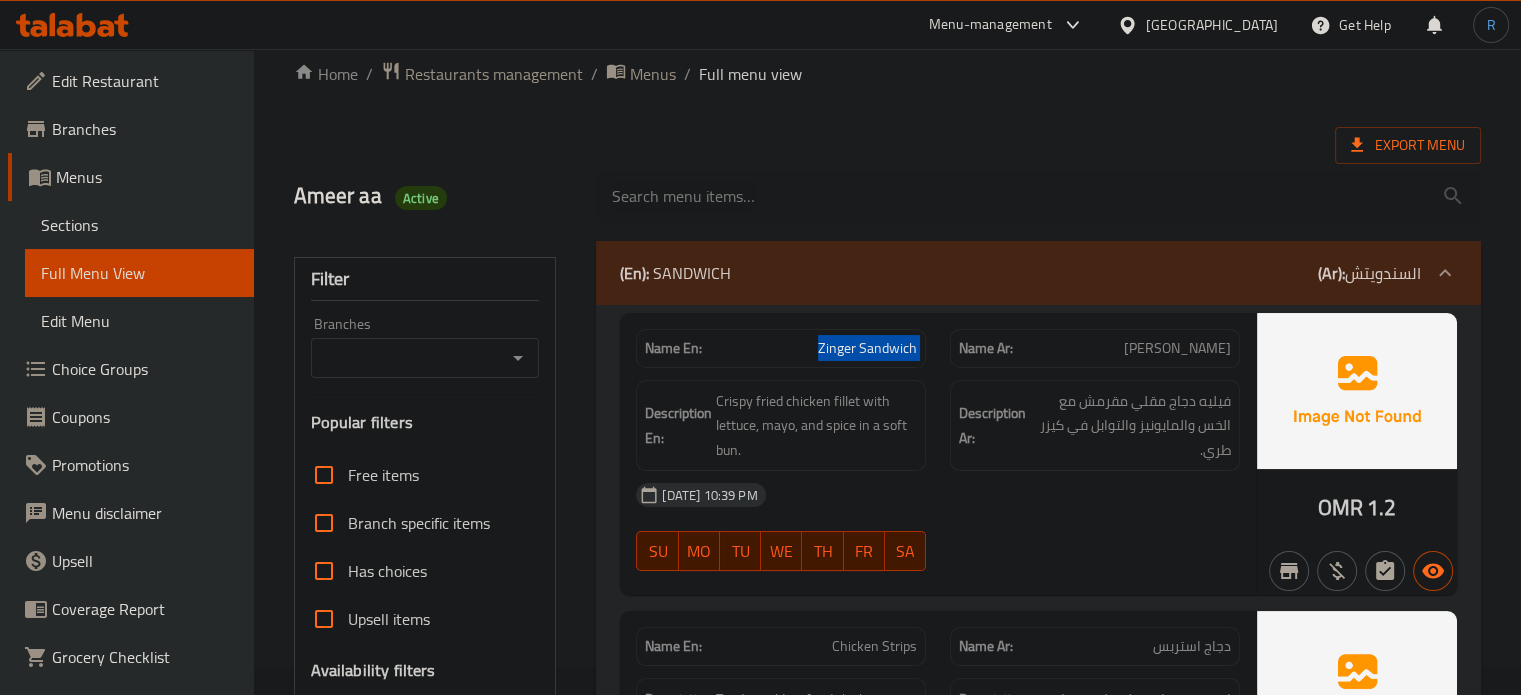 click on "Zinger Sandwich" at bounding box center (867, 348) 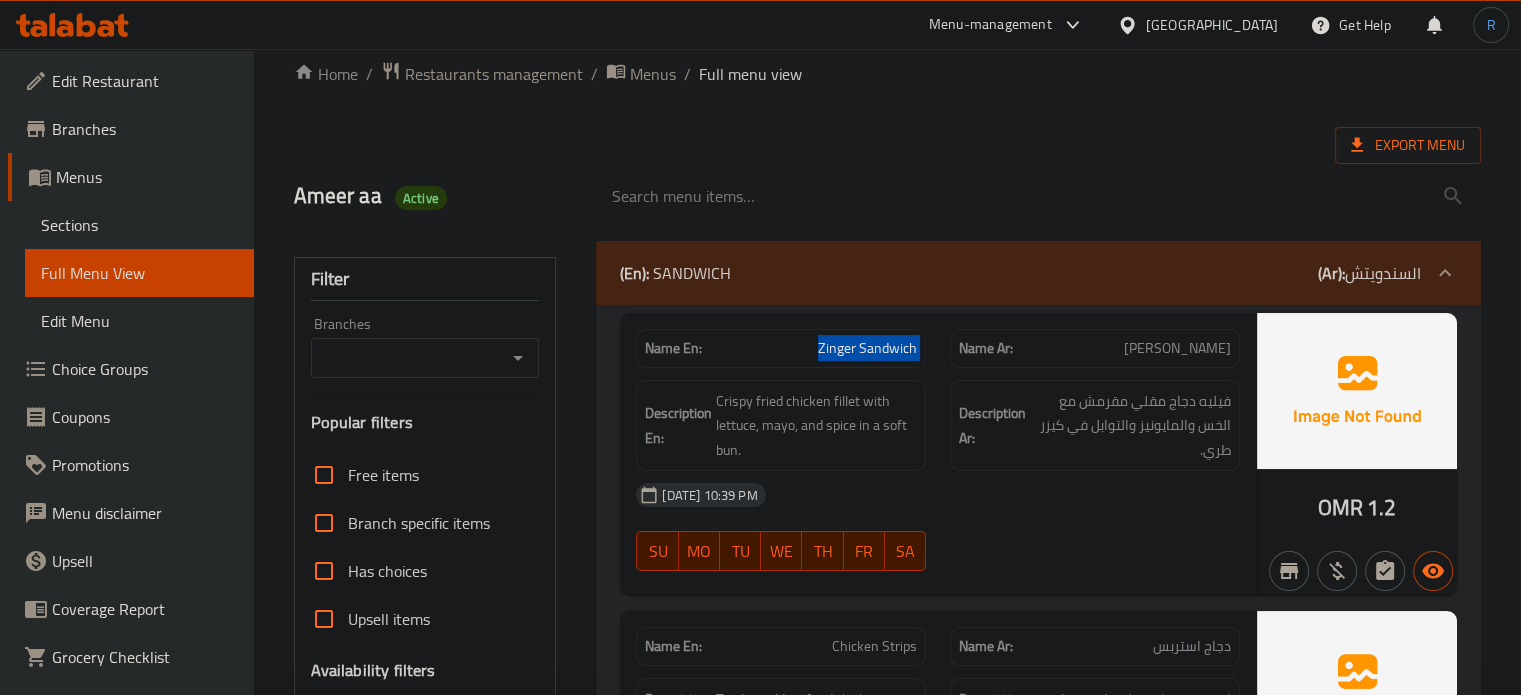 copy on "Zinger Sandwich" 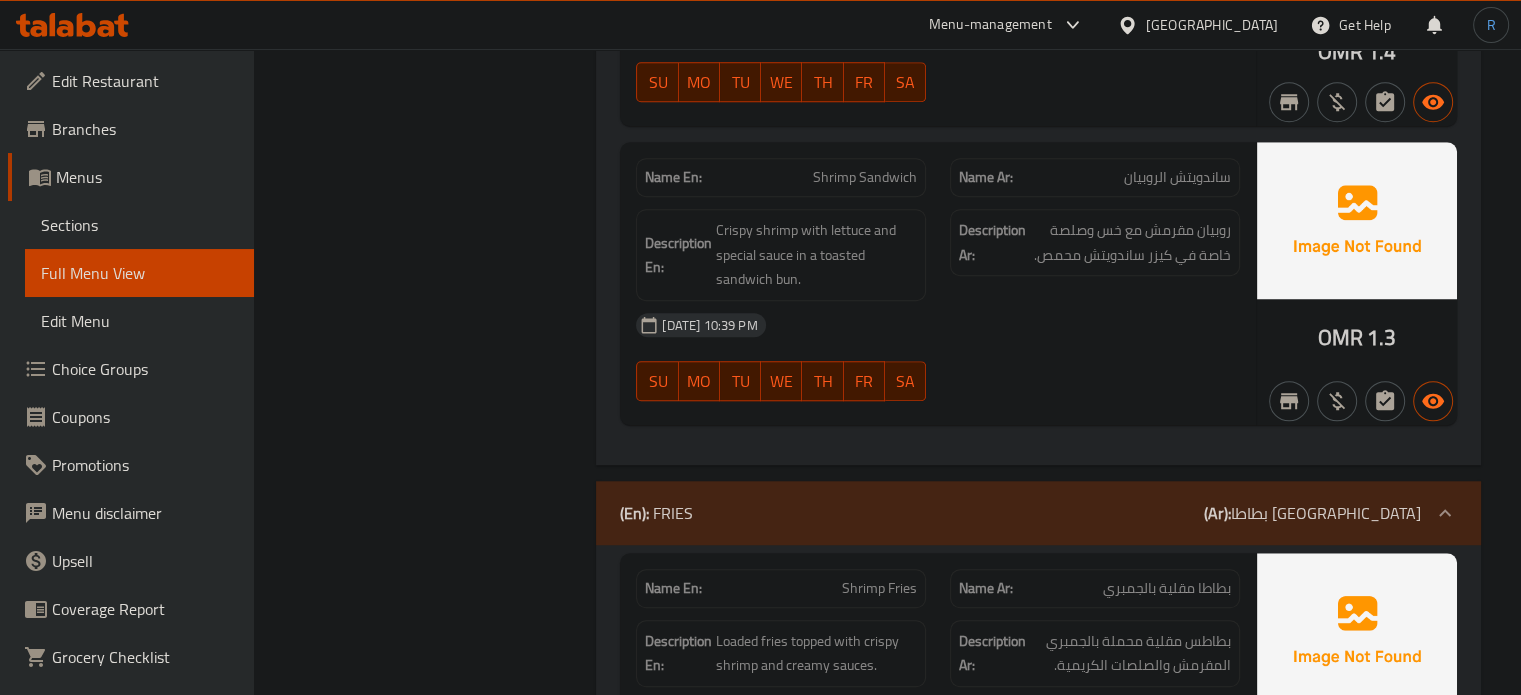 scroll, scrollTop: 1628, scrollLeft: 0, axis: vertical 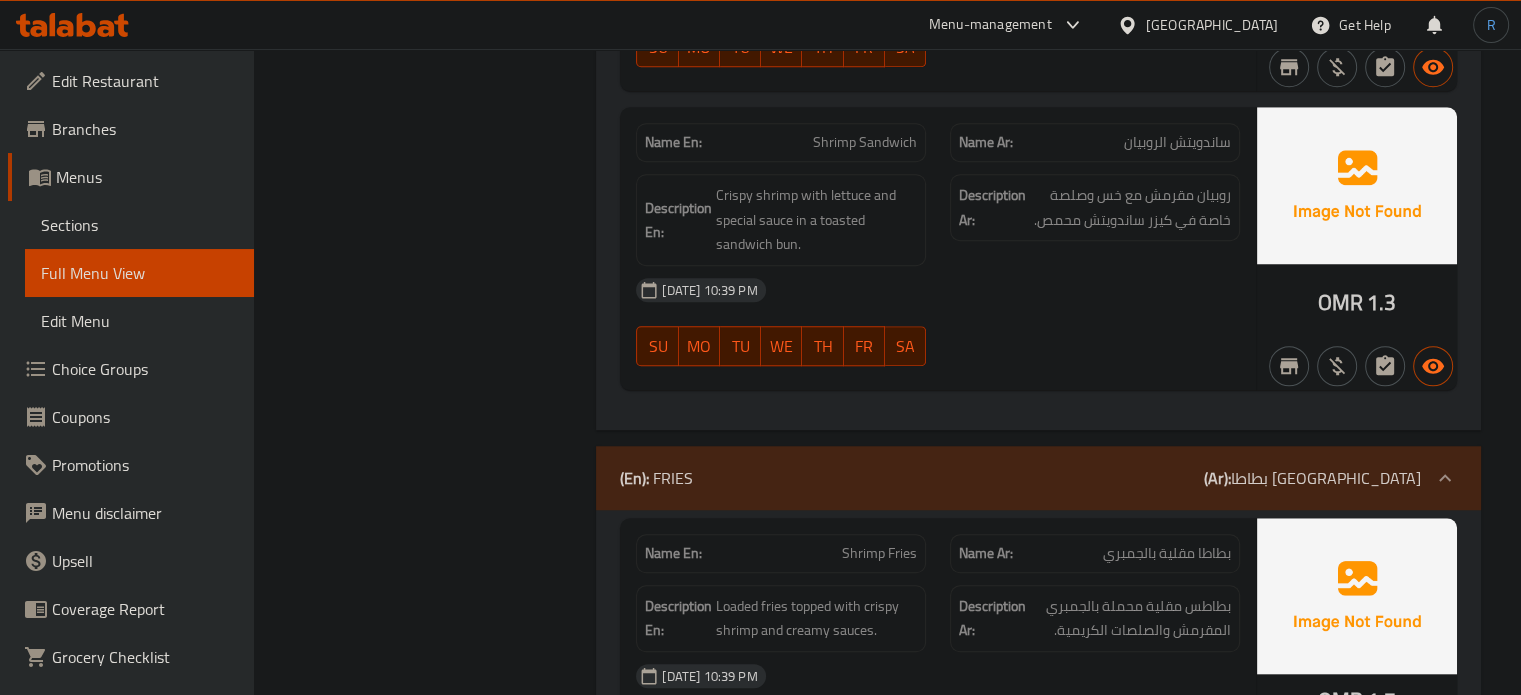 click on "14-07-2025 10:39 PM" at bounding box center (938, 290) 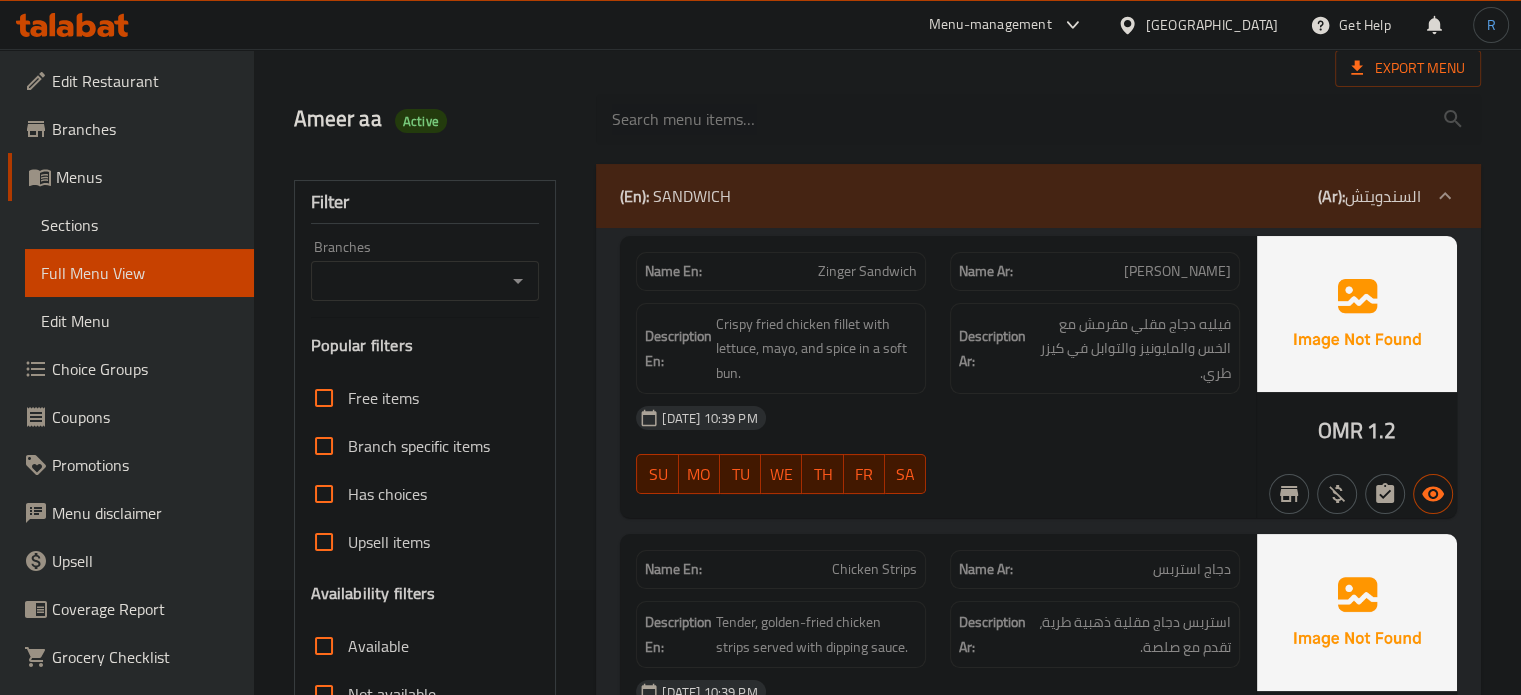 click on "14-07-2025 10:39 PM" at bounding box center [938, 418] 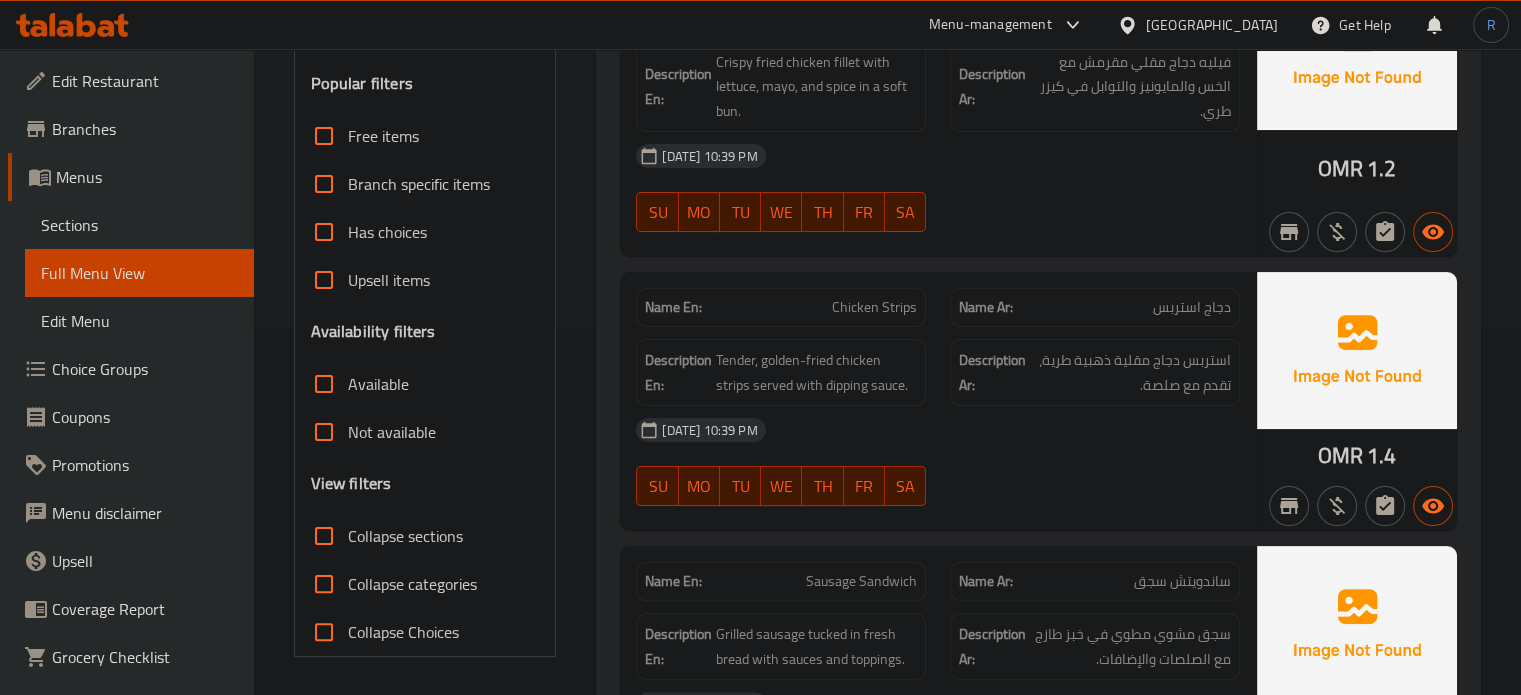 scroll, scrollTop: 405, scrollLeft: 0, axis: vertical 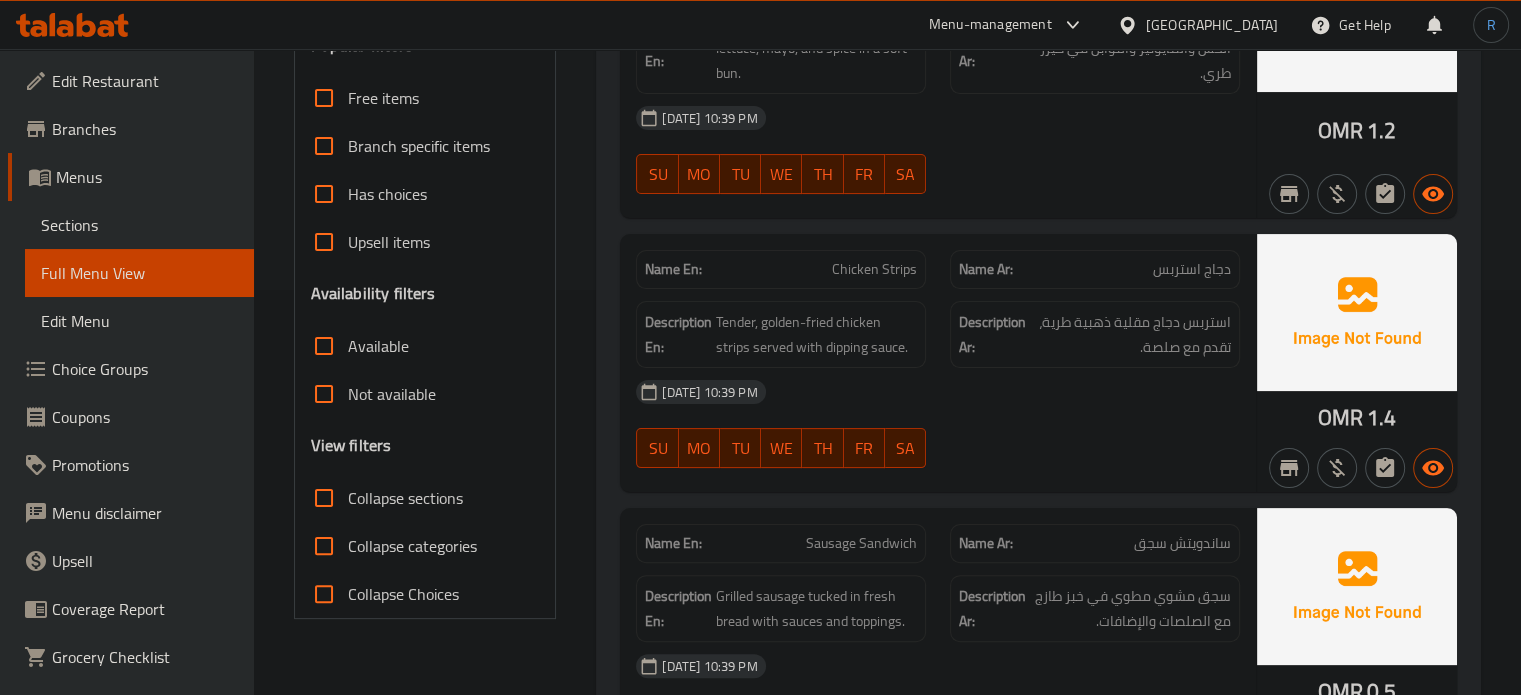 click on "Chicken Strips" at bounding box center [874, 269] 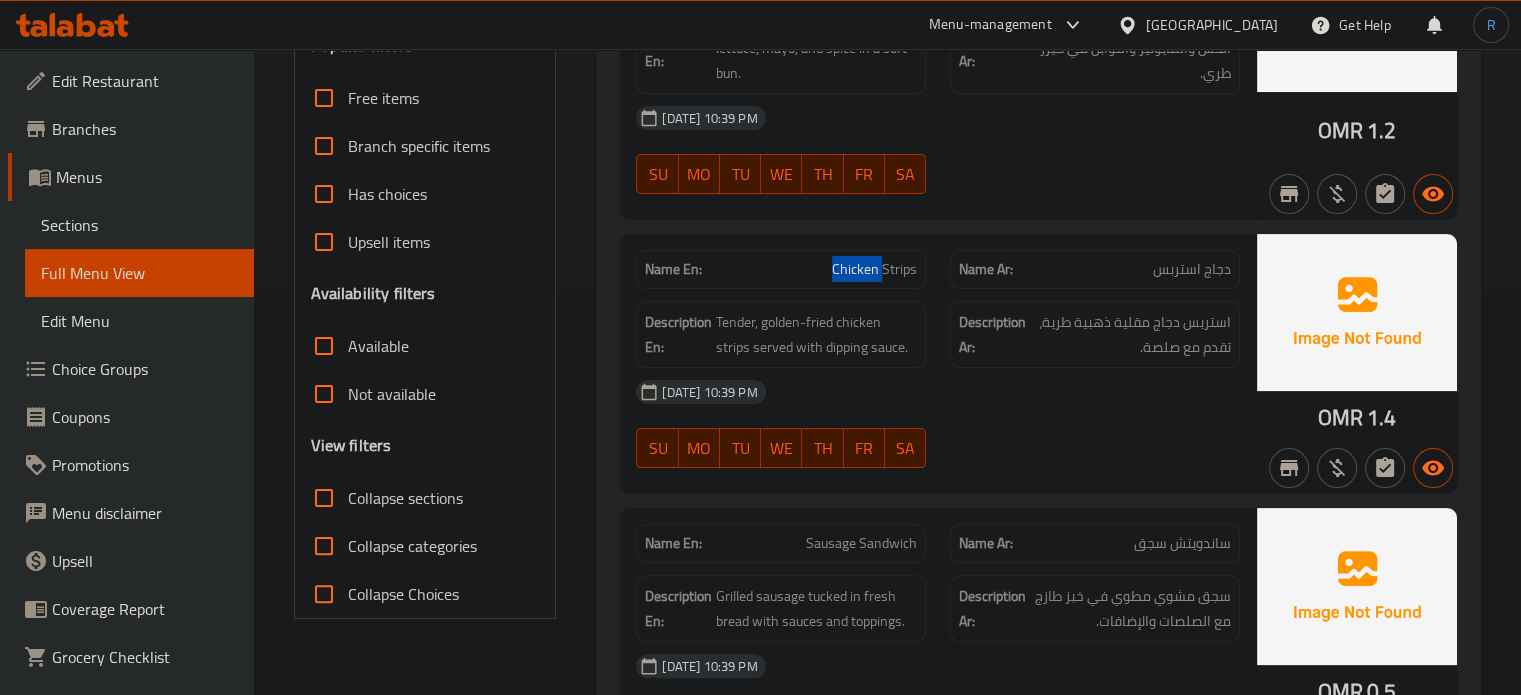click on "Chicken Strips" at bounding box center (874, 269) 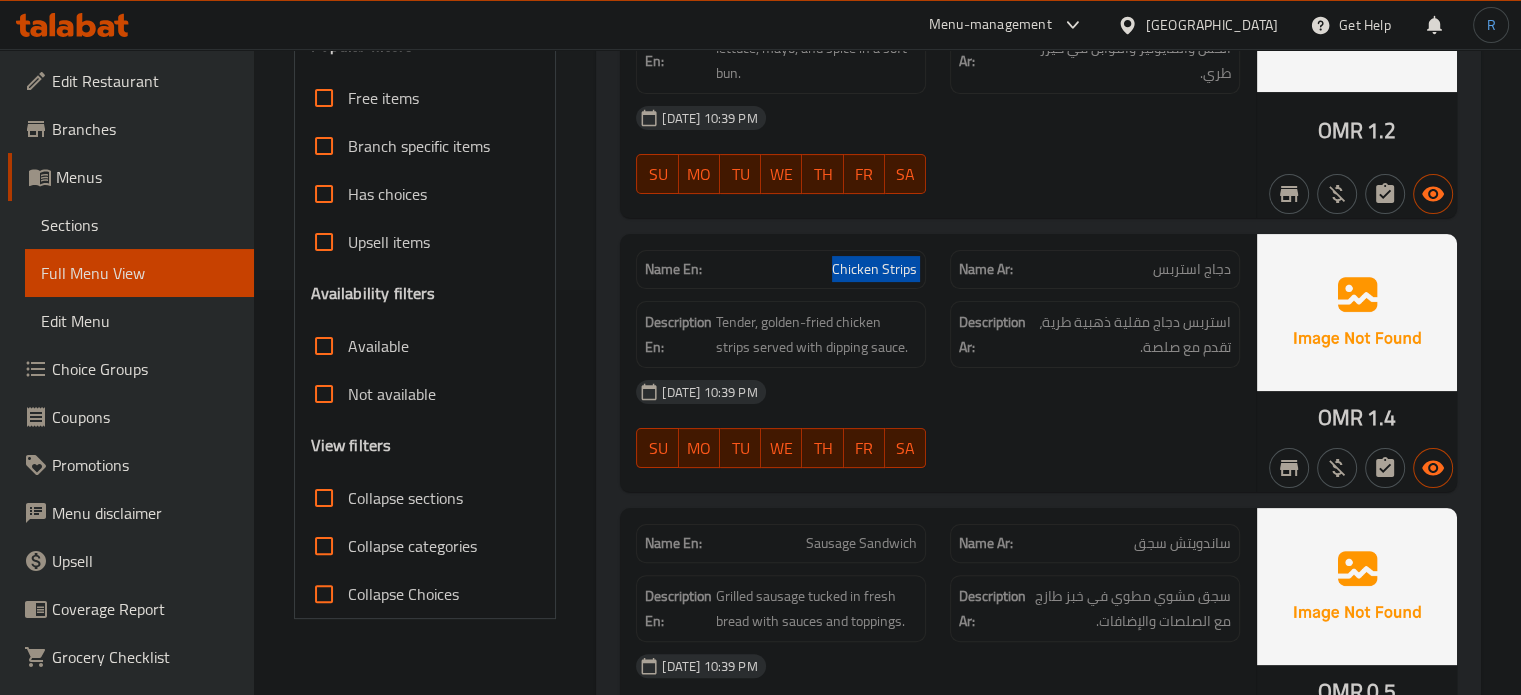 click on "Chicken Strips" at bounding box center [874, 269] 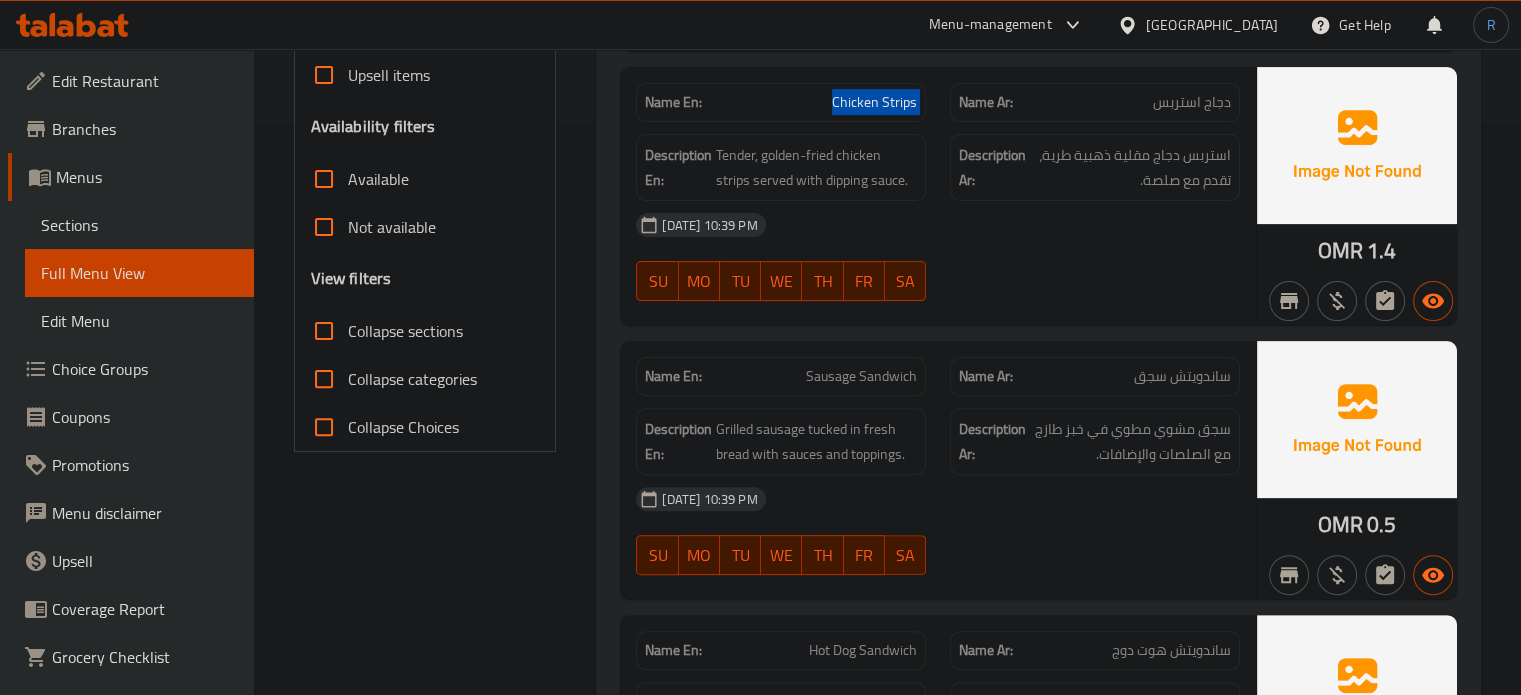 scroll, scrollTop: 605, scrollLeft: 0, axis: vertical 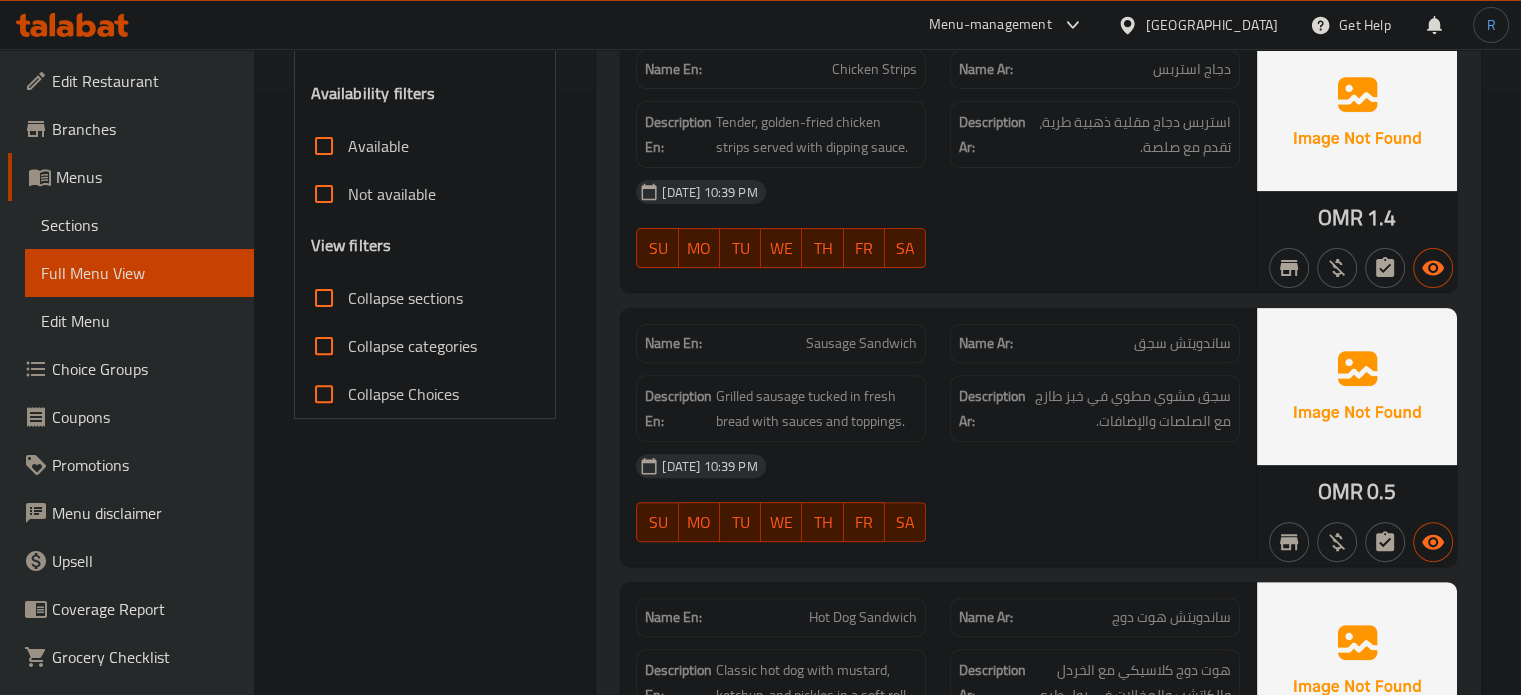 click on "Name En: Chicken Strips Name Ar: دجاج استربس Description En: Tender, golden-fried chicken strips served with dipping sauce. Description Ar: استربس دجاج مقلية ذهبية طرية، تقدم مع صلصة. 14-07-2025 10:39 PM SU MO TU WE TH FR SA" at bounding box center [938, 163] 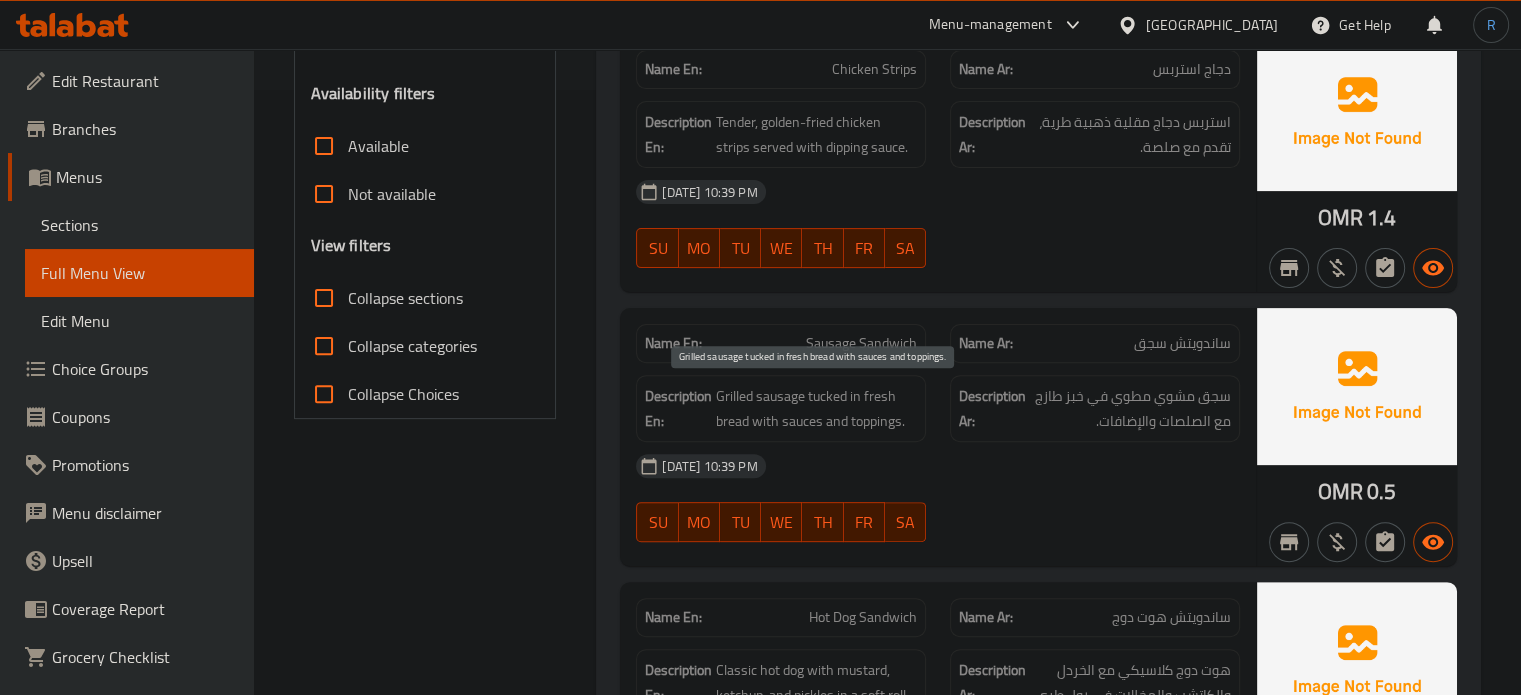 click on "Grilled sausage tucked in fresh bread with sauces and toppings." at bounding box center (816, 408) 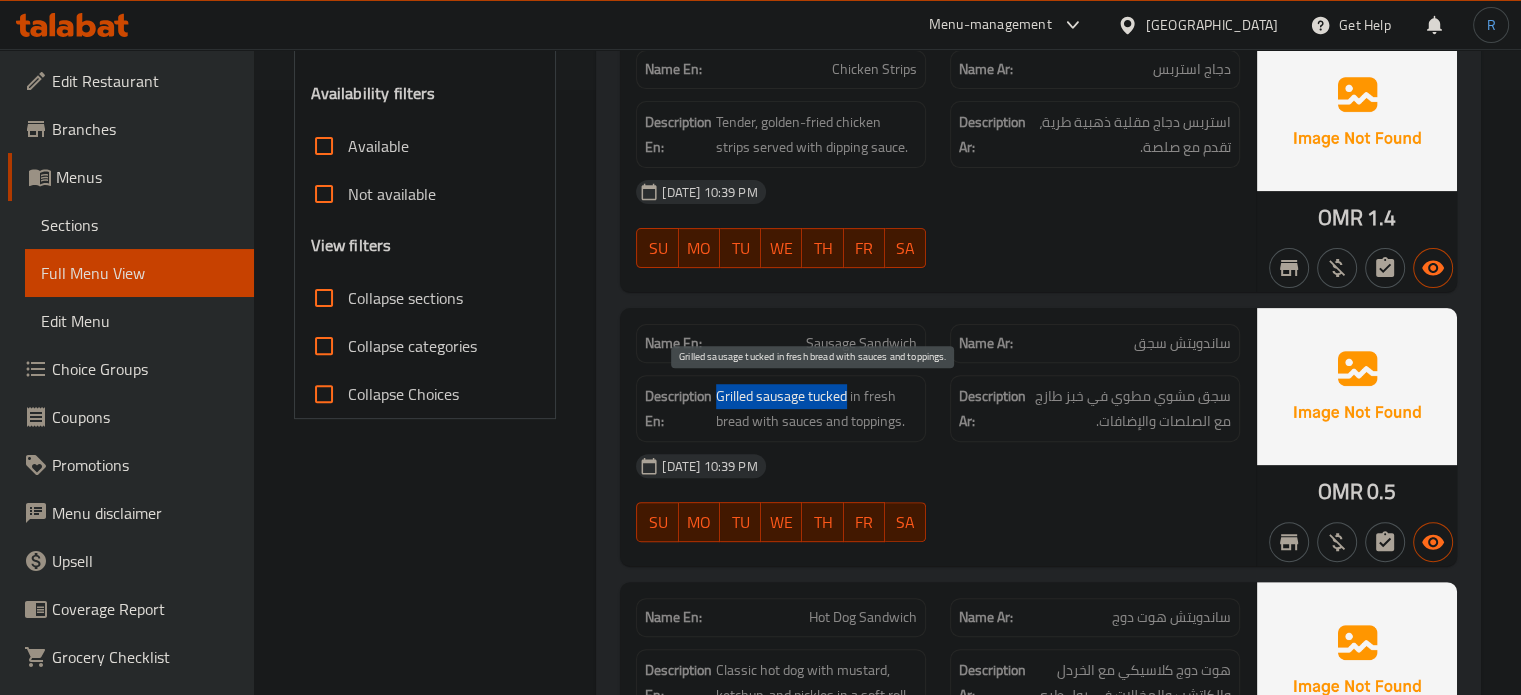 drag, startPoint x: 847, startPoint y: 391, endPoint x: 716, endPoint y: 394, distance: 131.03435 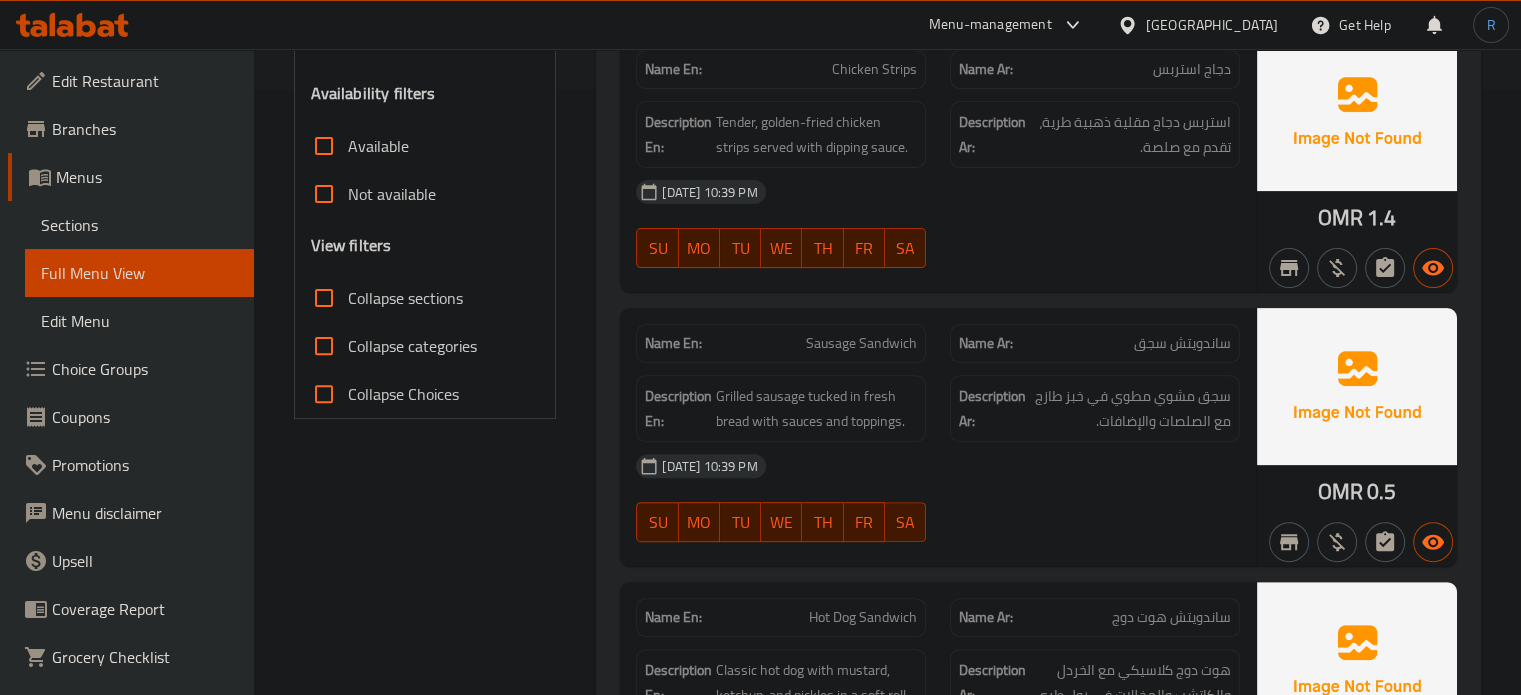 click at bounding box center [1095, 268] 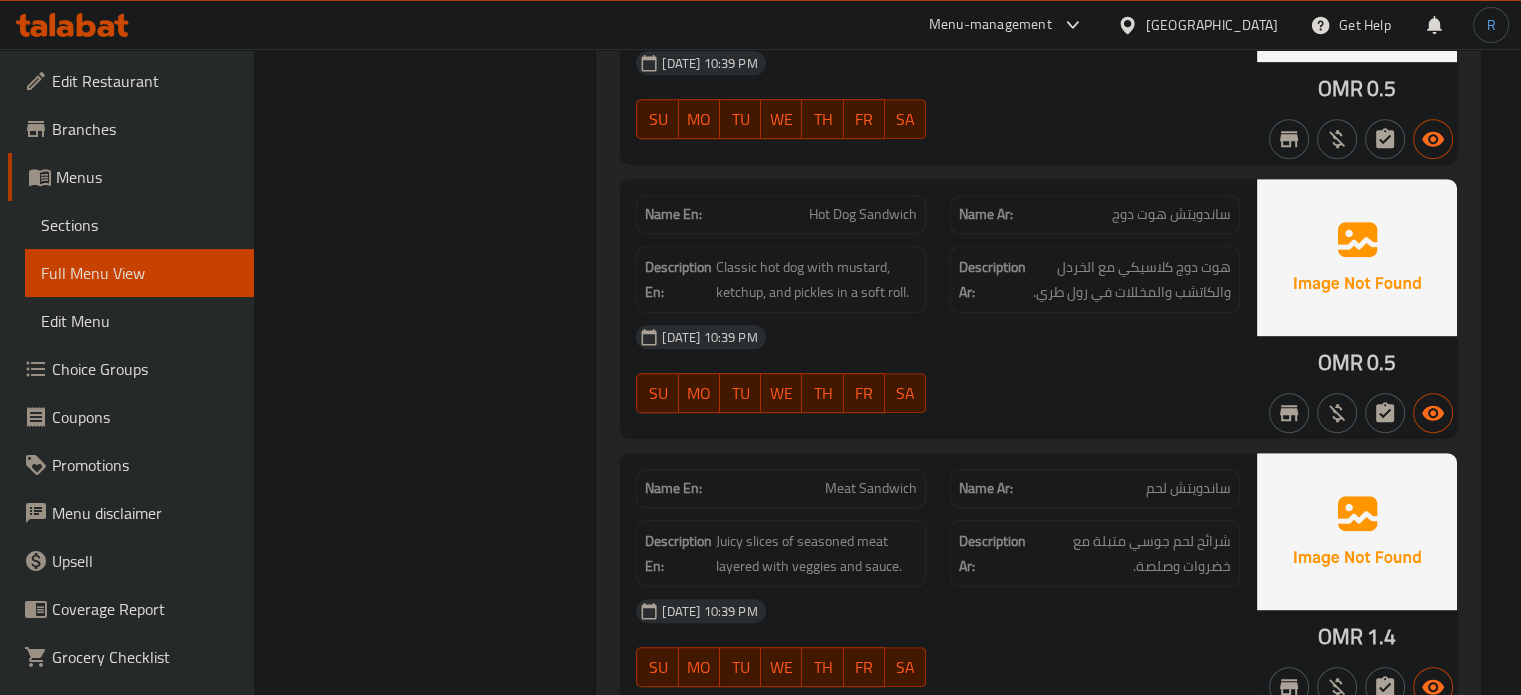 scroll, scrollTop: 1014, scrollLeft: 0, axis: vertical 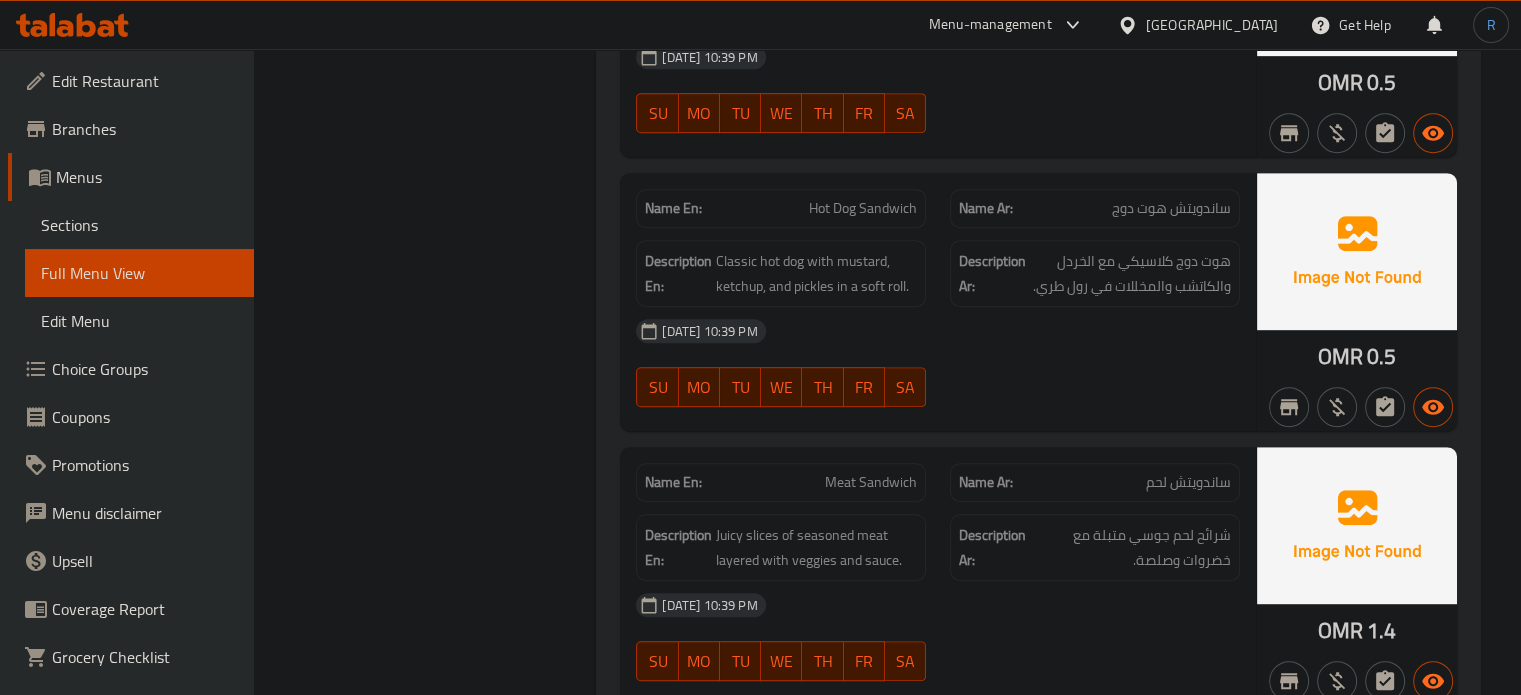 click on "14-07-2025 10:39 PM" at bounding box center [938, 331] 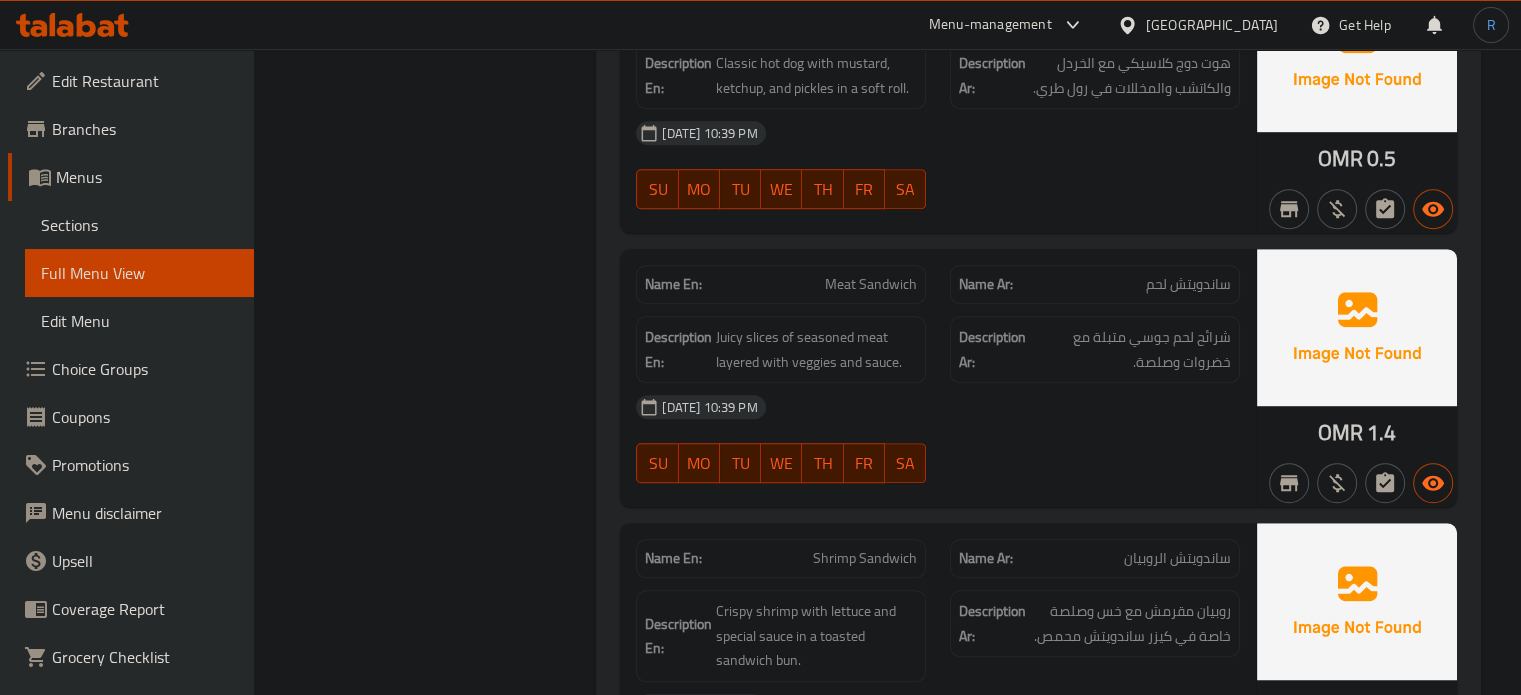 scroll, scrollTop: 1214, scrollLeft: 0, axis: vertical 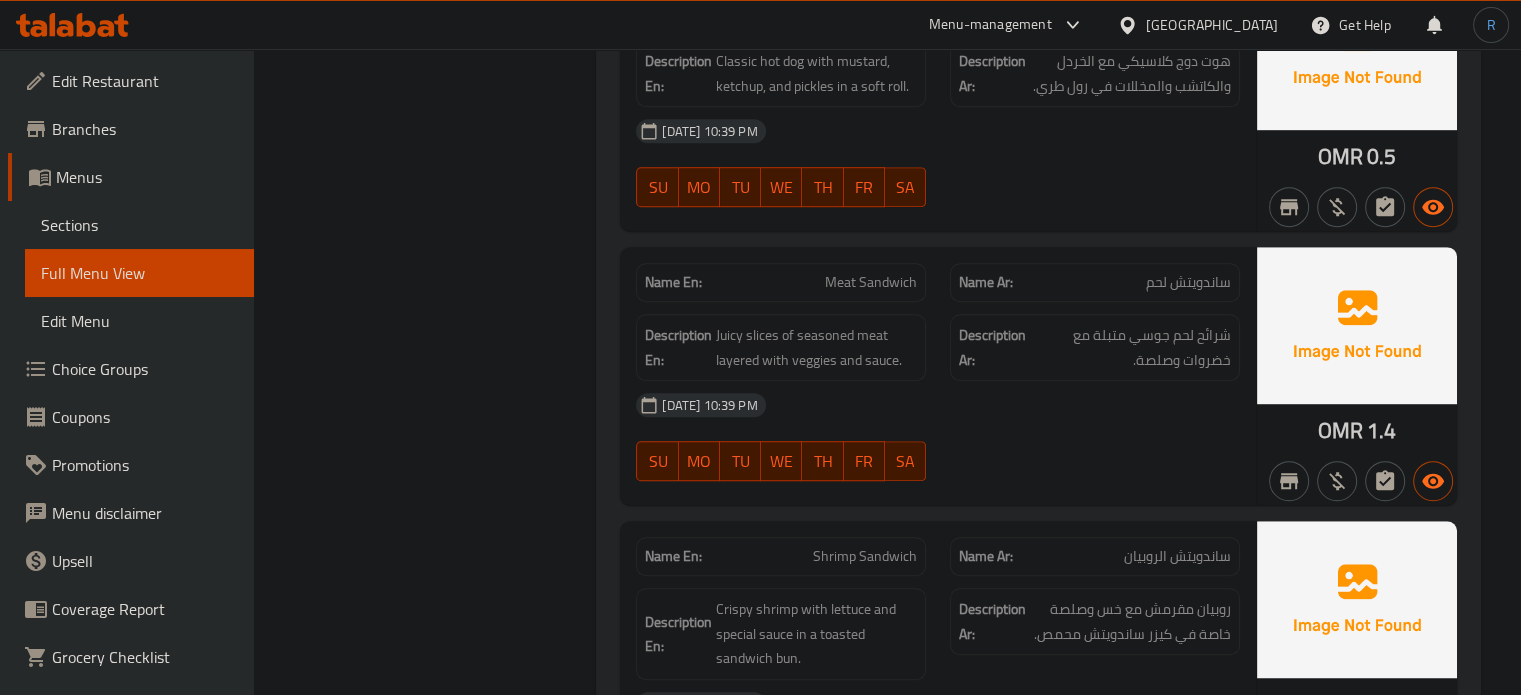 click on "Meat Sandwich" at bounding box center [871, 282] 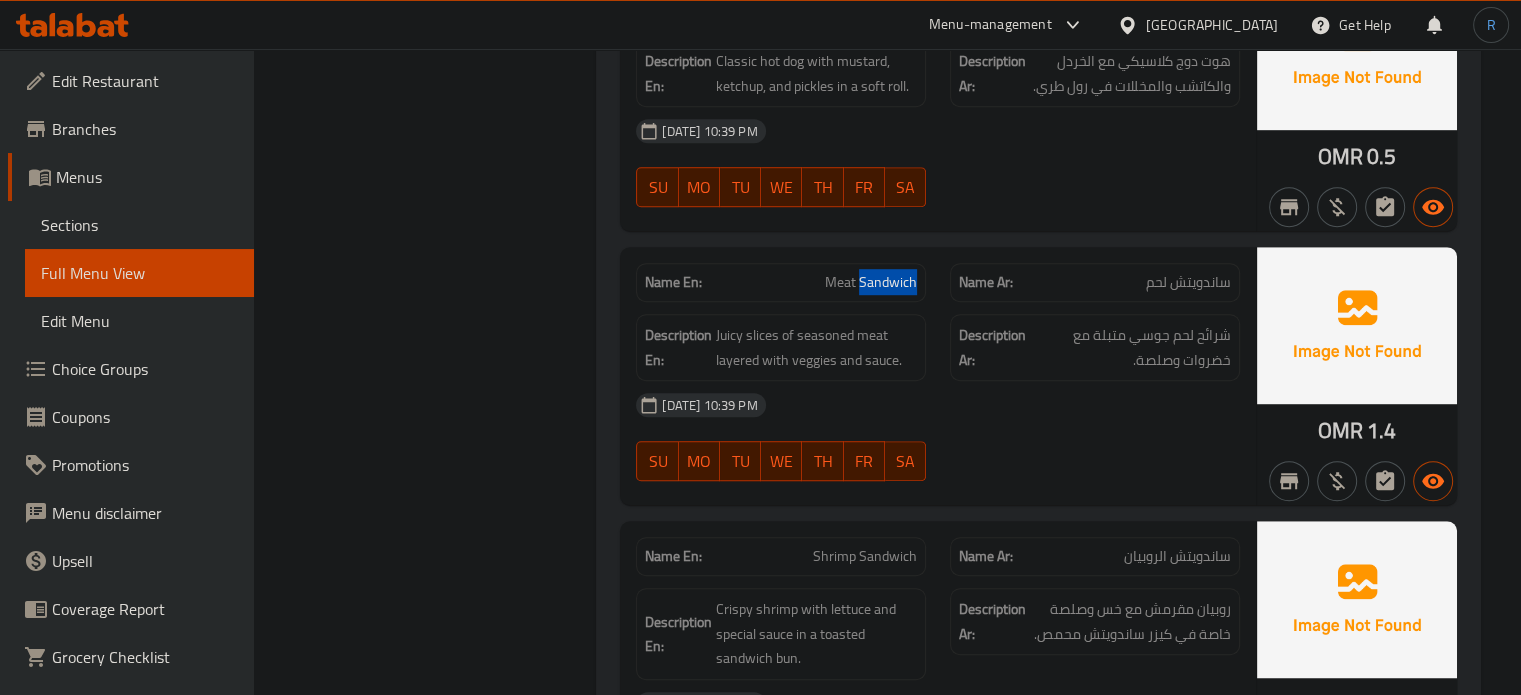 click on "Meat Sandwich" at bounding box center (871, 282) 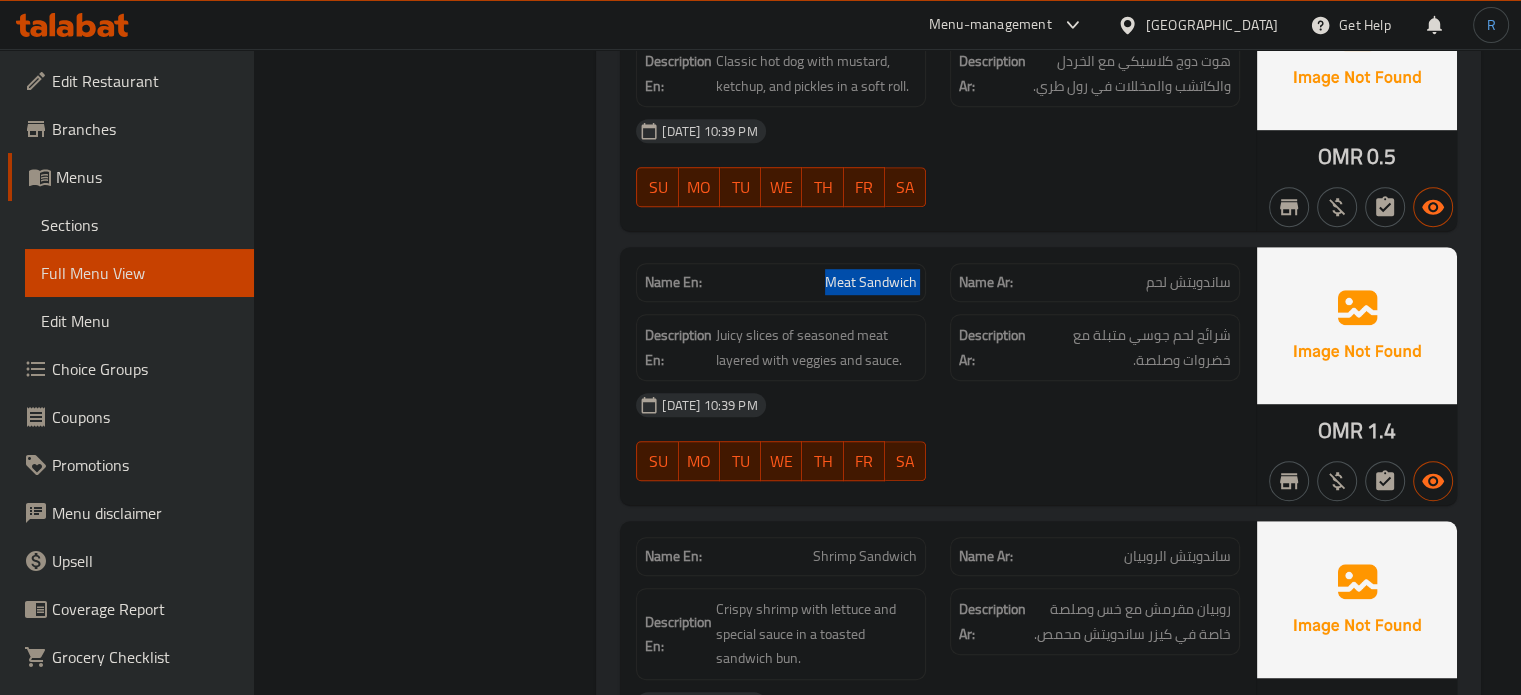 click on "Meat Sandwich" at bounding box center (871, 282) 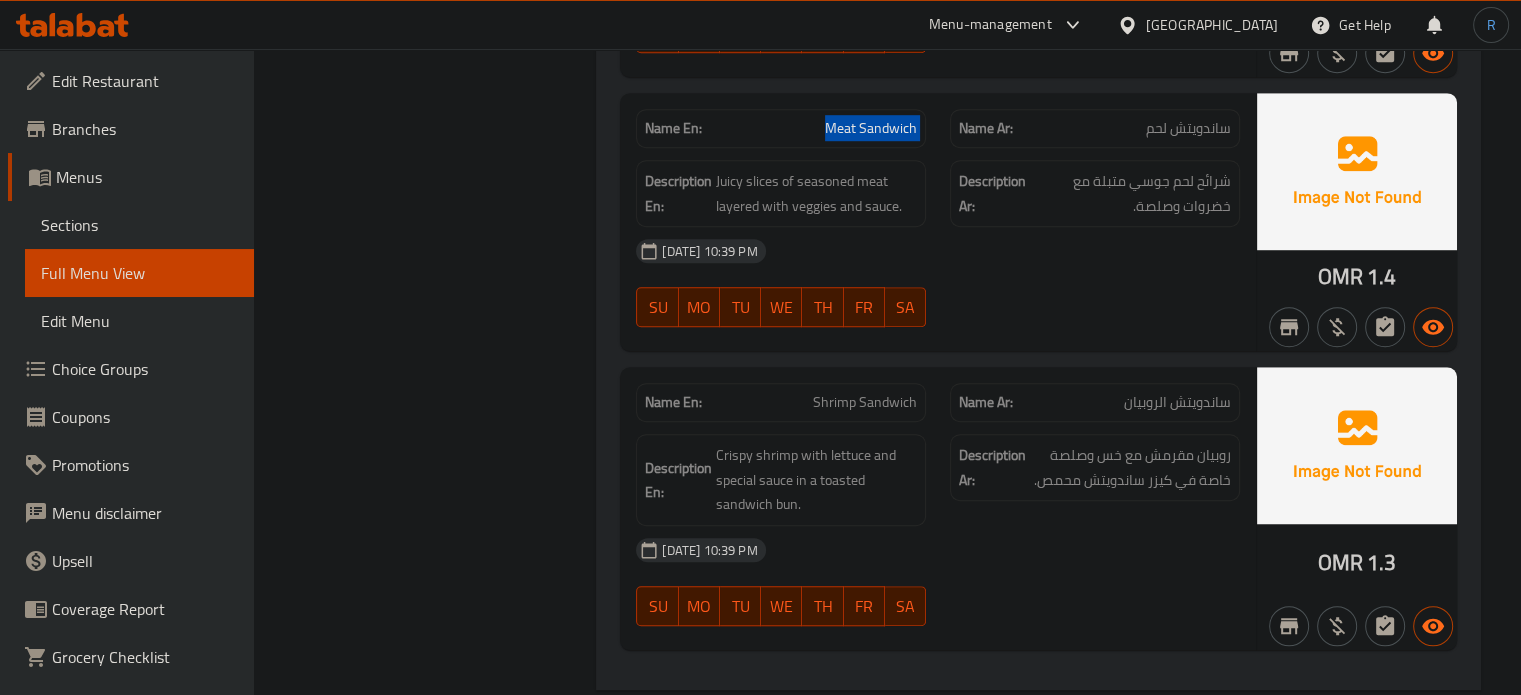 scroll, scrollTop: 1414, scrollLeft: 0, axis: vertical 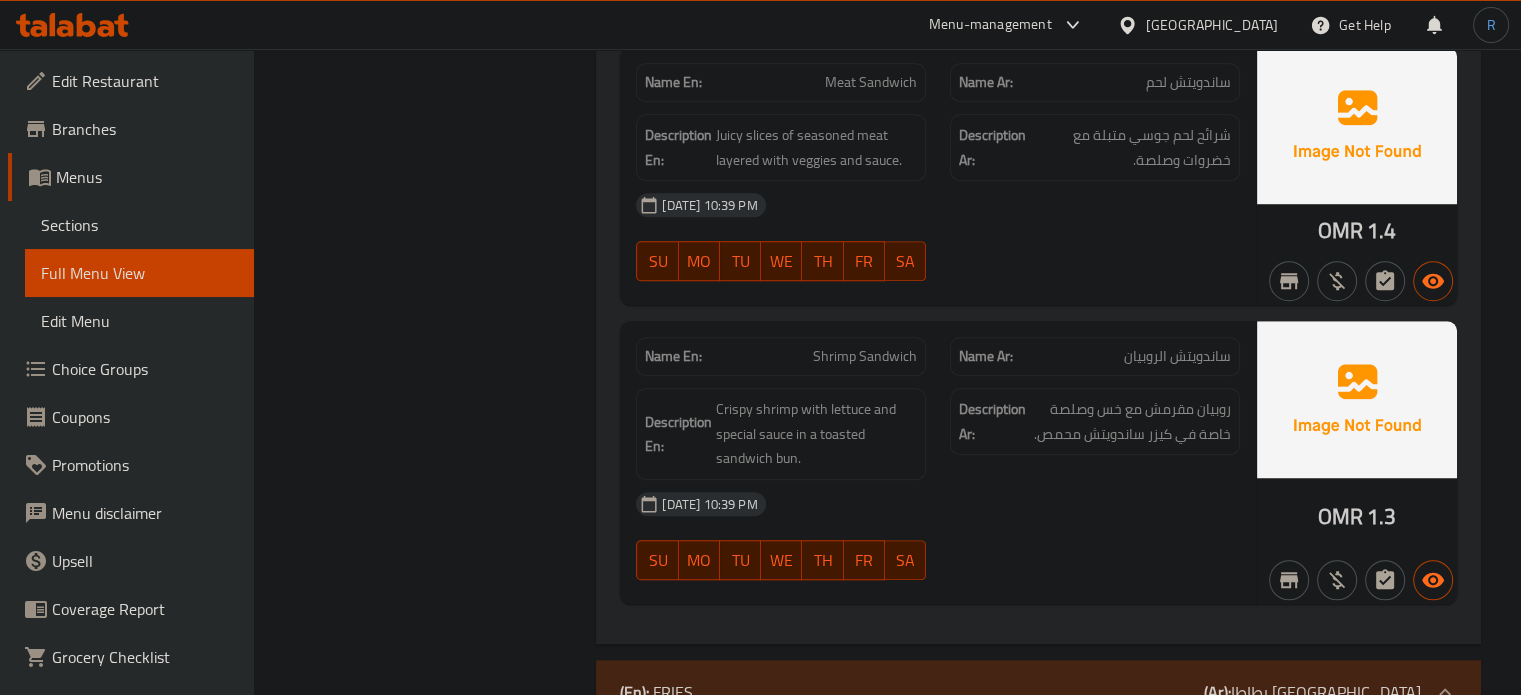 click on "Name En: Meat Sandwich Name Ar: ساندويتش لحم Description En: Juicy slices of seasoned meat layered with veggies and sauce. Description Ar: شرائح لحم جوسي متبلة مع خضروات وصلصة. 14-07-2025 10:39 PM SU MO TU WE TH FR SA" at bounding box center [938, 176] 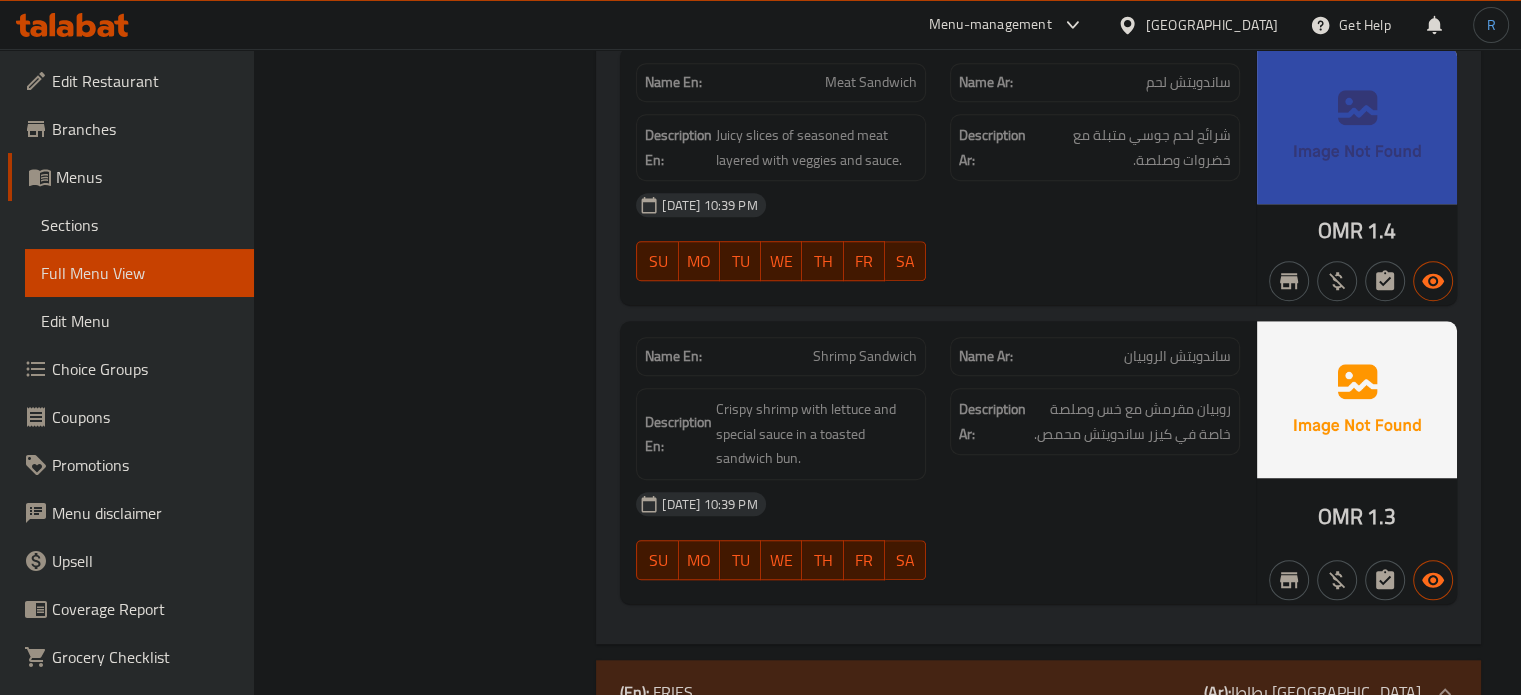 click on "Name En: Meat Sandwich Name Ar: ساندويتش لحم Description En: Juicy slices of seasoned meat layered with veggies and sauce. Description Ar: شرائح لحم جوسي متبلة مع خضروات وصلصة. 14-07-2025 10:39 PM SU MO TU WE TH FR SA" at bounding box center [938, 176] 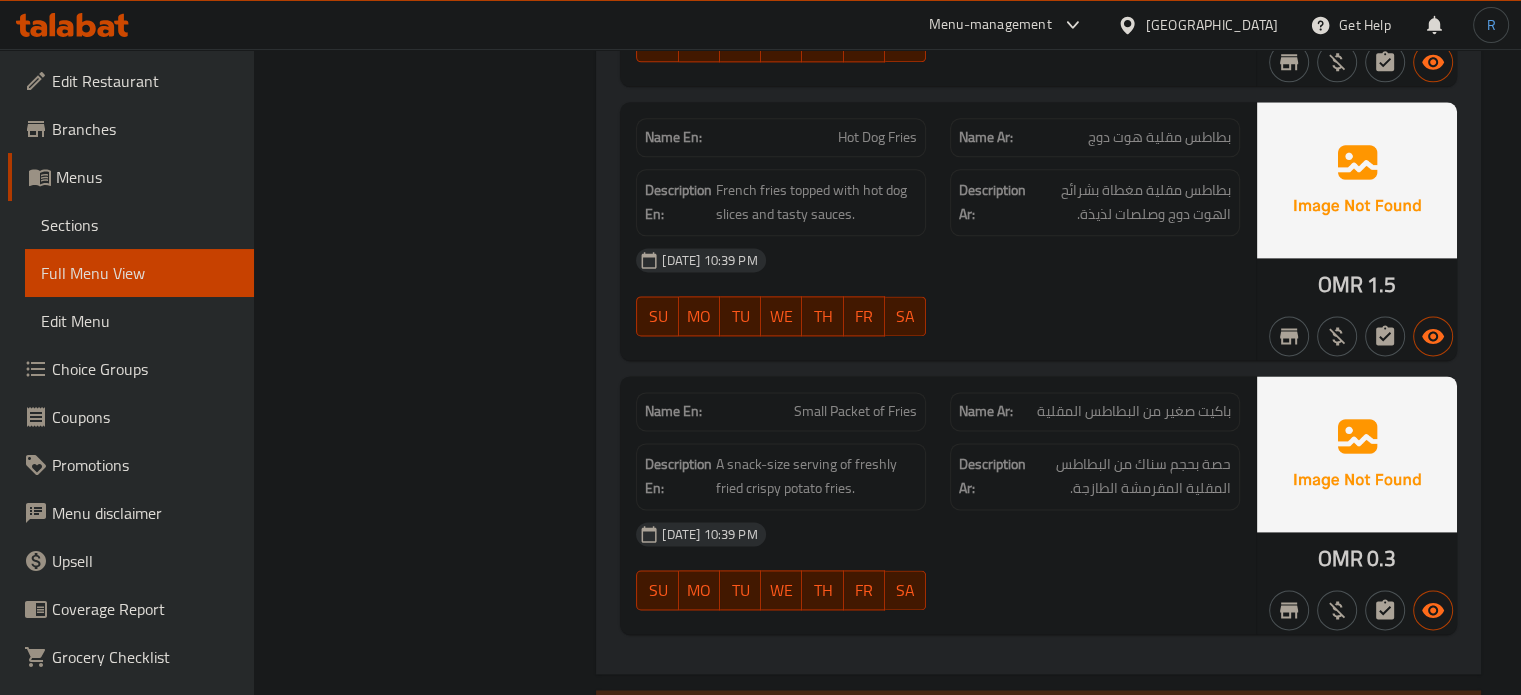 scroll, scrollTop: 2614, scrollLeft: 0, axis: vertical 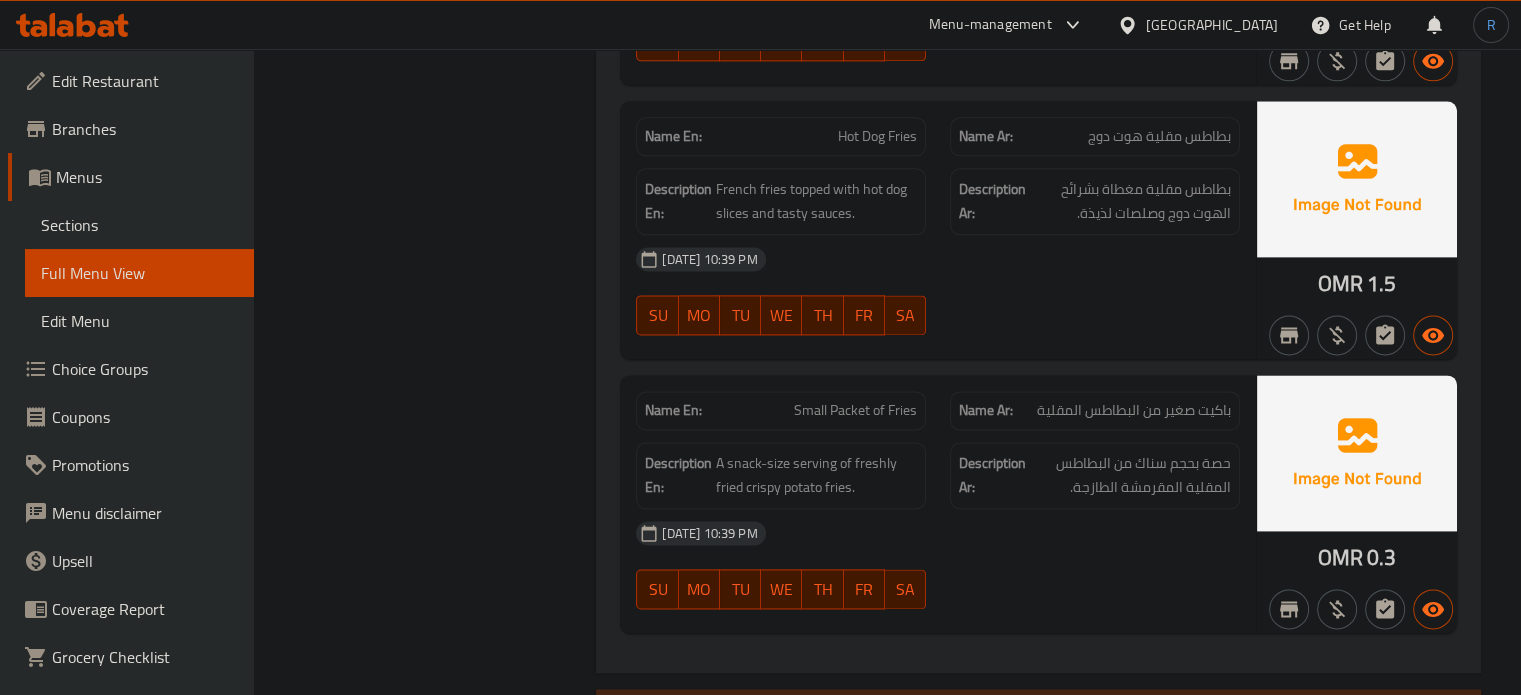 click on "SU MO TU WE TH FR SA" at bounding box center [781, -1487] 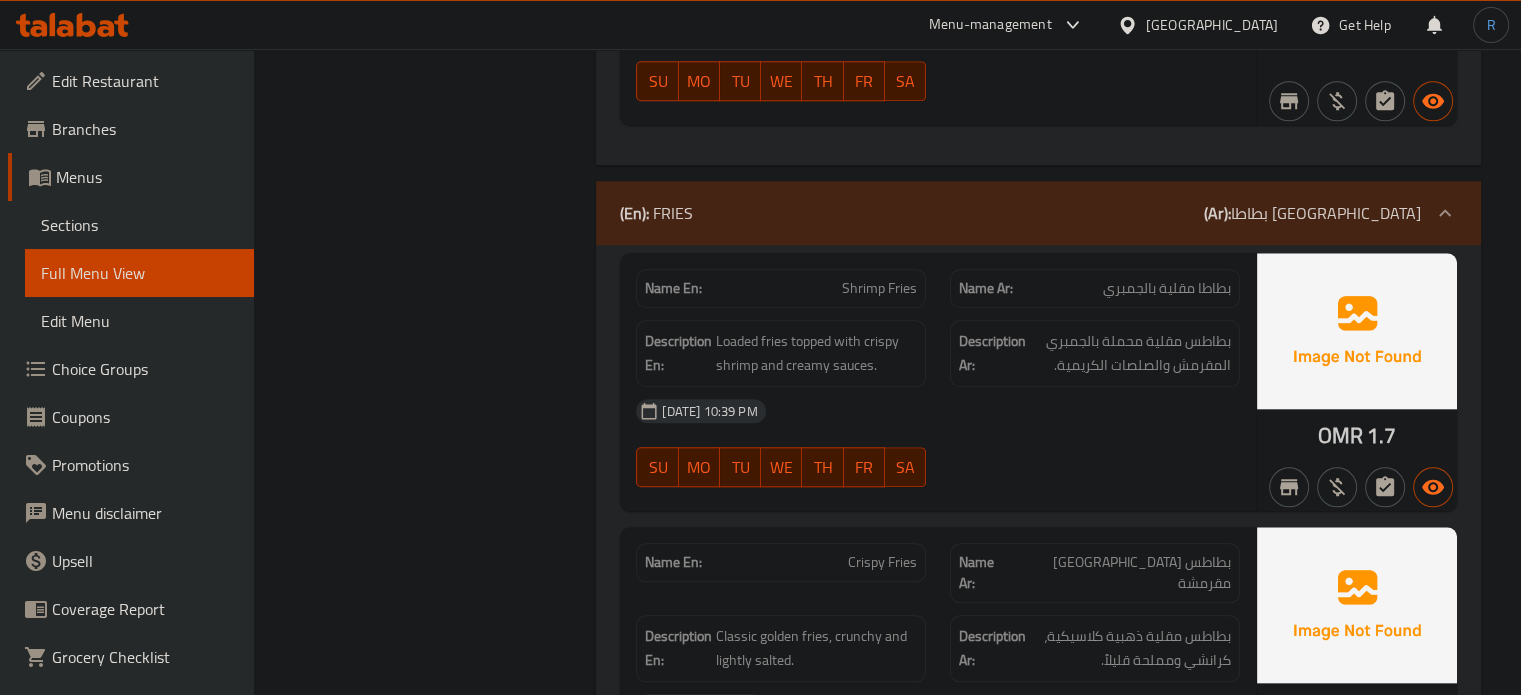 click on "Description En: Loaded fries topped with crispy shrimp and creamy sauces." at bounding box center (781, -1439) 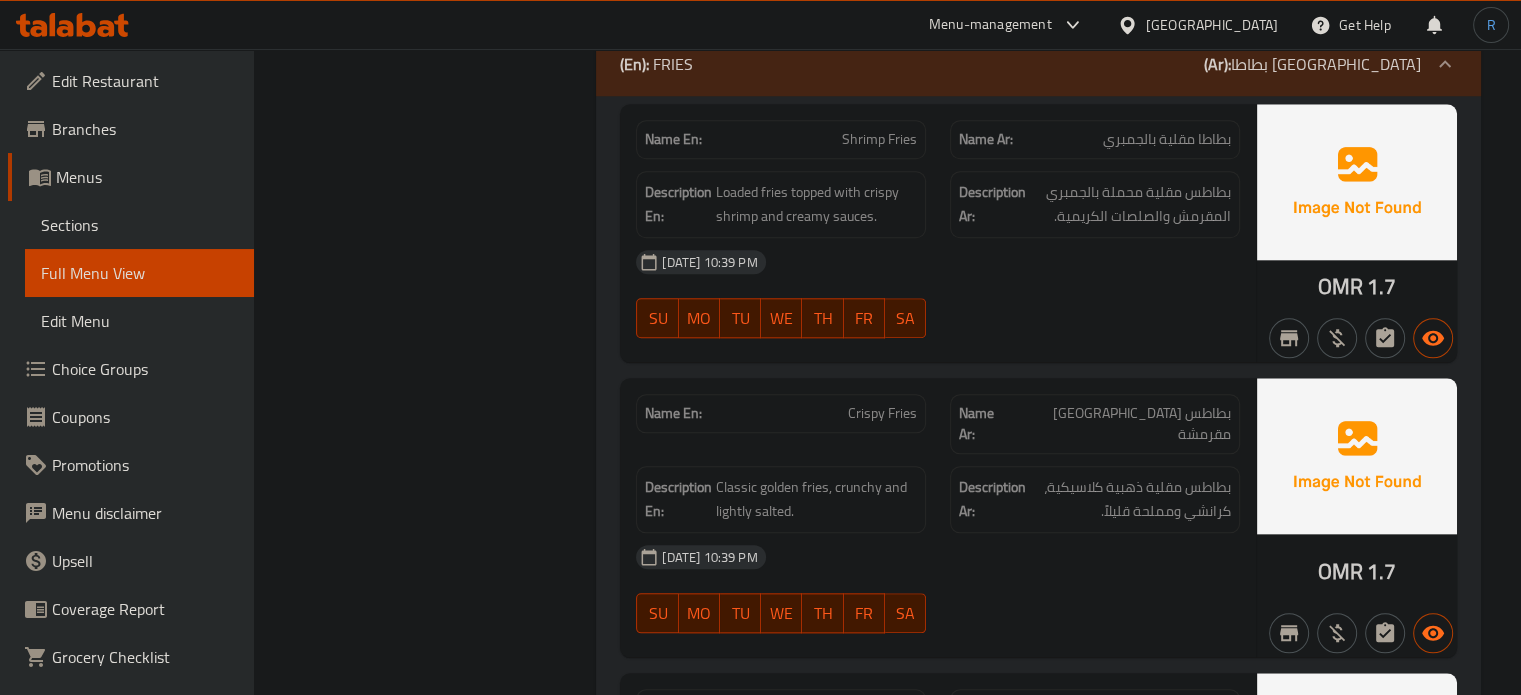 scroll, scrollTop: 2093, scrollLeft: 0, axis: vertical 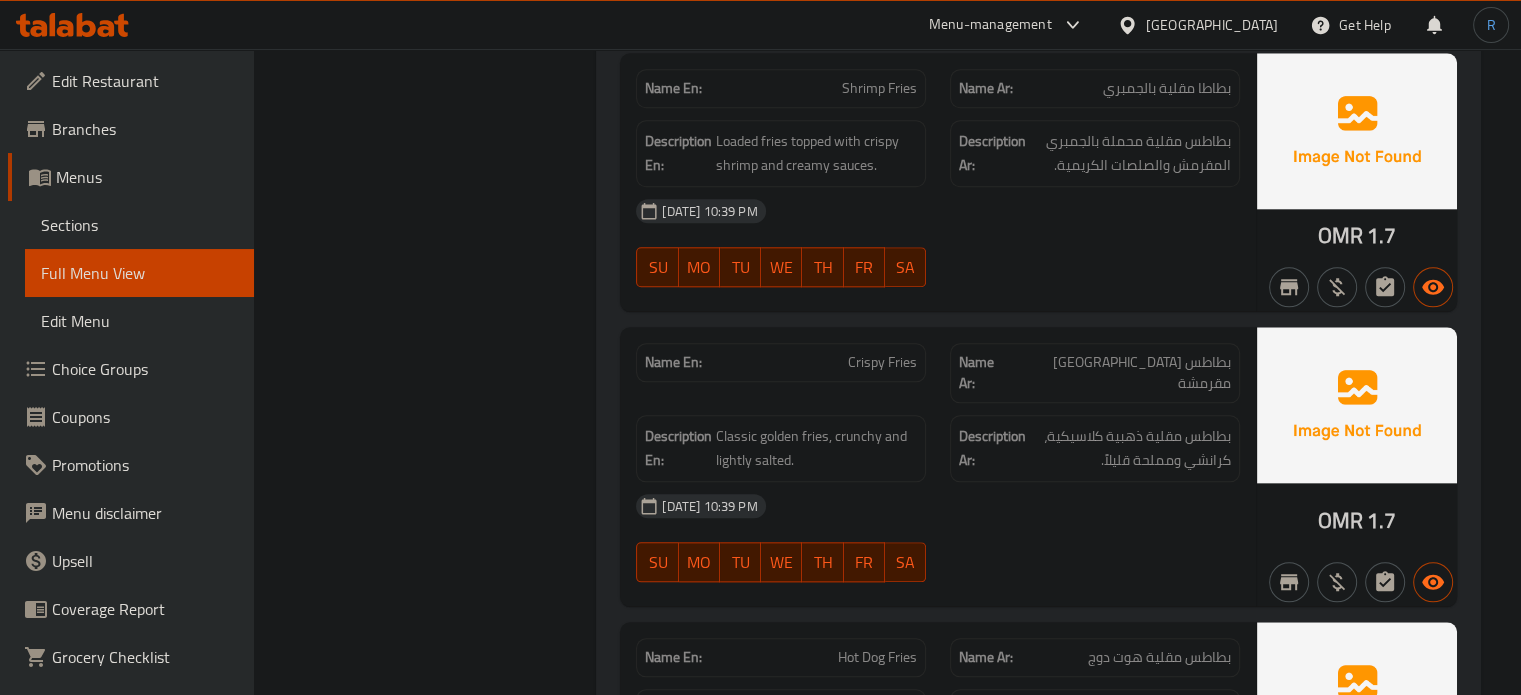 click on "Name En: Shrimp Fries Name Ar: بطاطا مقلية بالجمبري Description En: Loaded fries topped with crispy shrimp and creamy sauces. Description Ar: بطاطس مقلية محملة بالجمبري المقرمش والصلصات الكريمية. 14-07-2025 10:39 PM SU MO TU WE TH FR SA OMR 1.7 Name En: Crispy Fries Name Ar: بطاطس مقلية مقرمشة Description En: Classic golden fries, crunchy and lightly salted. Description Ar: بطاطس مقلية ذهبية كلاسيكية، كرانشي ومملحة قليلاً. 14-07-2025 10:39 PM SU MO TU WE TH FR SA OMR 1.7 Name En: Hot Dog Fries Name Ar: بطاطس مقلية هوت دوج  Description En: French fries topped with hot dog slices and tasty sauces. Description Ar: بطاطس مقلية مغطاة بشرائح الهوت دوج وصلصات لذيذة. 14-07-2025 10:39 PM SU MO TU WE TH FR SA OMR 1.5 Name En: Small Packet of Fries Name Ar: باكيت صغير من البطاطس المقلية Description En: Description Ar: SU" at bounding box center (1038, -898) 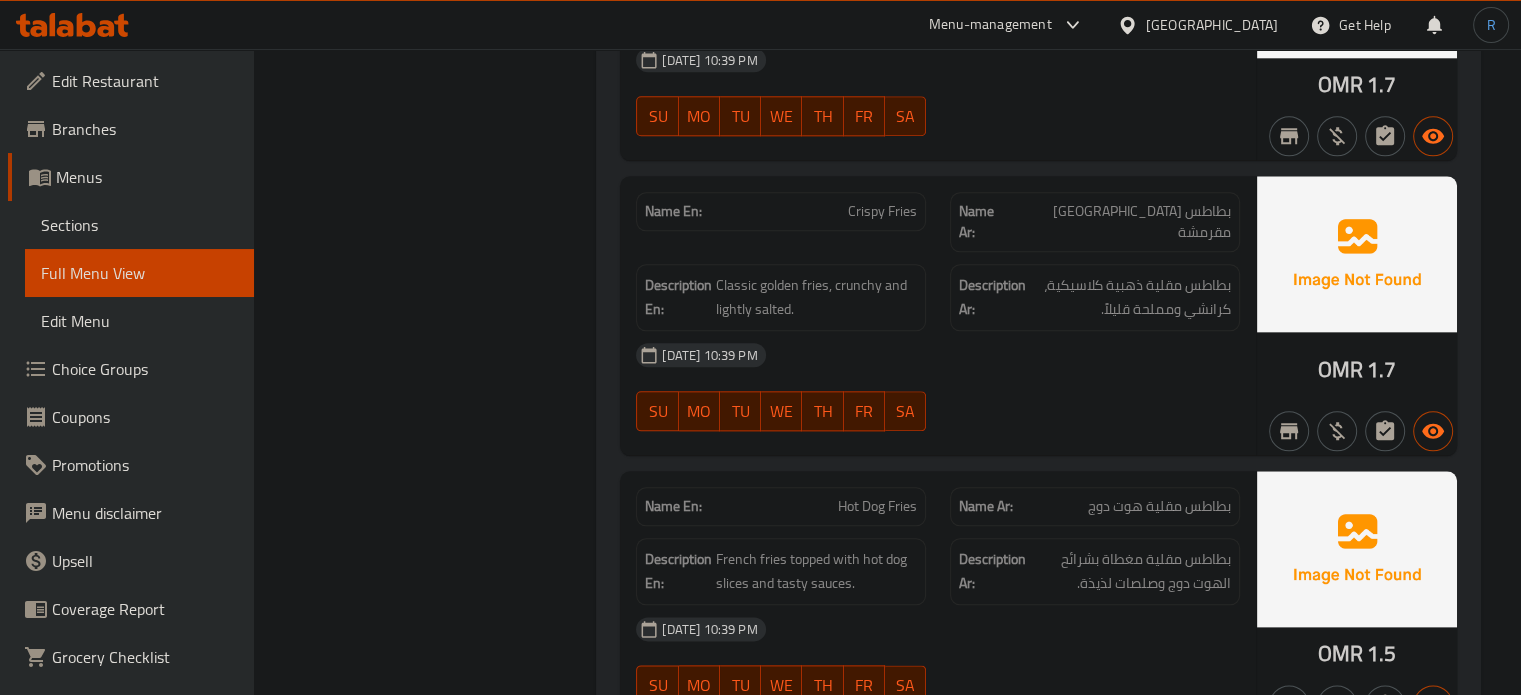 scroll, scrollTop: 2316, scrollLeft: 0, axis: vertical 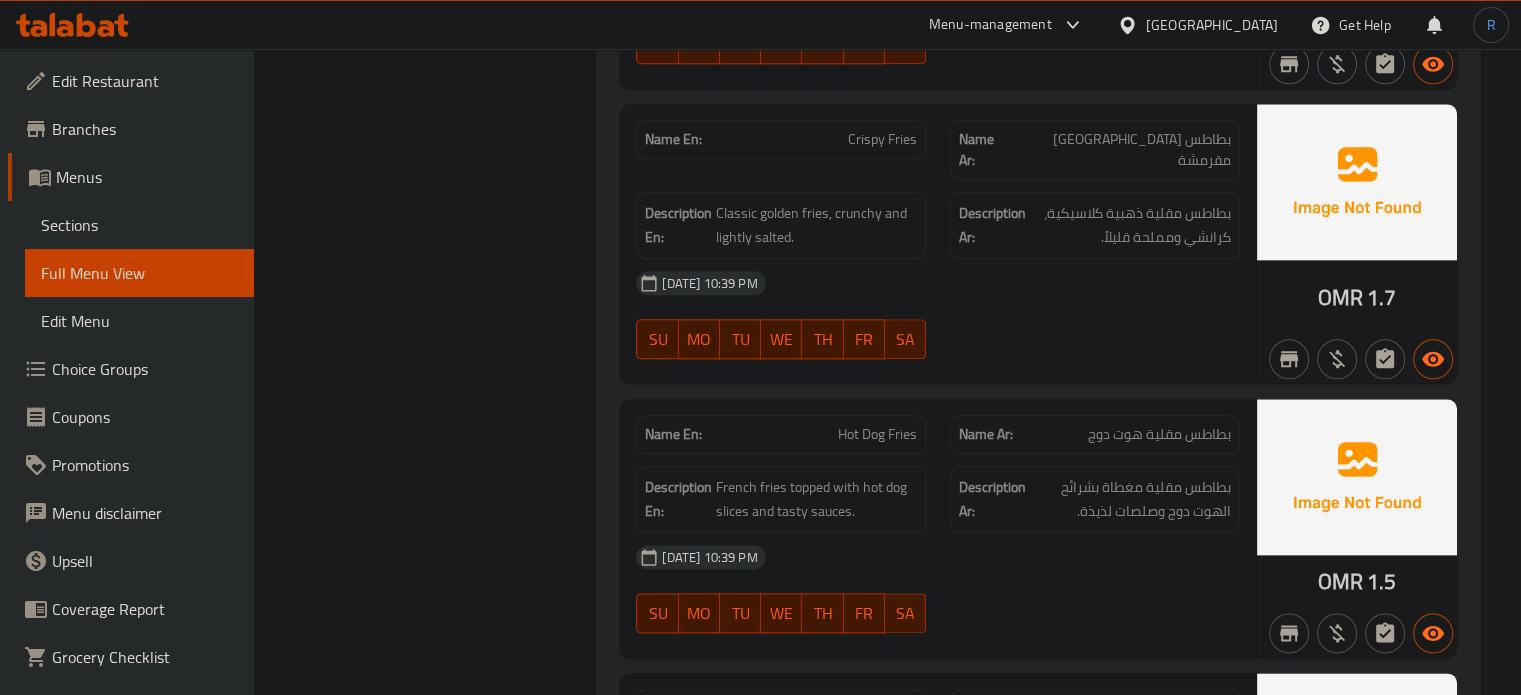 click on "Hot Dog Fries" at bounding box center (861, -1368) 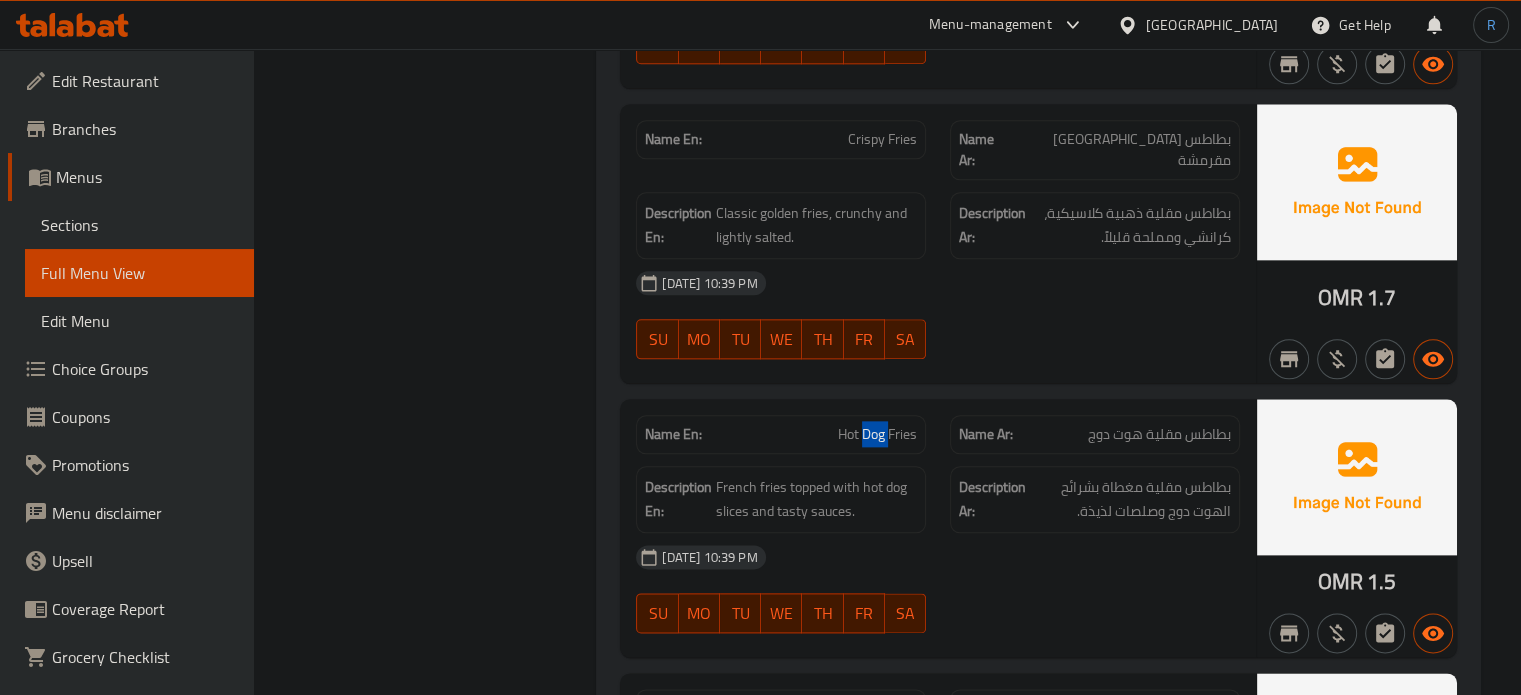 click on "Hot Dog Fries" at bounding box center (861, -1368) 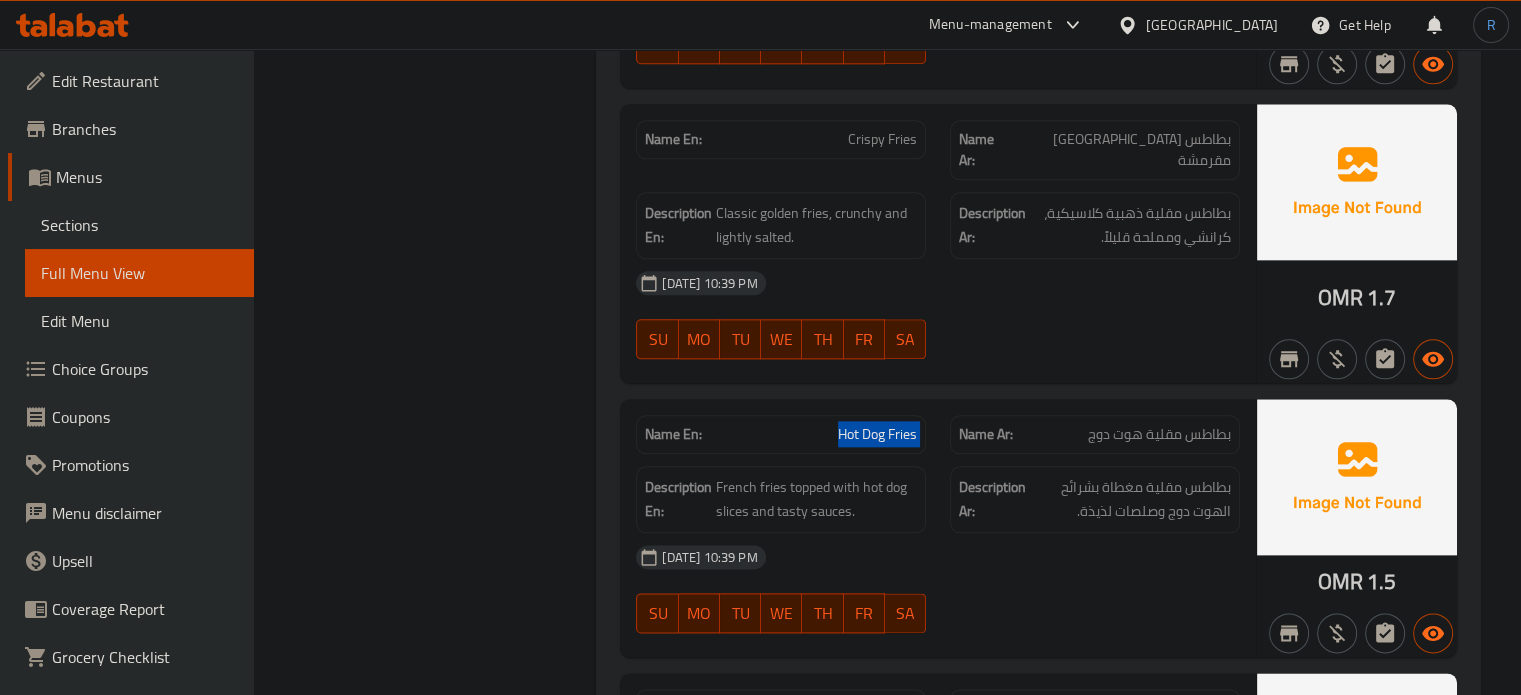 click on "Hot Dog Fries" at bounding box center [861, -1368] 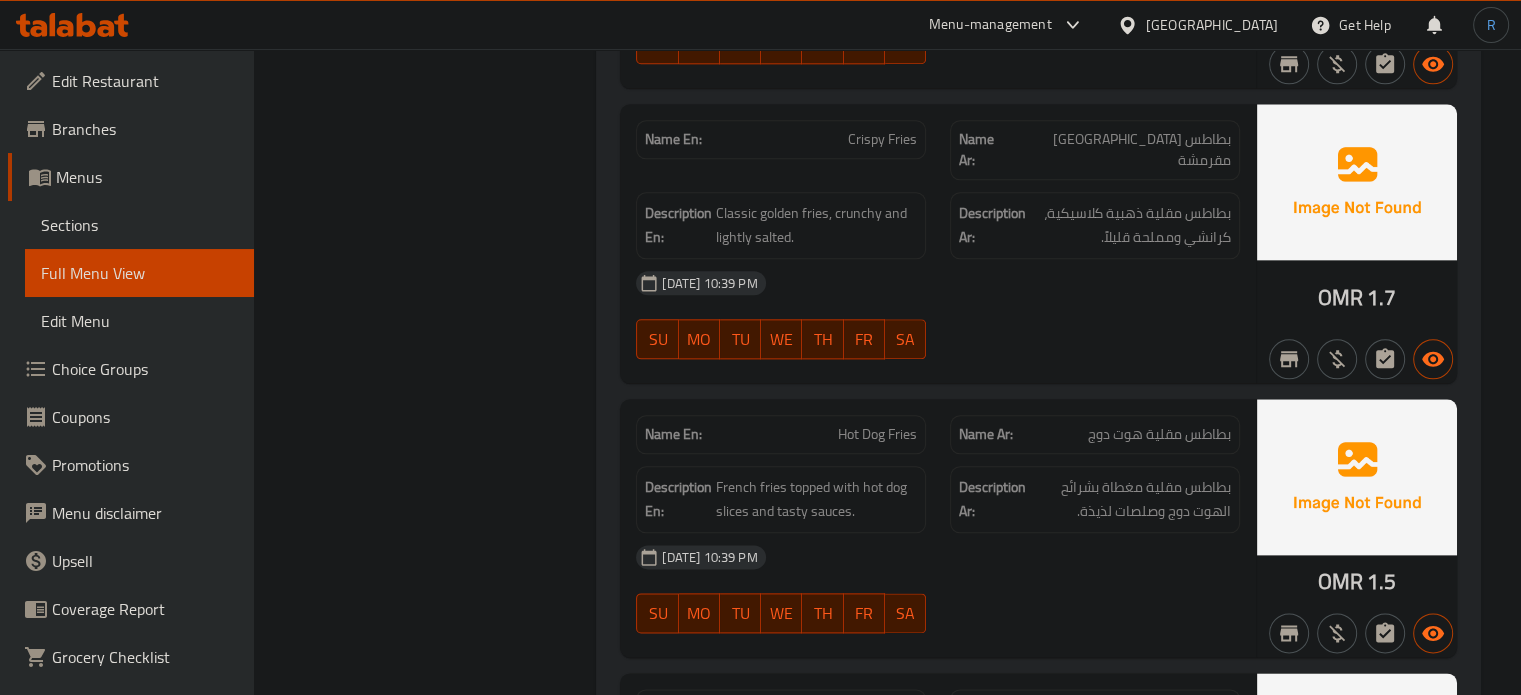 click at bounding box center (1095, -1443) 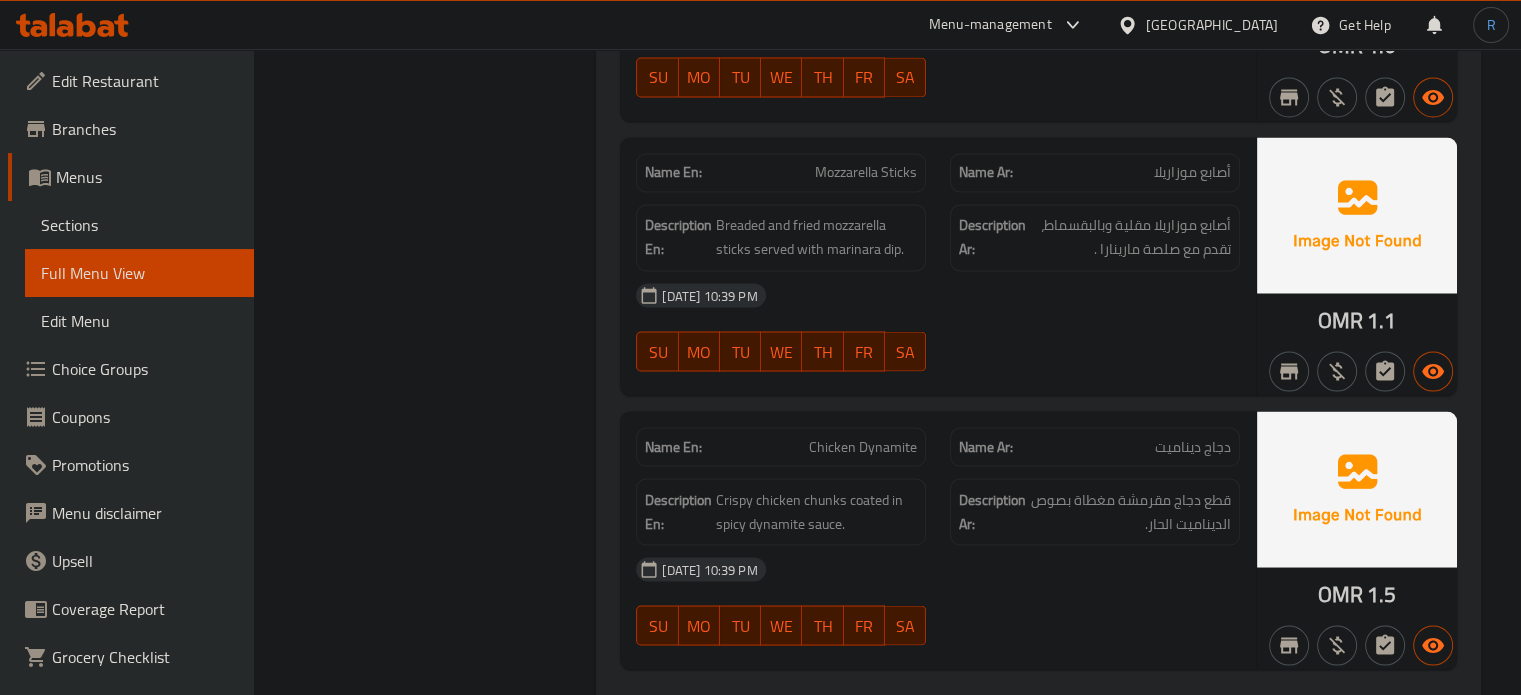 scroll, scrollTop: 3612, scrollLeft: 0, axis: vertical 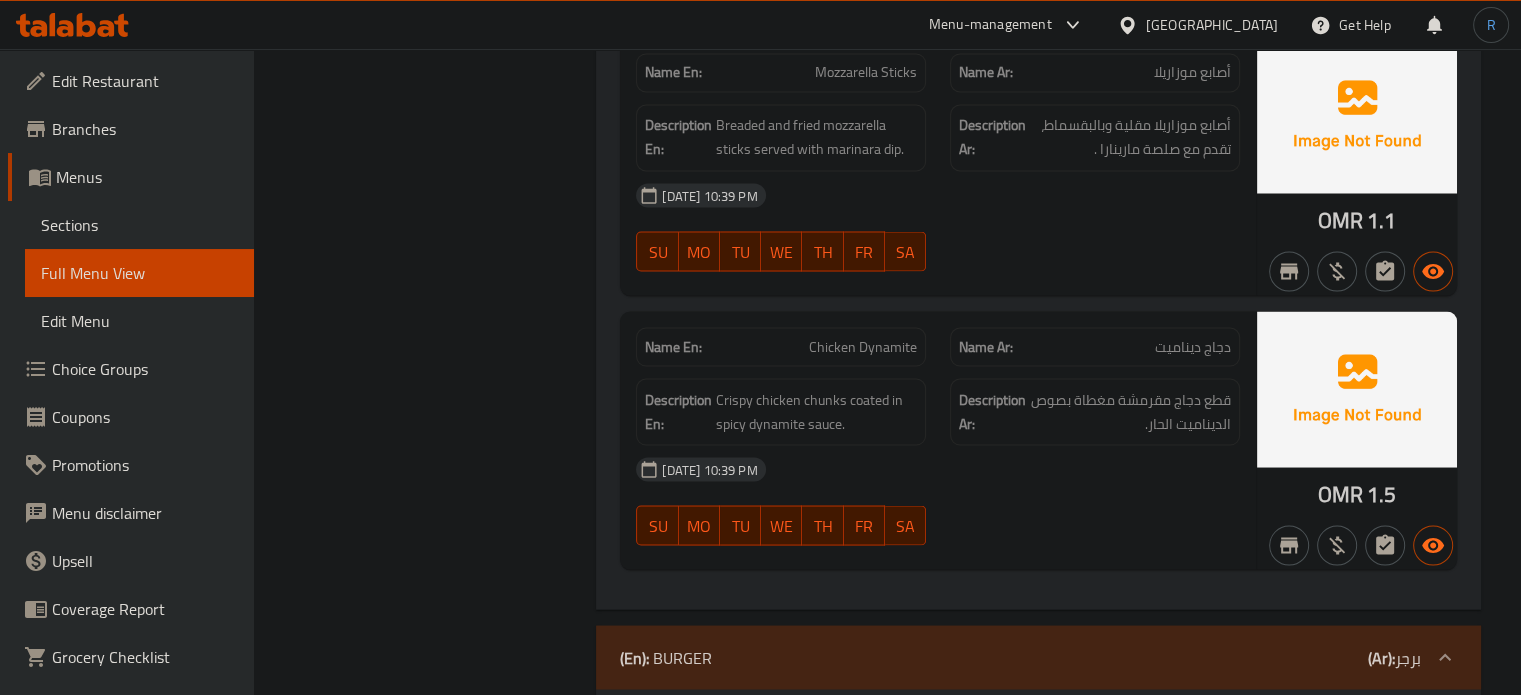click on "Name En: Chicken Dynamite" at bounding box center (781, -2664) 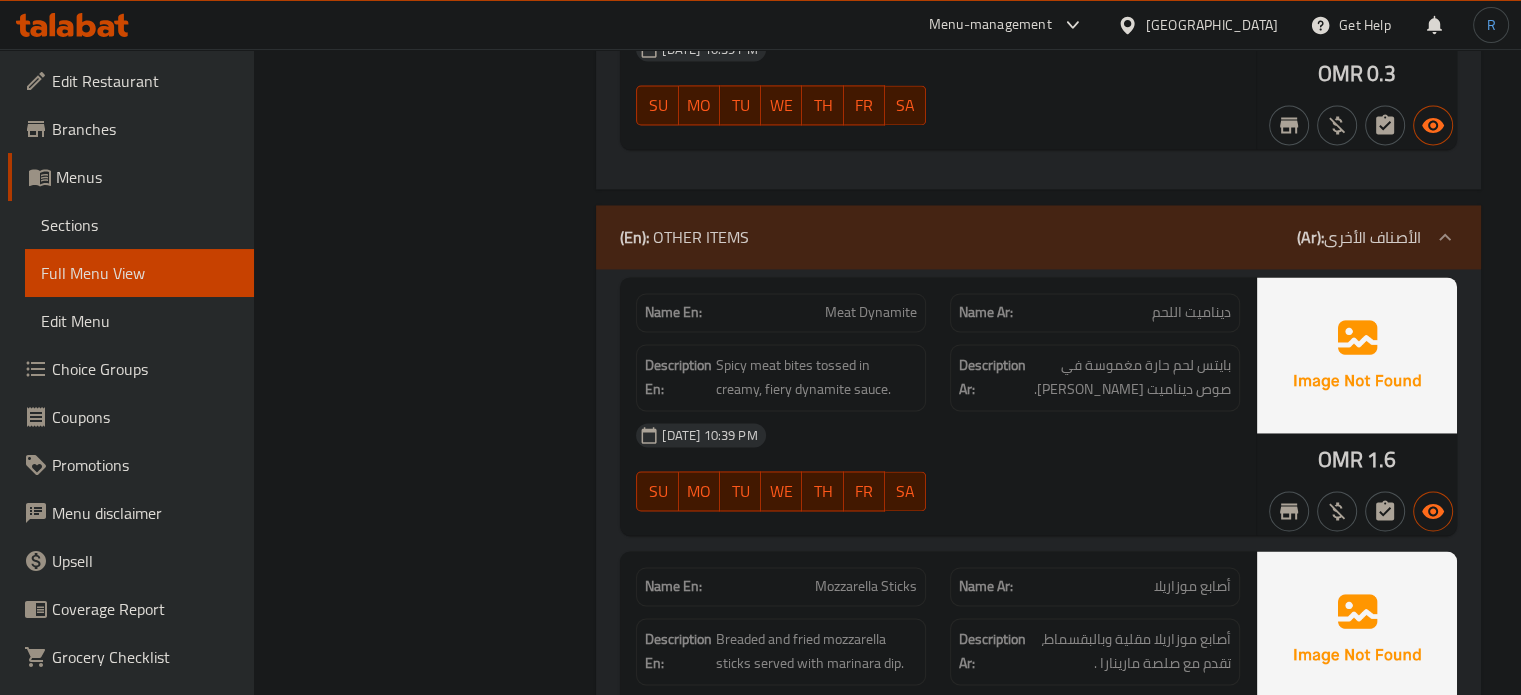 click on "14-07-2025 10:39 PM" at bounding box center [938, -2575] 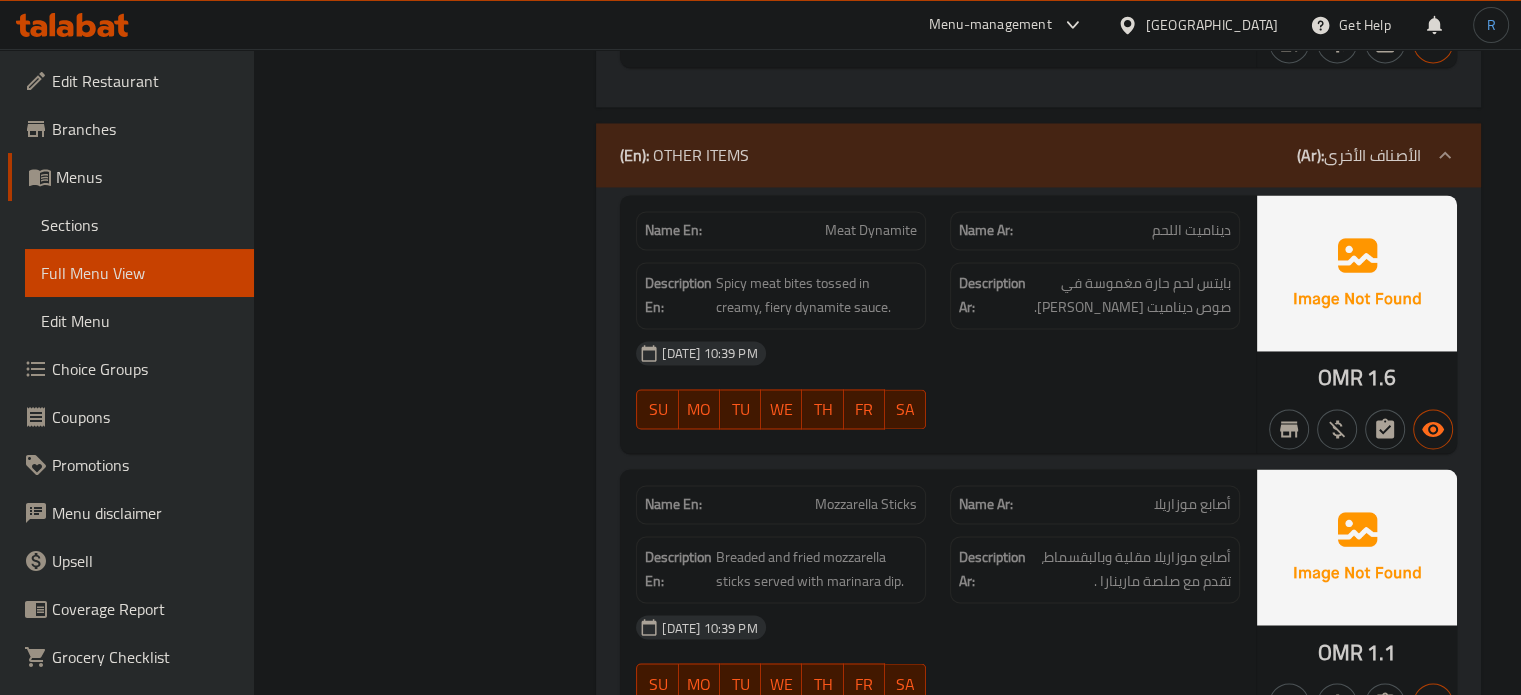 scroll, scrollTop: 3298, scrollLeft: 0, axis: vertical 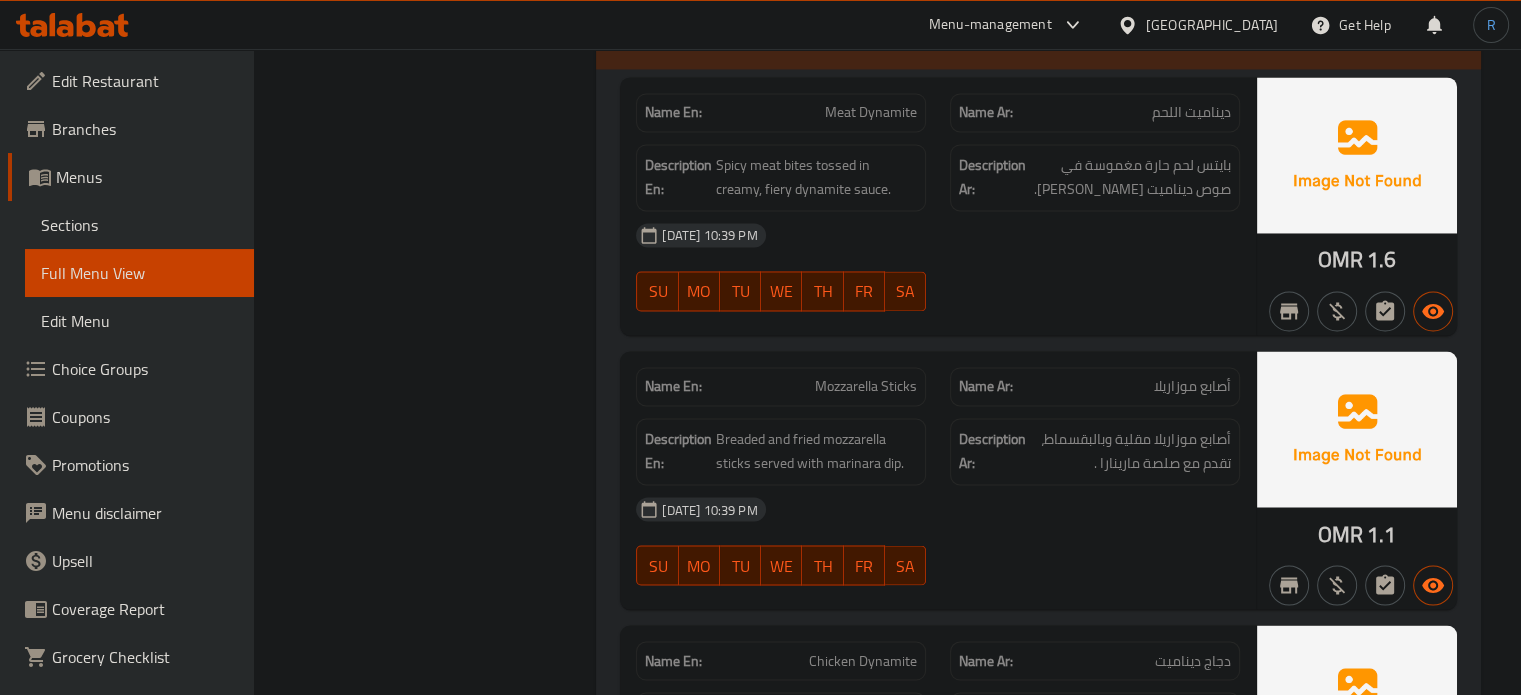 click on "Mozzarella Sticks" at bounding box center [874, -2624] 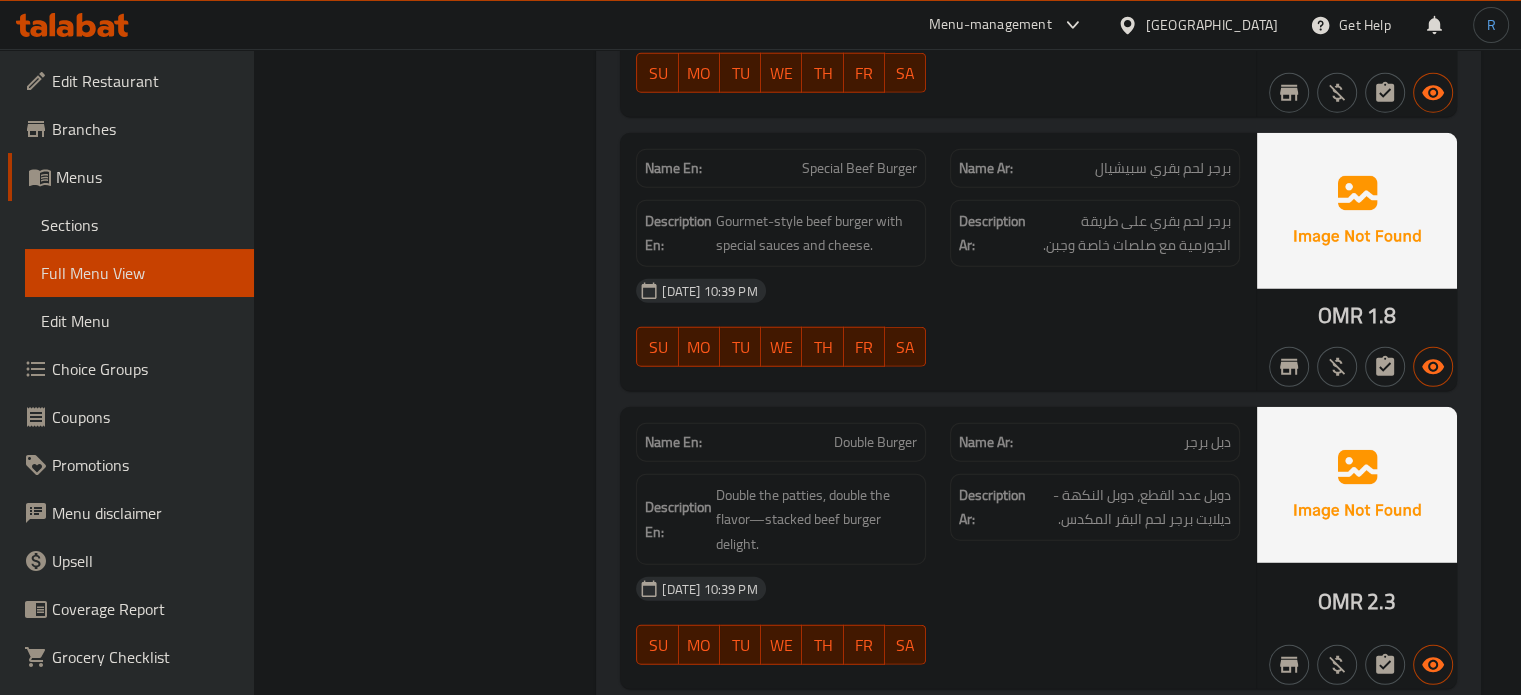 scroll, scrollTop: 5421, scrollLeft: 0, axis: vertical 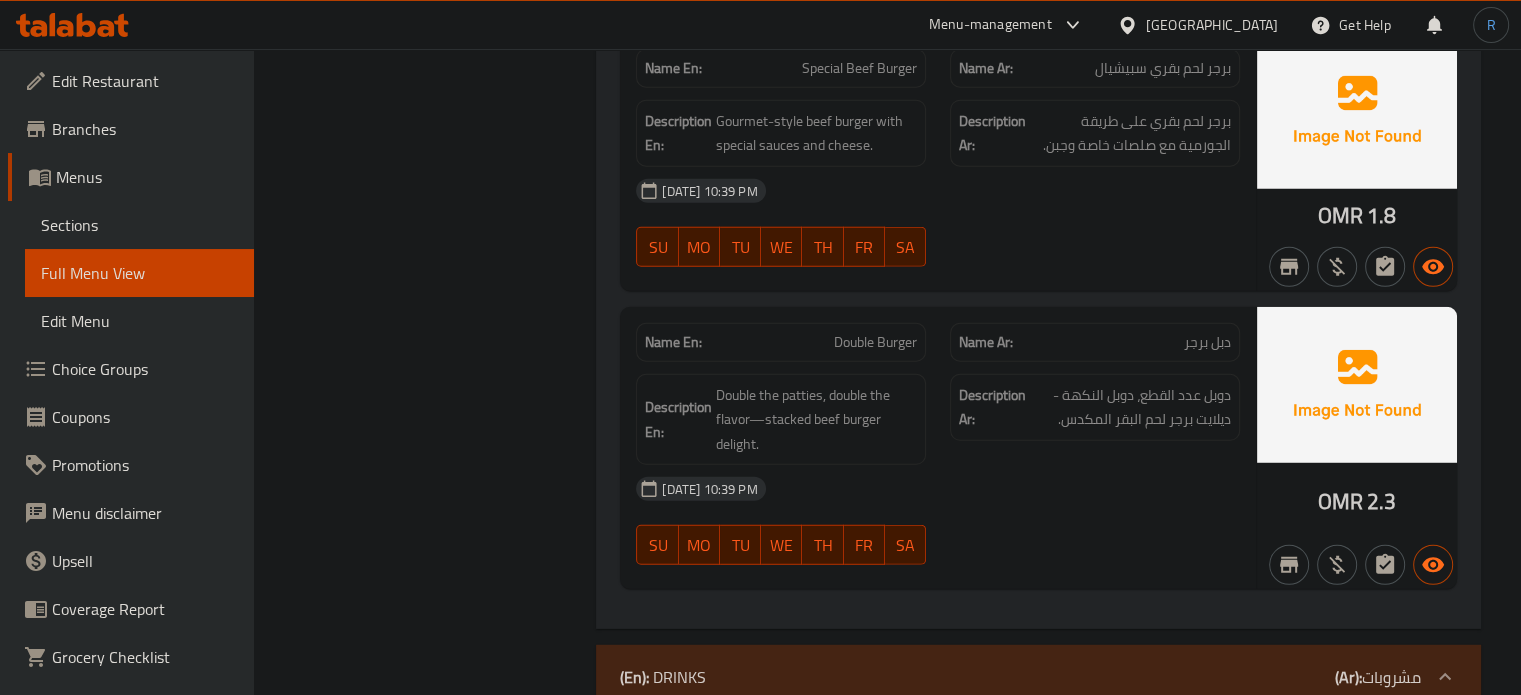click on "Double Burger" at bounding box center (865, -3651) 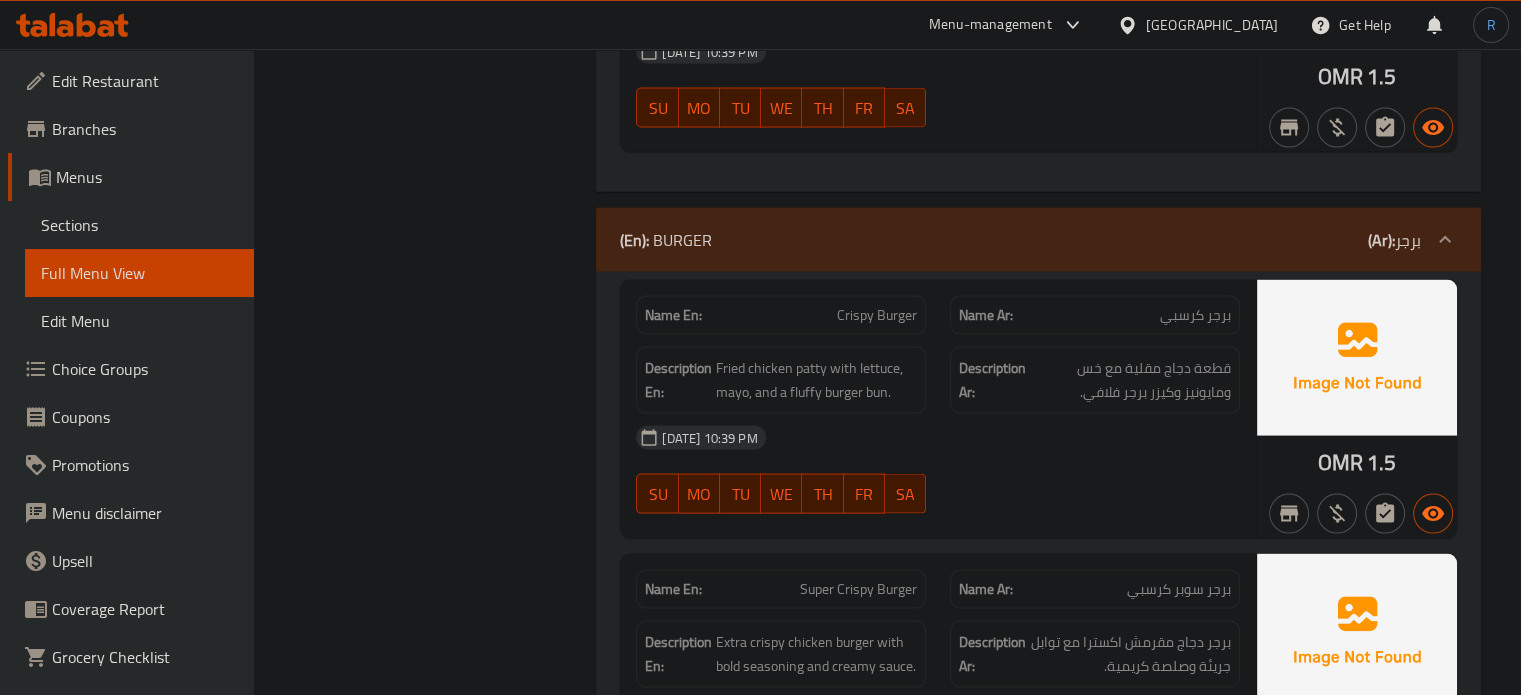 click on "14-07-2025 10:39 PM" at bounding box center (938, -3506) 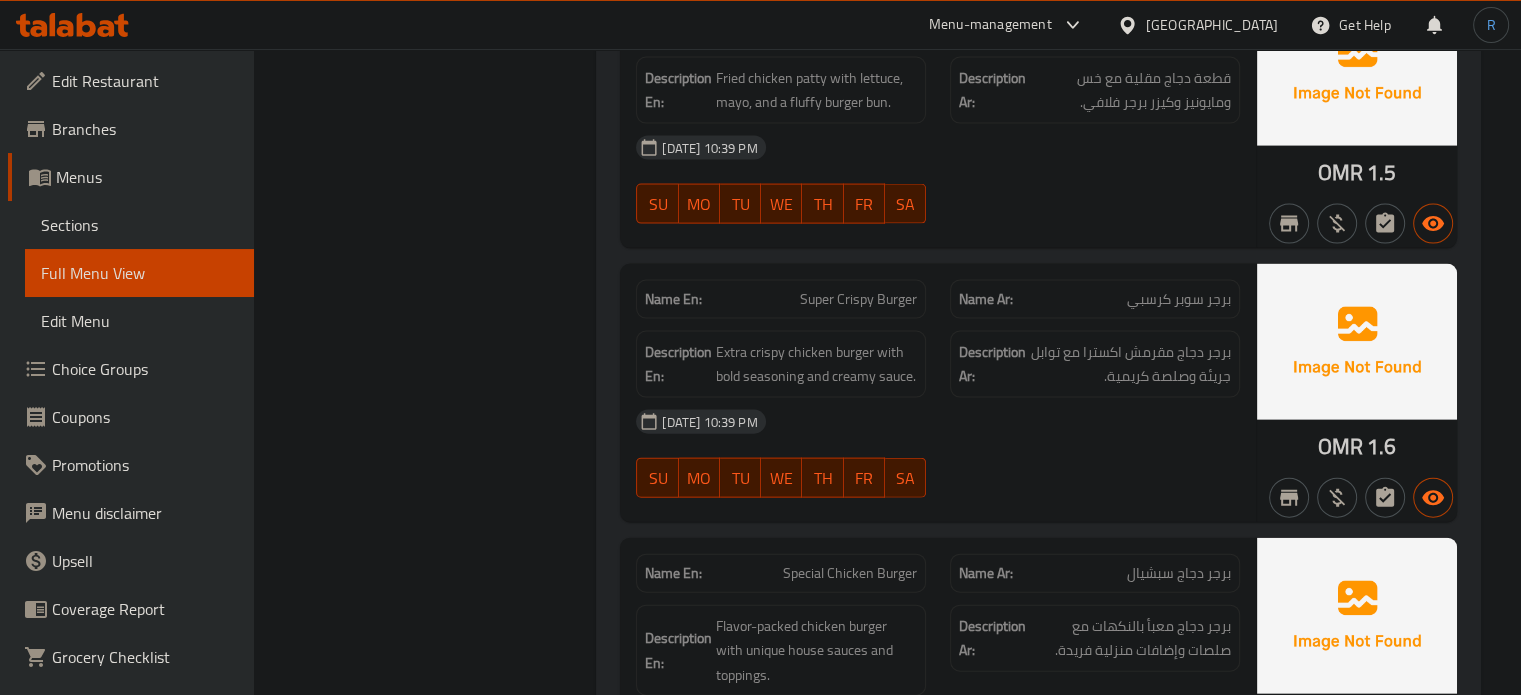 scroll, scrollTop: 4329, scrollLeft: 0, axis: vertical 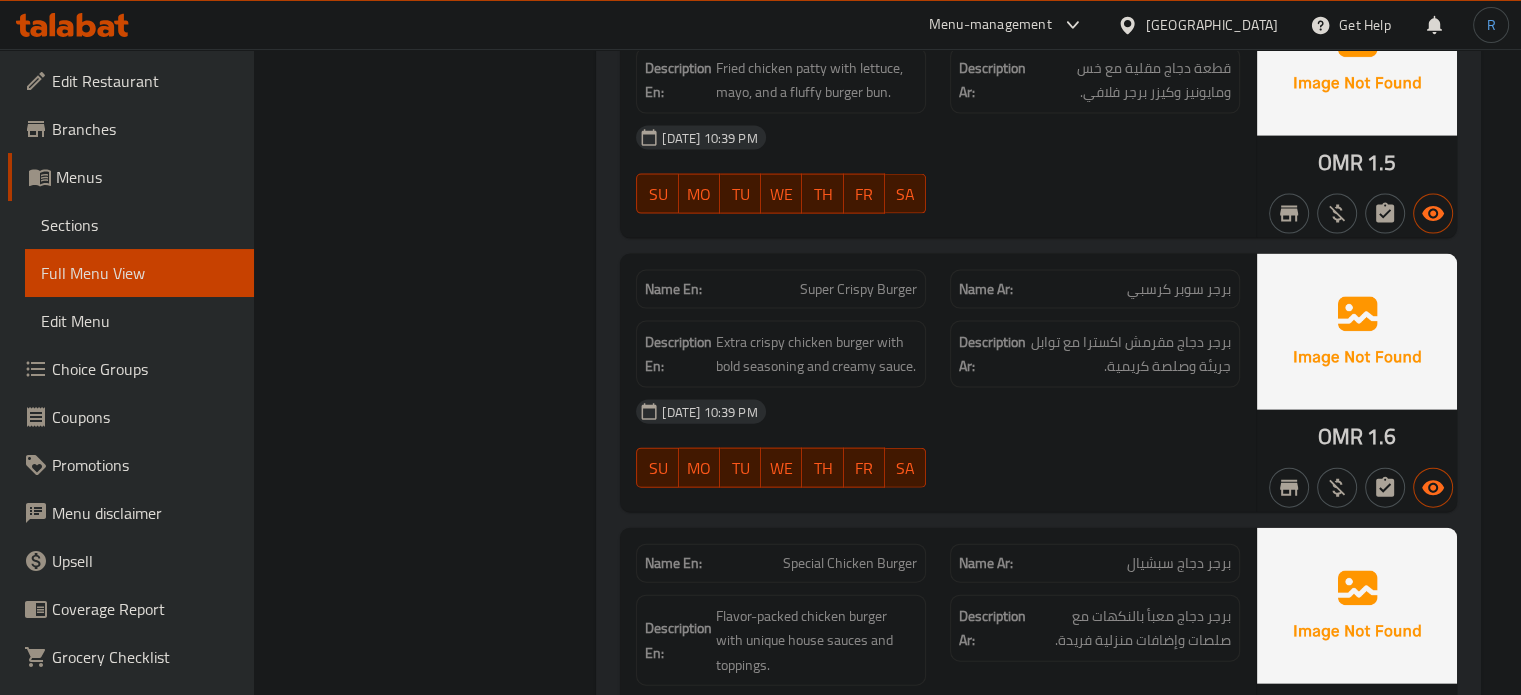 click on "14-07-2025 10:39 PM" at bounding box center [938, -3532] 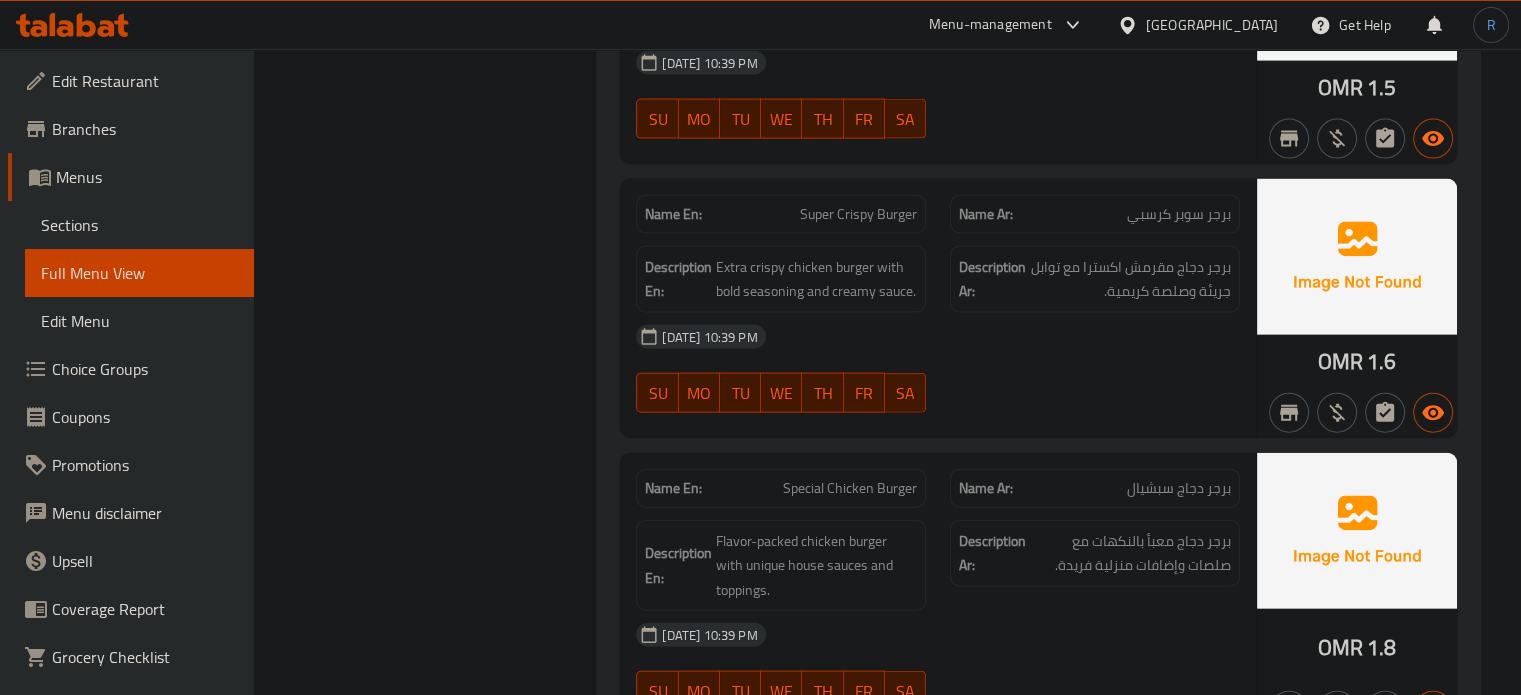 scroll, scrollTop: 4629, scrollLeft: 0, axis: vertical 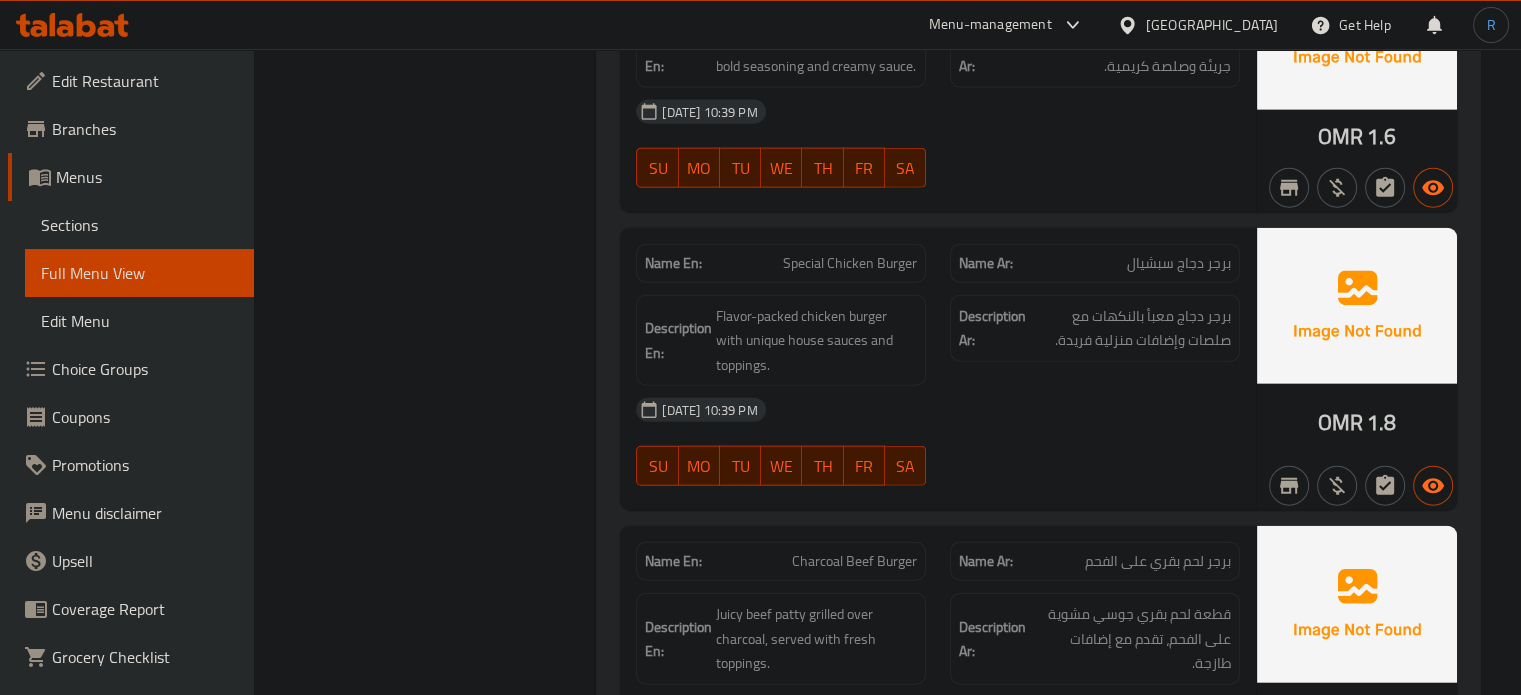 click on "Special Chicken Burger" at bounding box center [861, -3681] 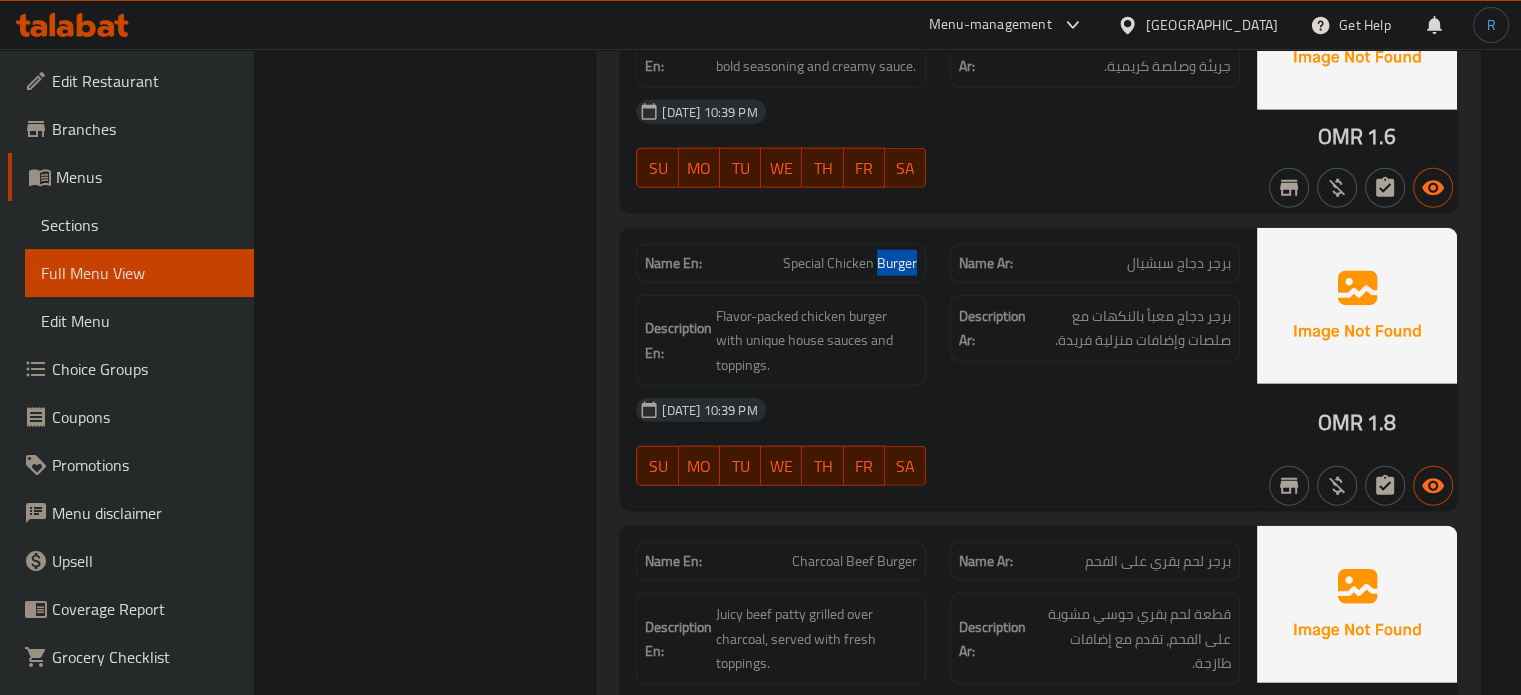 click on "Special Chicken Burger" at bounding box center [861, -3681] 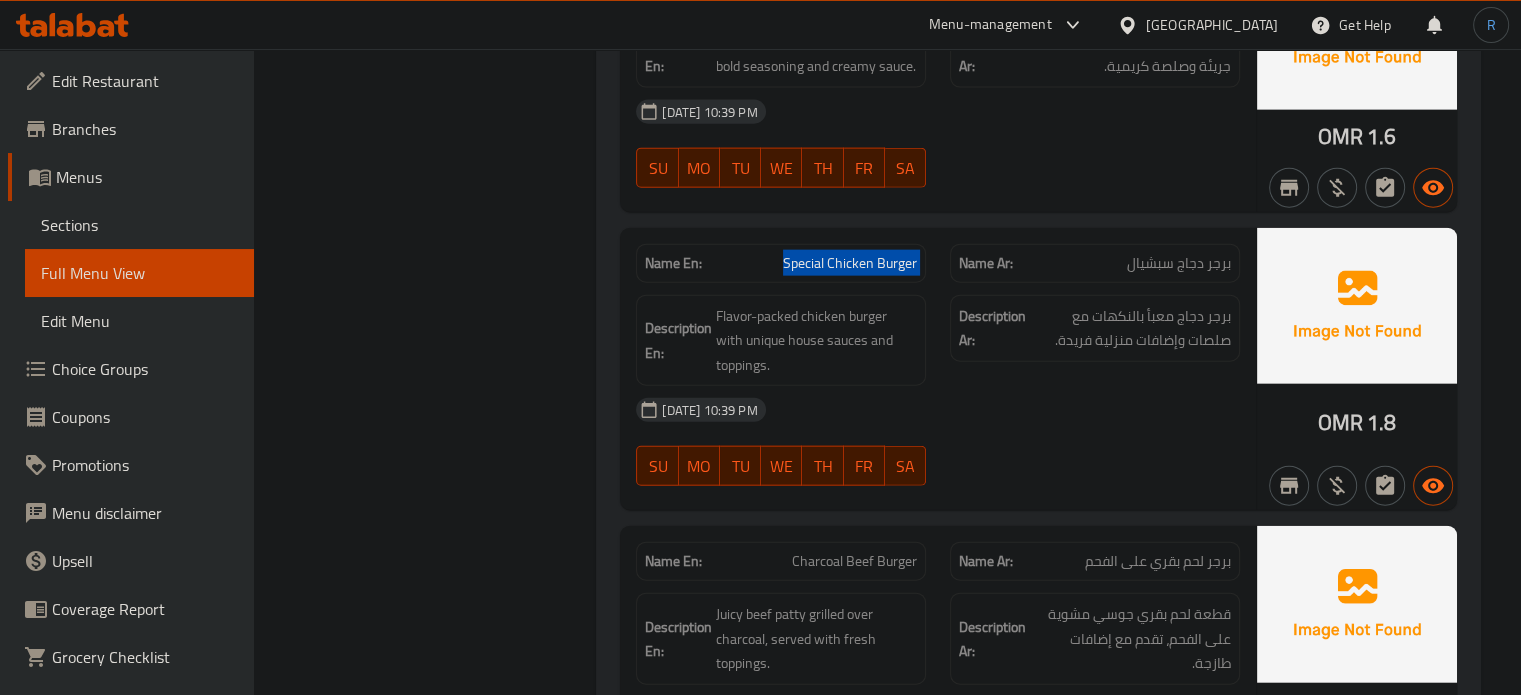 click on "Special Chicken Burger" at bounding box center [861, -3681] 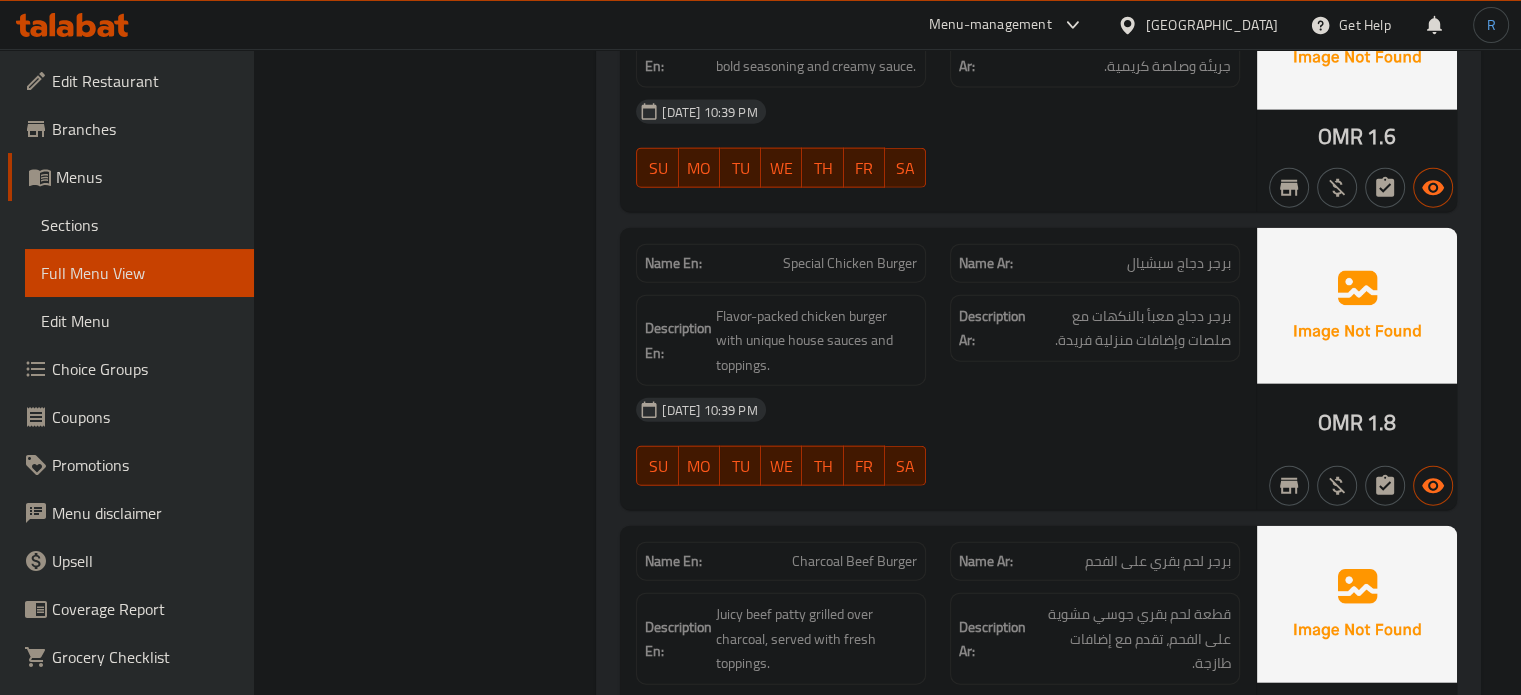 click on "SU MO TU WE TH FR SA" at bounding box center (781, -3502) 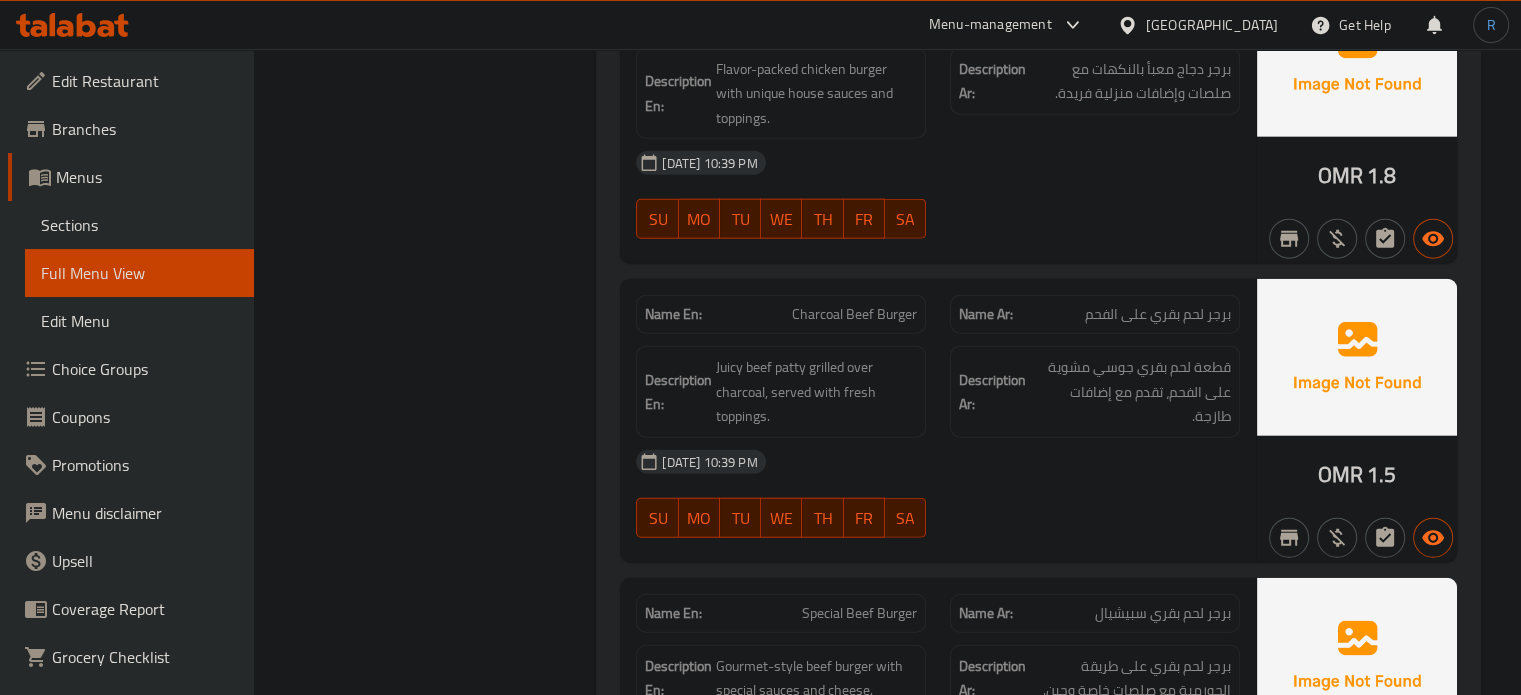 scroll, scrollTop: 4929, scrollLeft: 0, axis: vertical 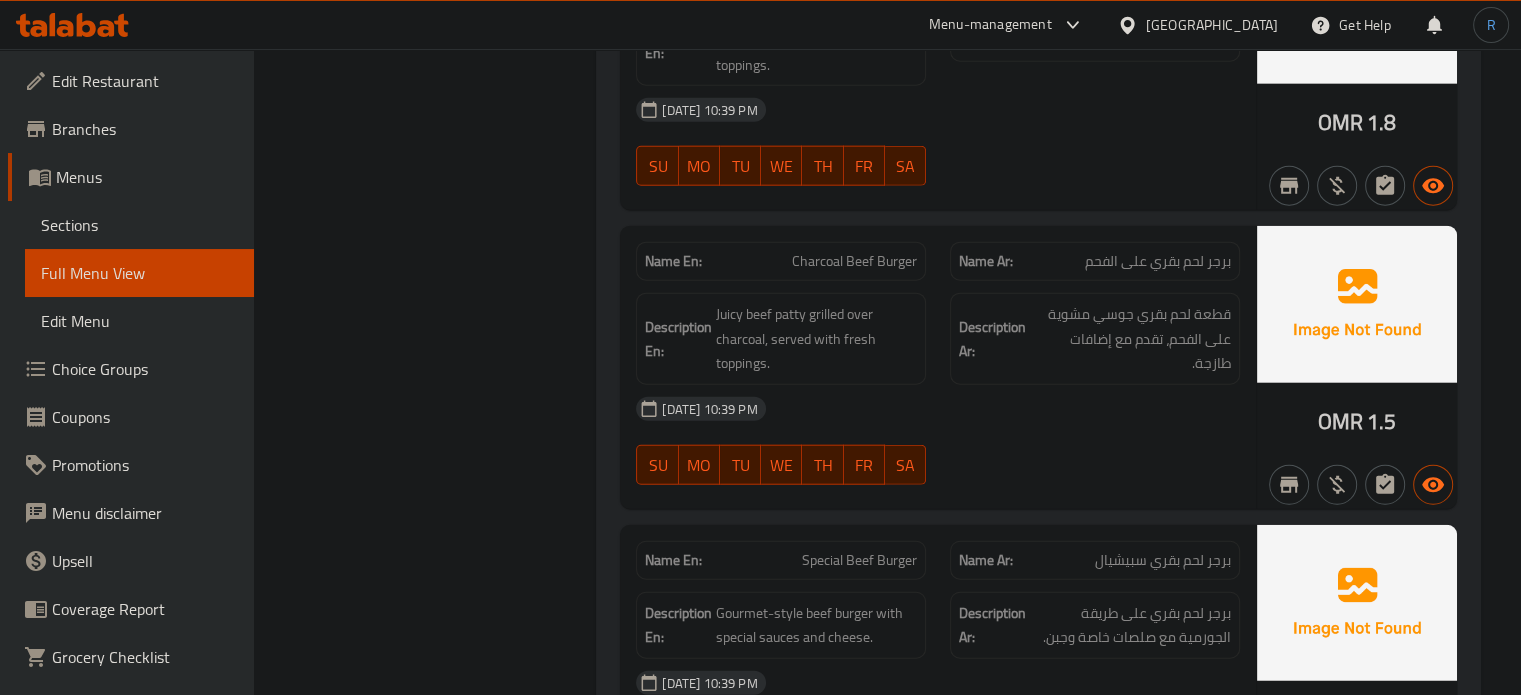 click on "14-07-2025 10:39 PM" at bounding box center [938, -3584] 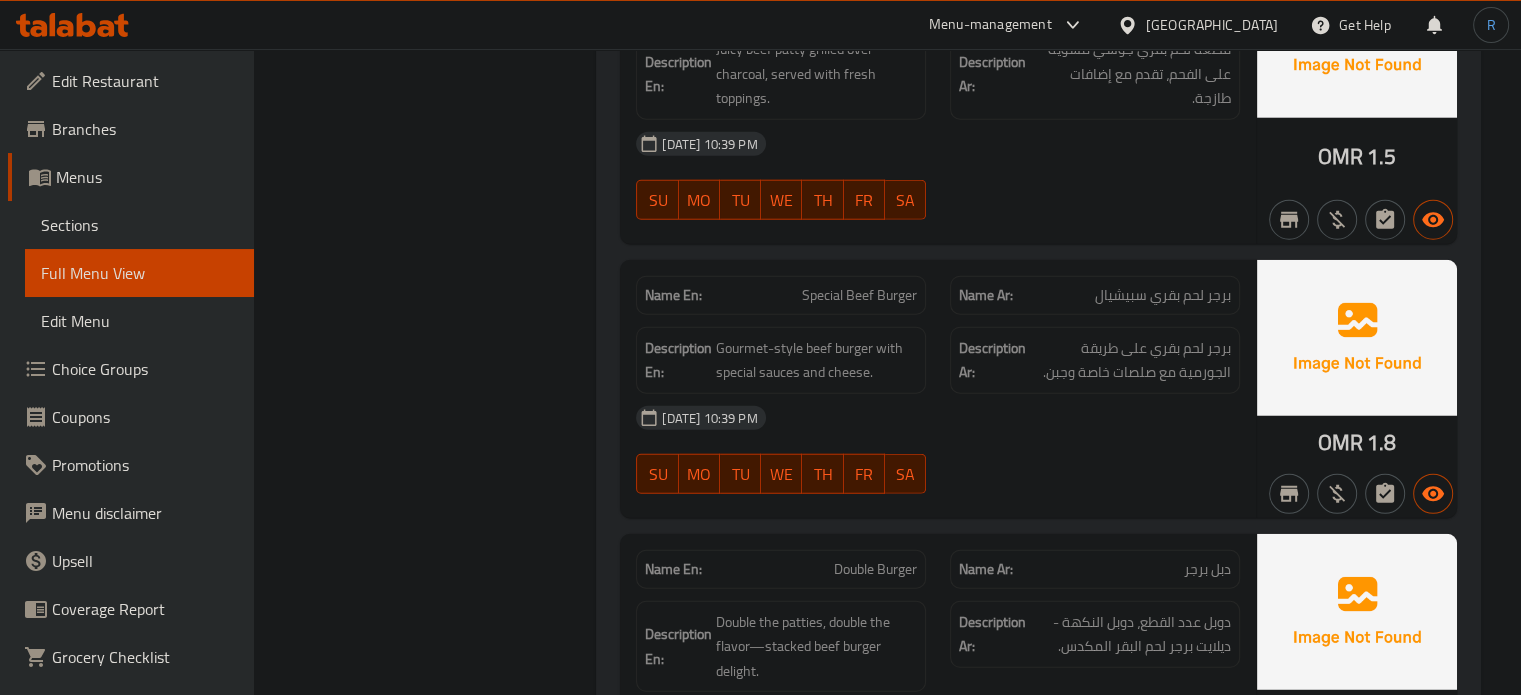 scroll, scrollTop: 5229, scrollLeft: 0, axis: vertical 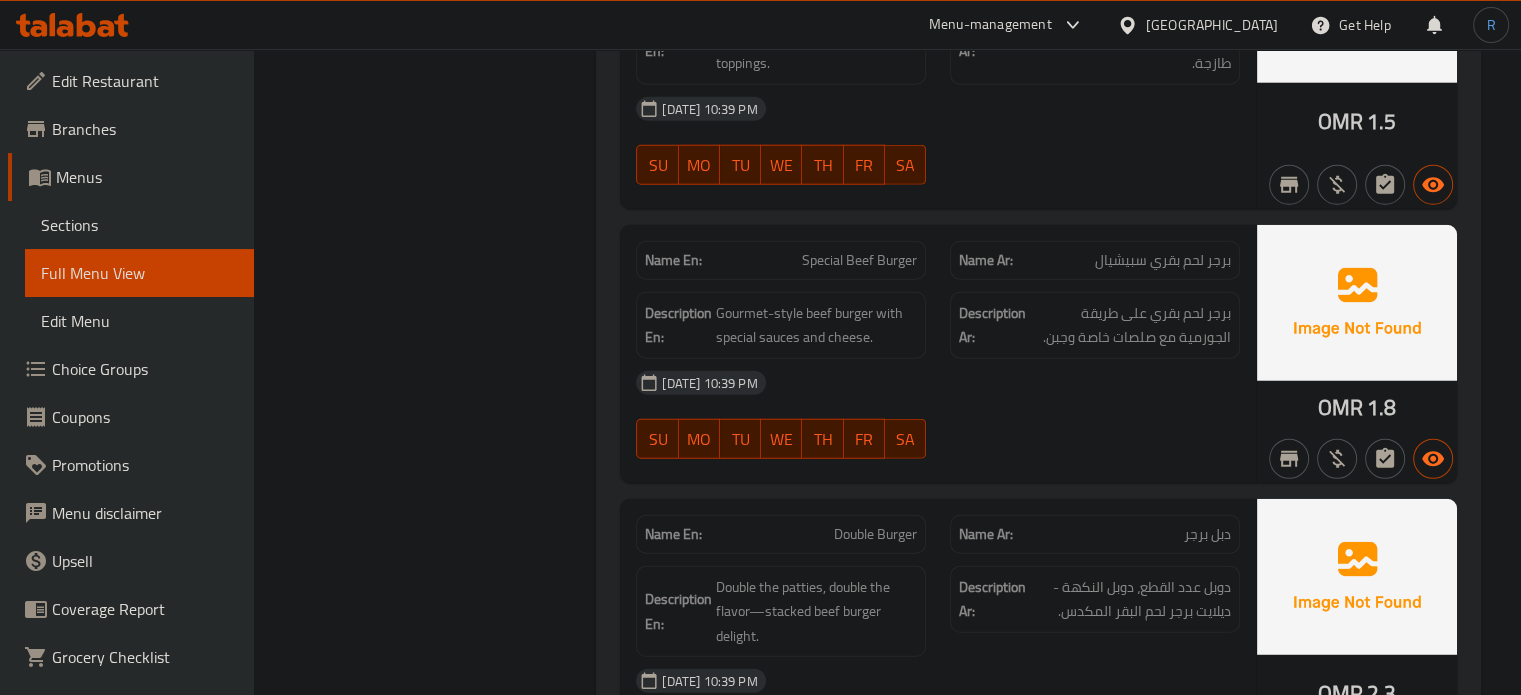 click on "SU MO TU WE TH FR SA" at bounding box center (781, -3554) 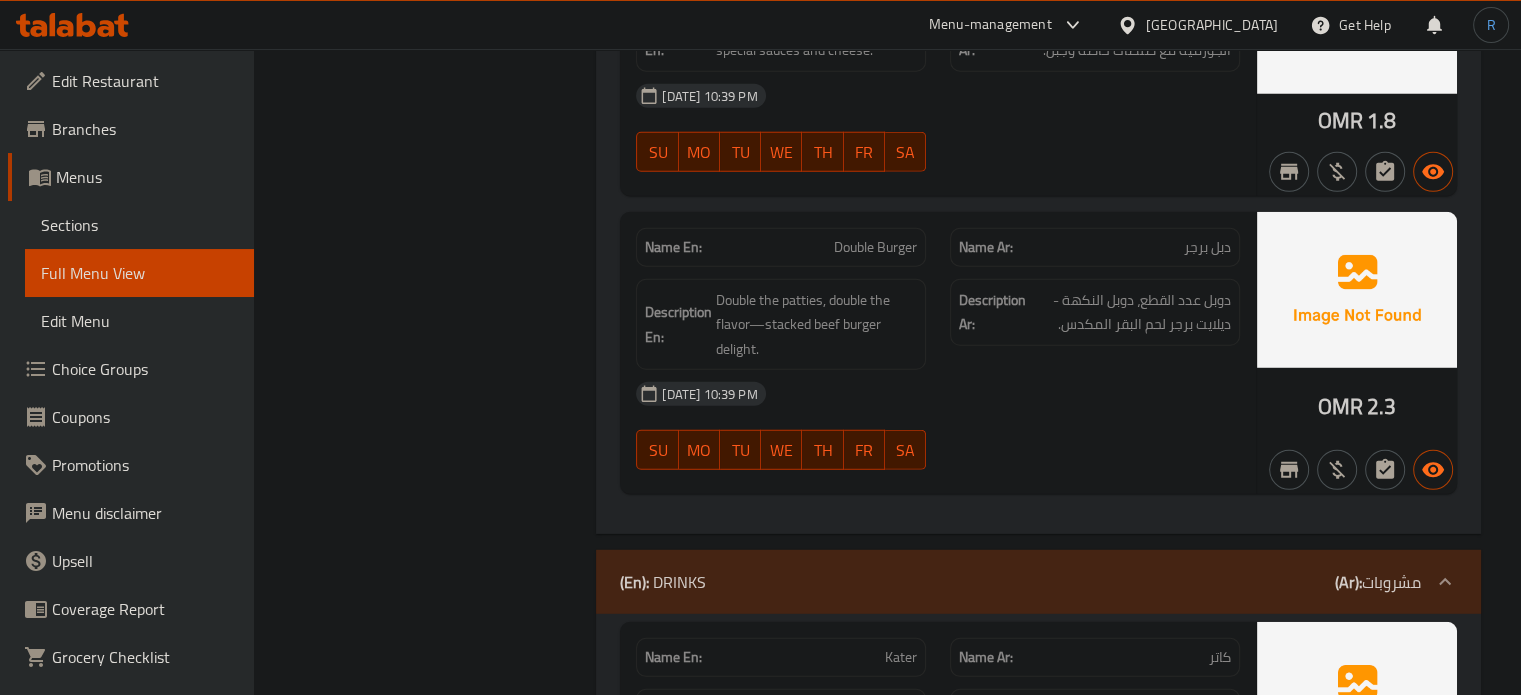 scroll, scrollTop: 5529, scrollLeft: 0, axis: vertical 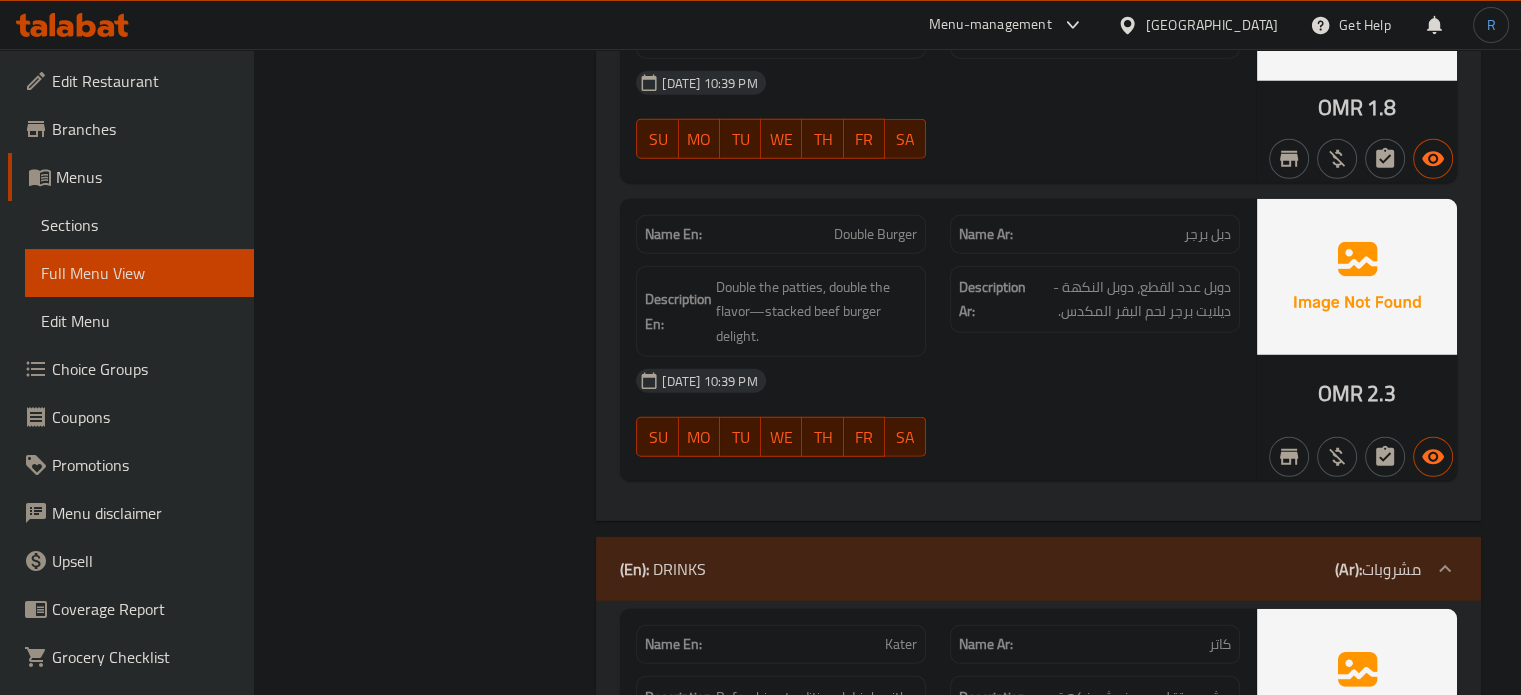 click on "Double Burger" at bounding box center [865, -3759] 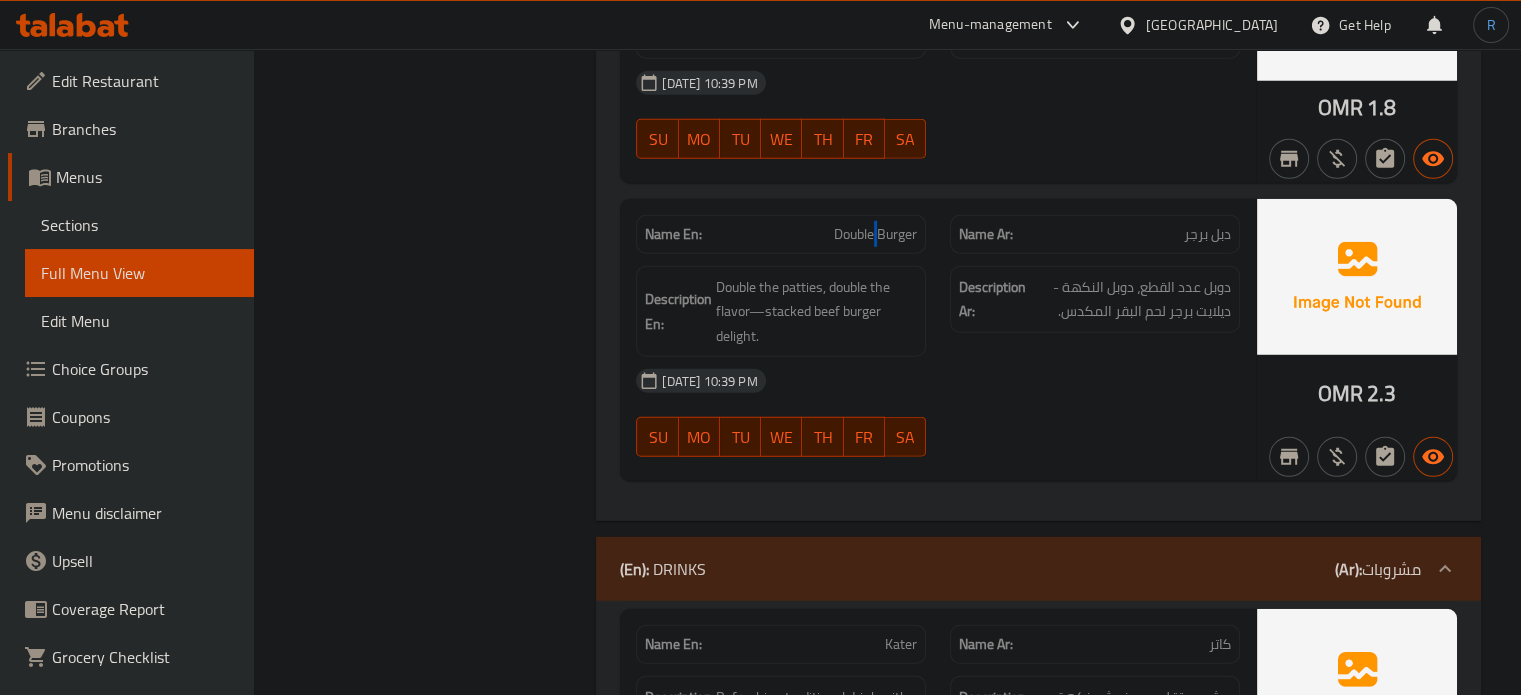 click on "Double Burger" at bounding box center [865, -3759] 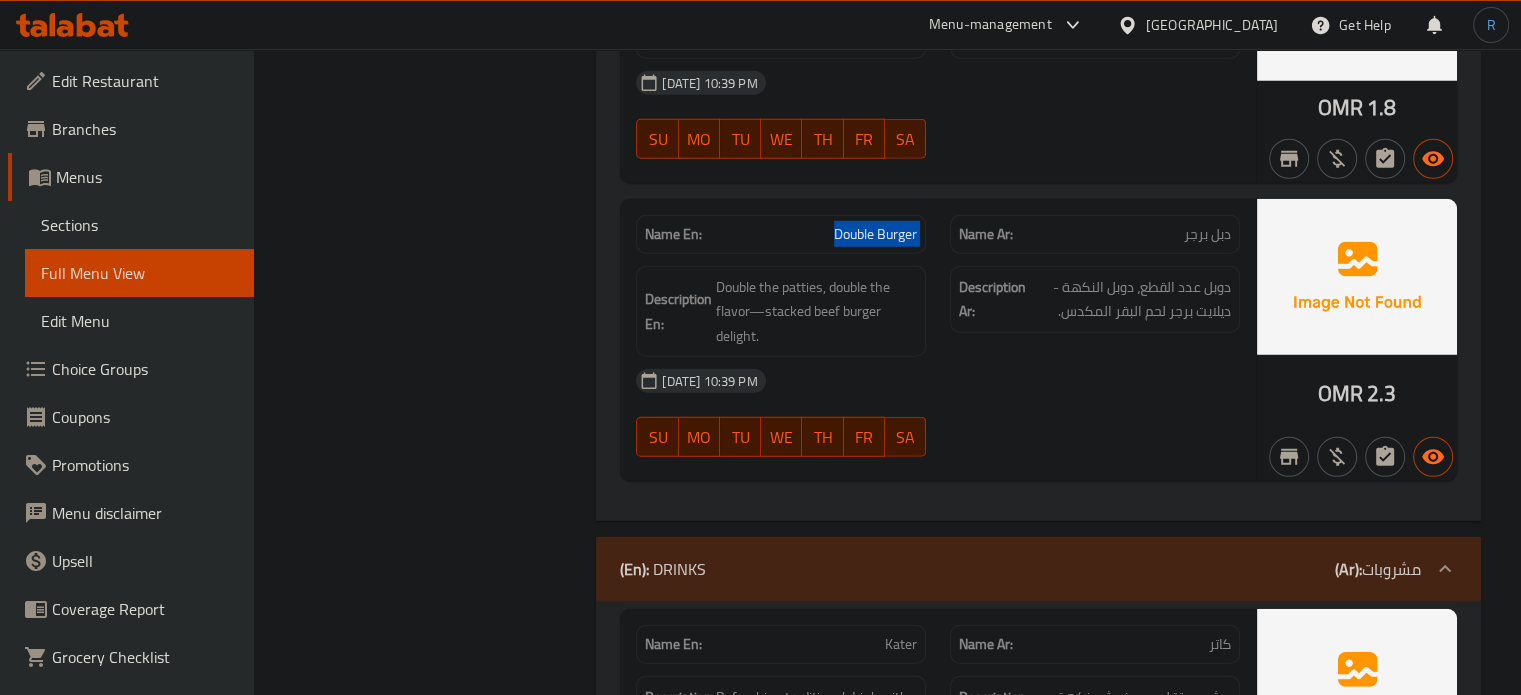 click on "Double Burger" at bounding box center (865, -3759) 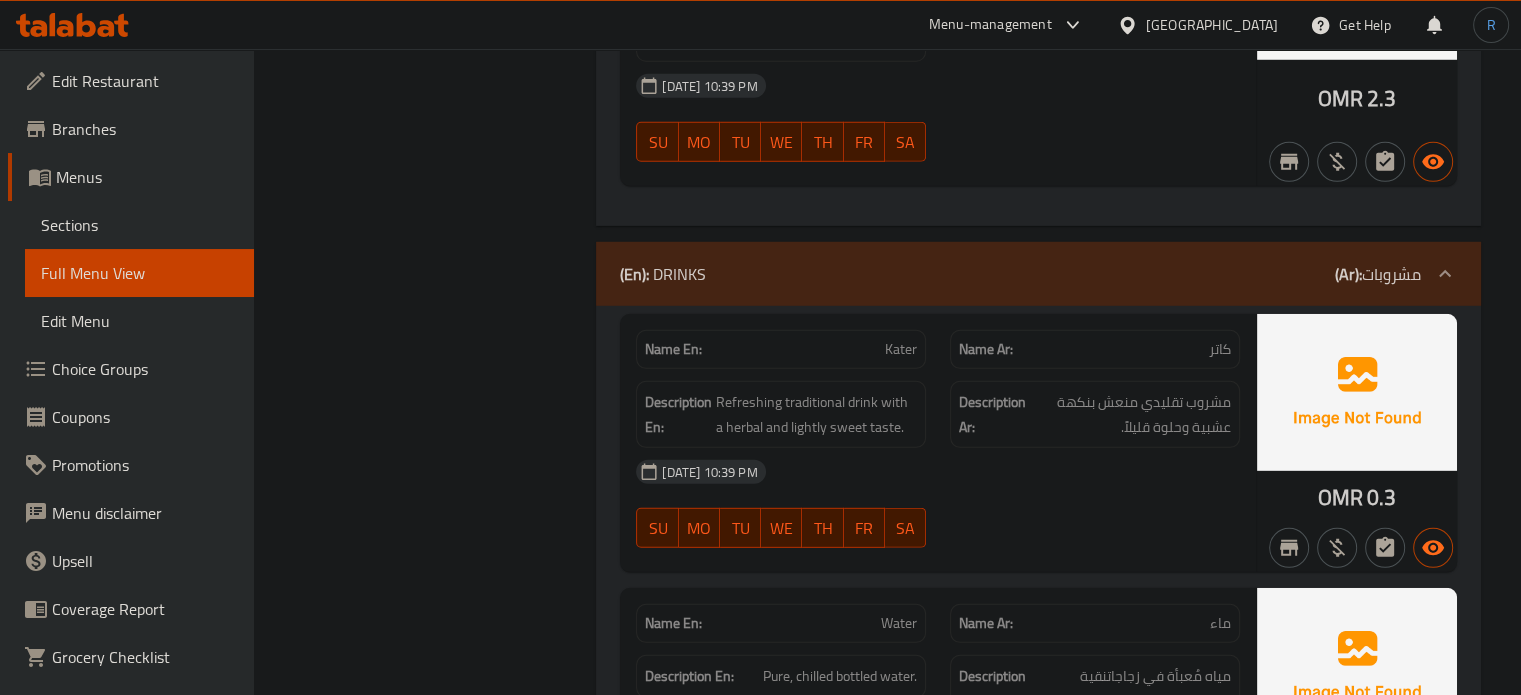 scroll, scrollTop: 5829, scrollLeft: 0, axis: vertical 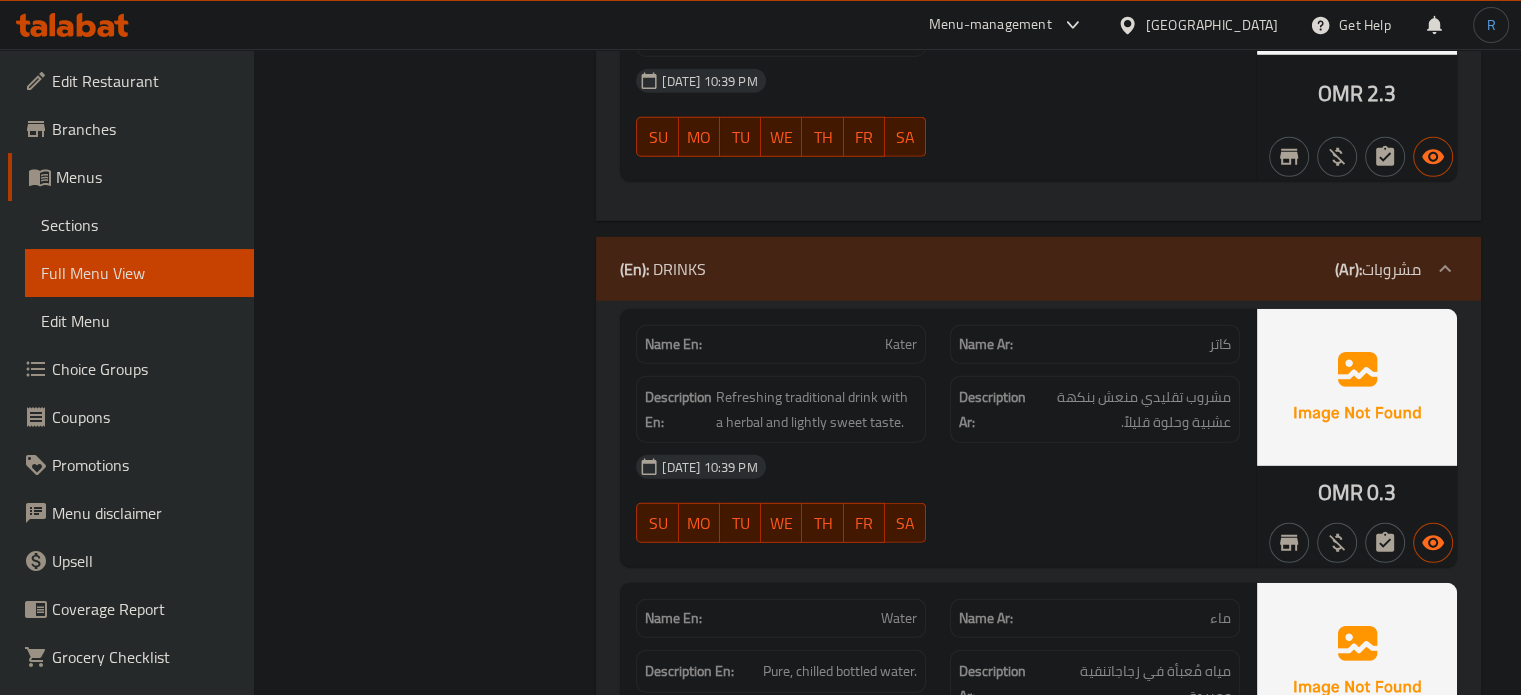 click on "Kater" at bounding box center (867, -5453) 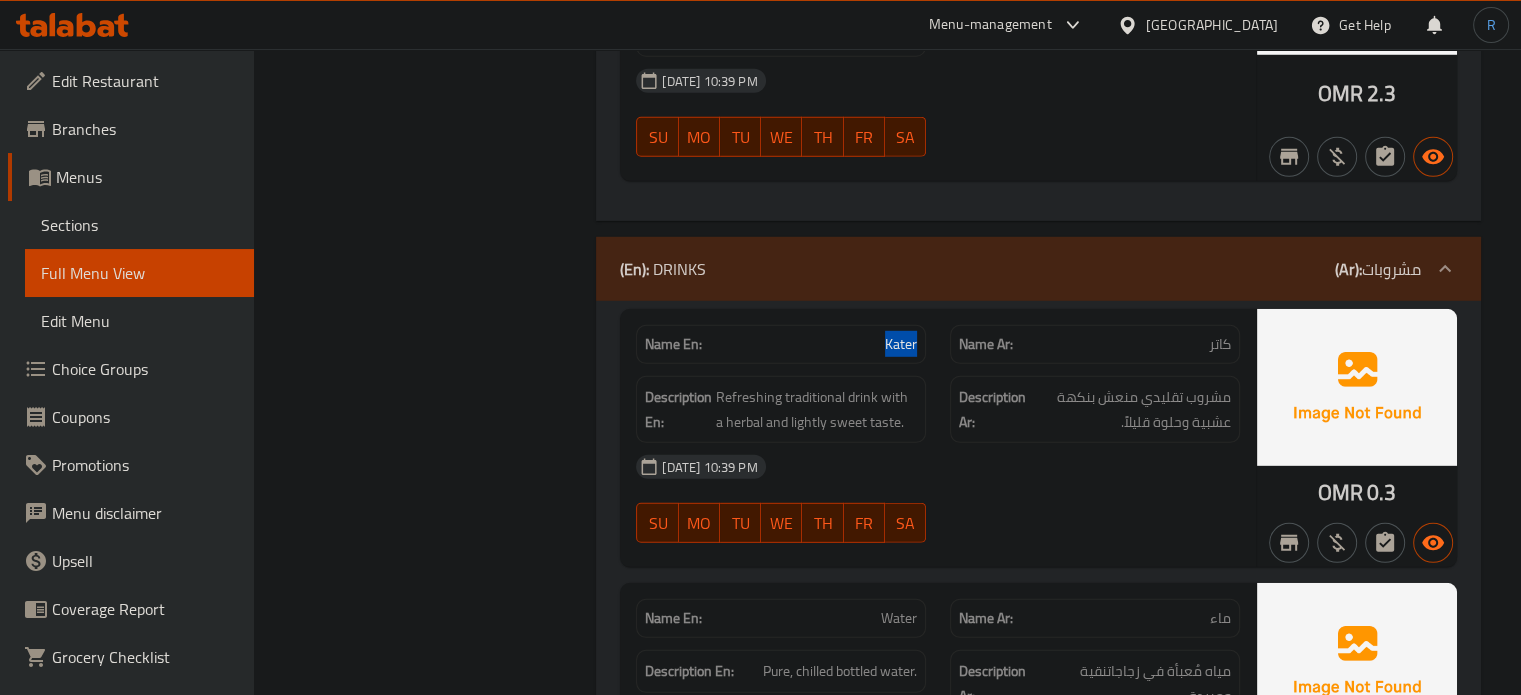 click on "Kater" at bounding box center (867, -5453) 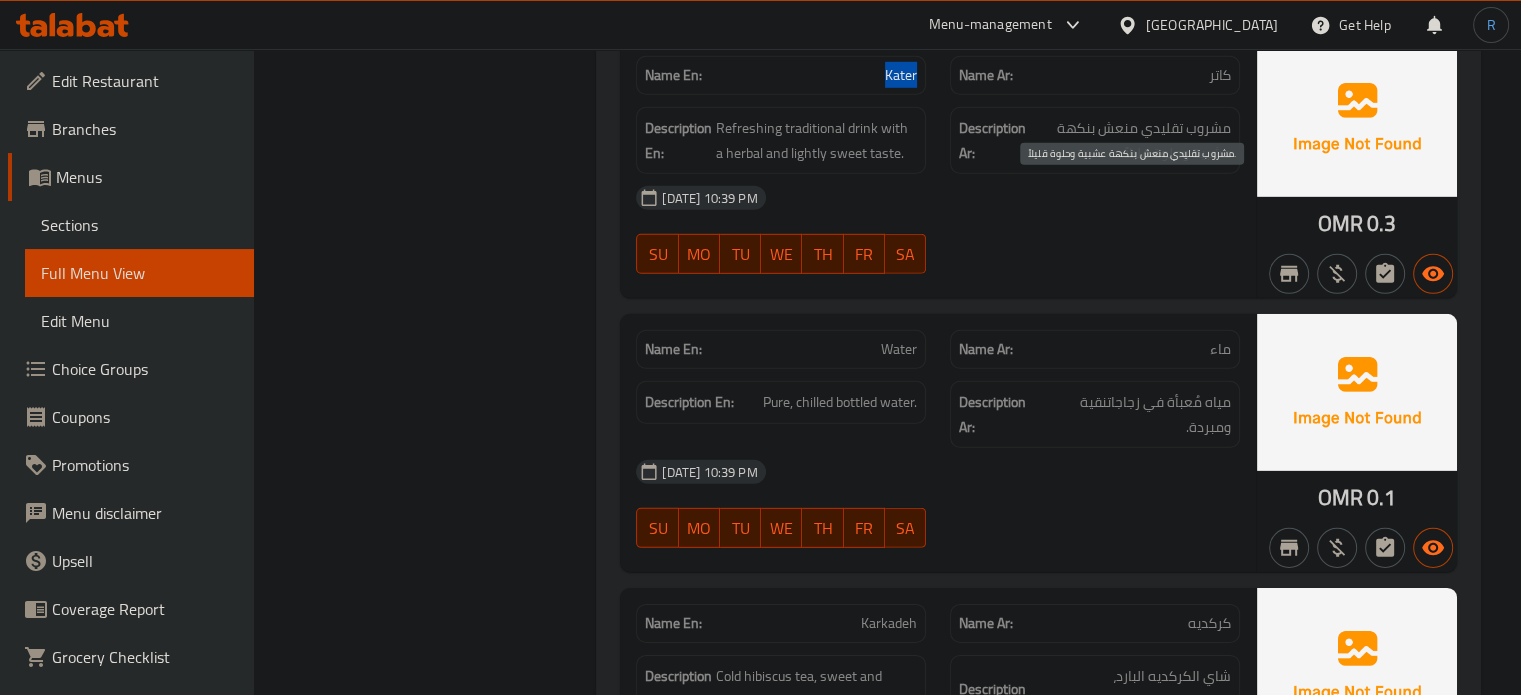 scroll, scrollTop: 6129, scrollLeft: 0, axis: vertical 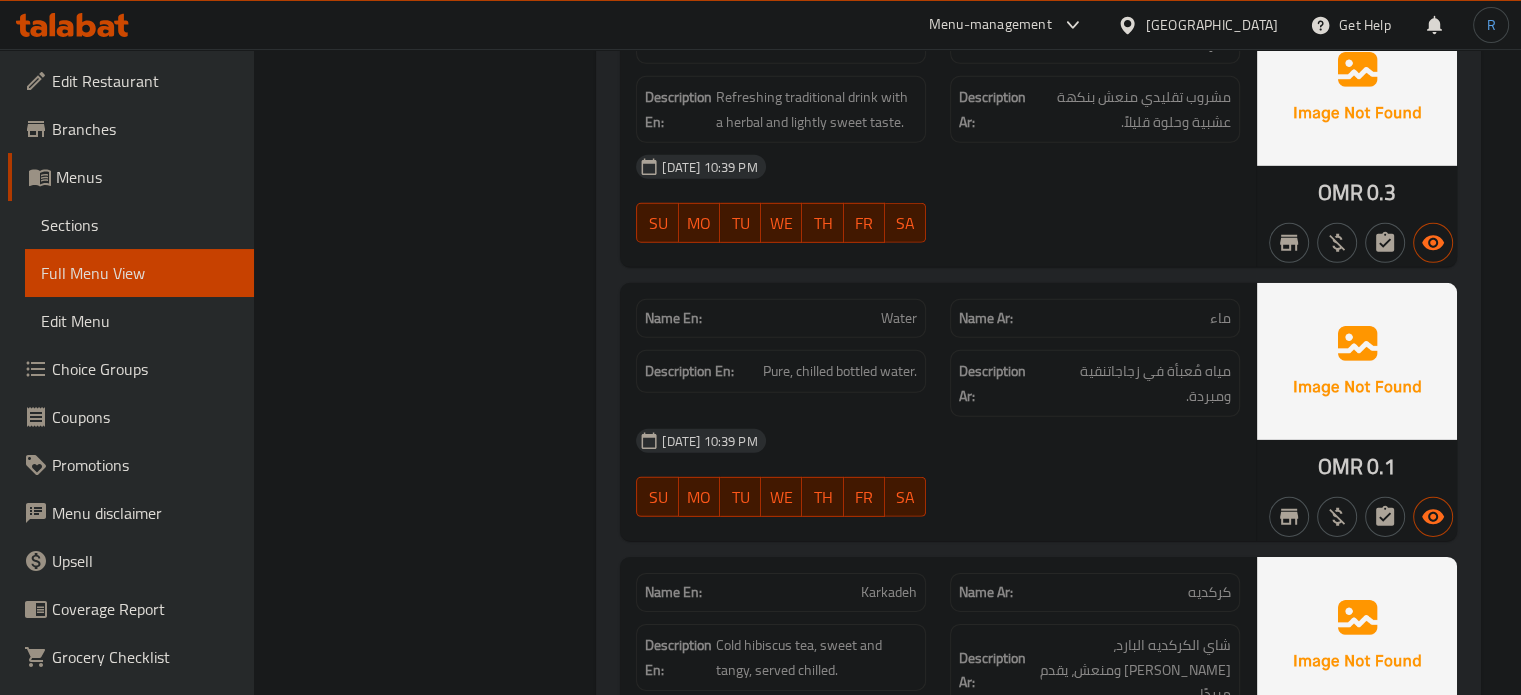 click on "Description En: Pure, chilled bottled water." at bounding box center (781, -5390) 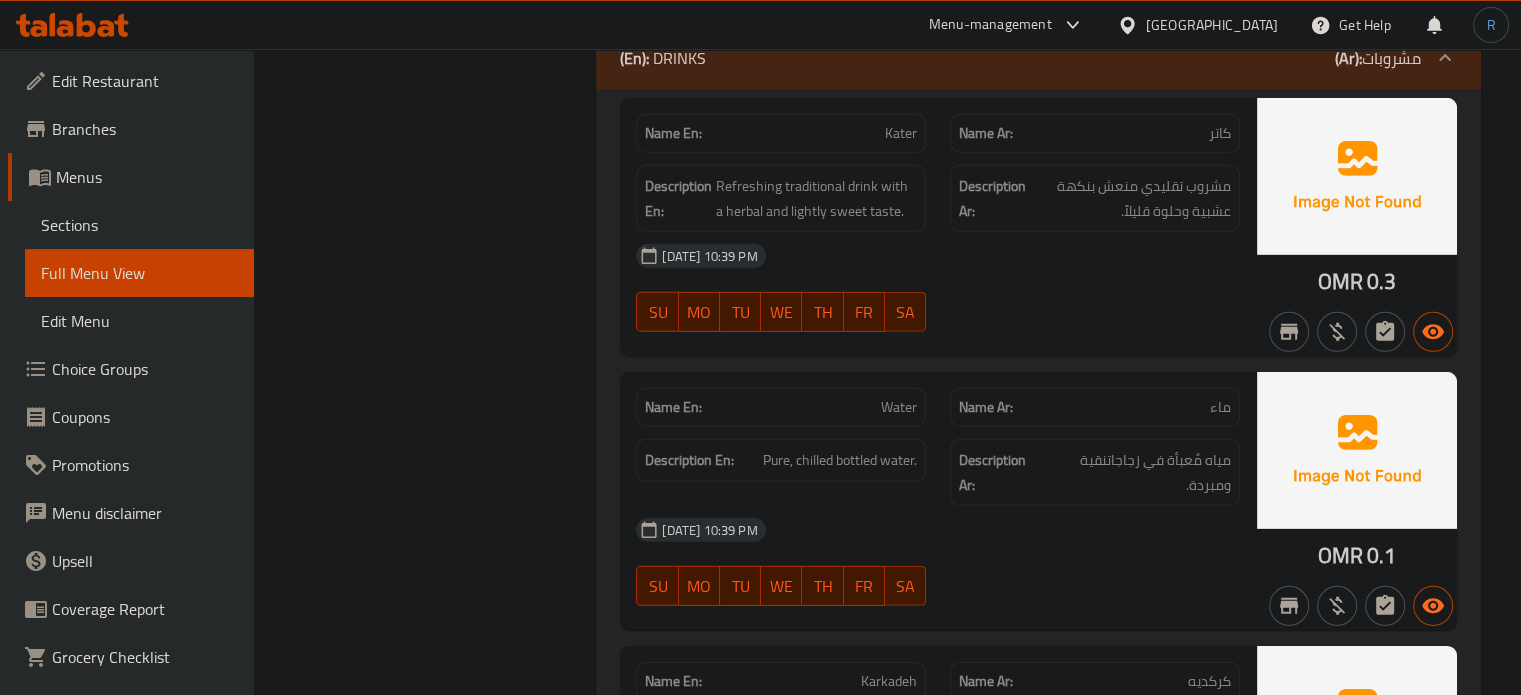 scroll, scrollTop: 6129, scrollLeft: 0, axis: vertical 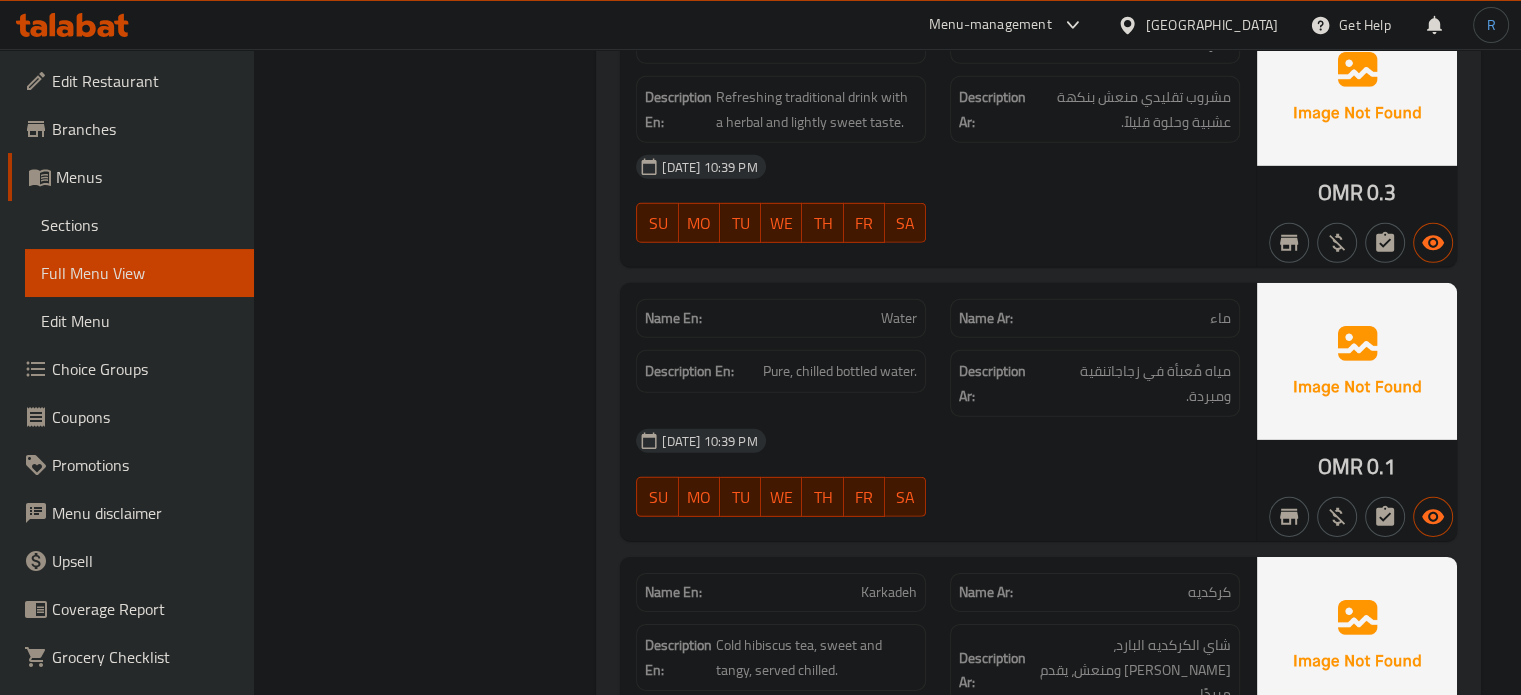 click on "Water" at bounding box center [874, -5455] 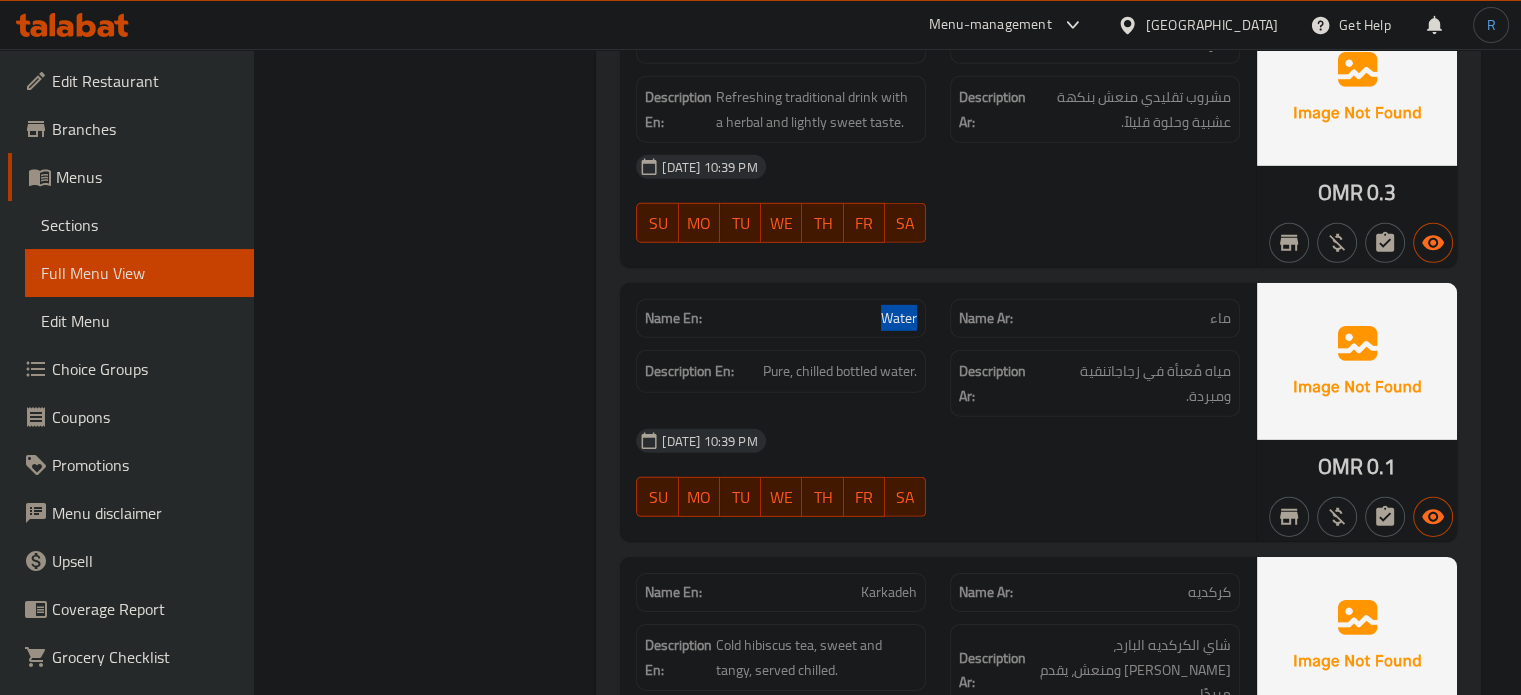 click on "Water" at bounding box center [874, -5455] 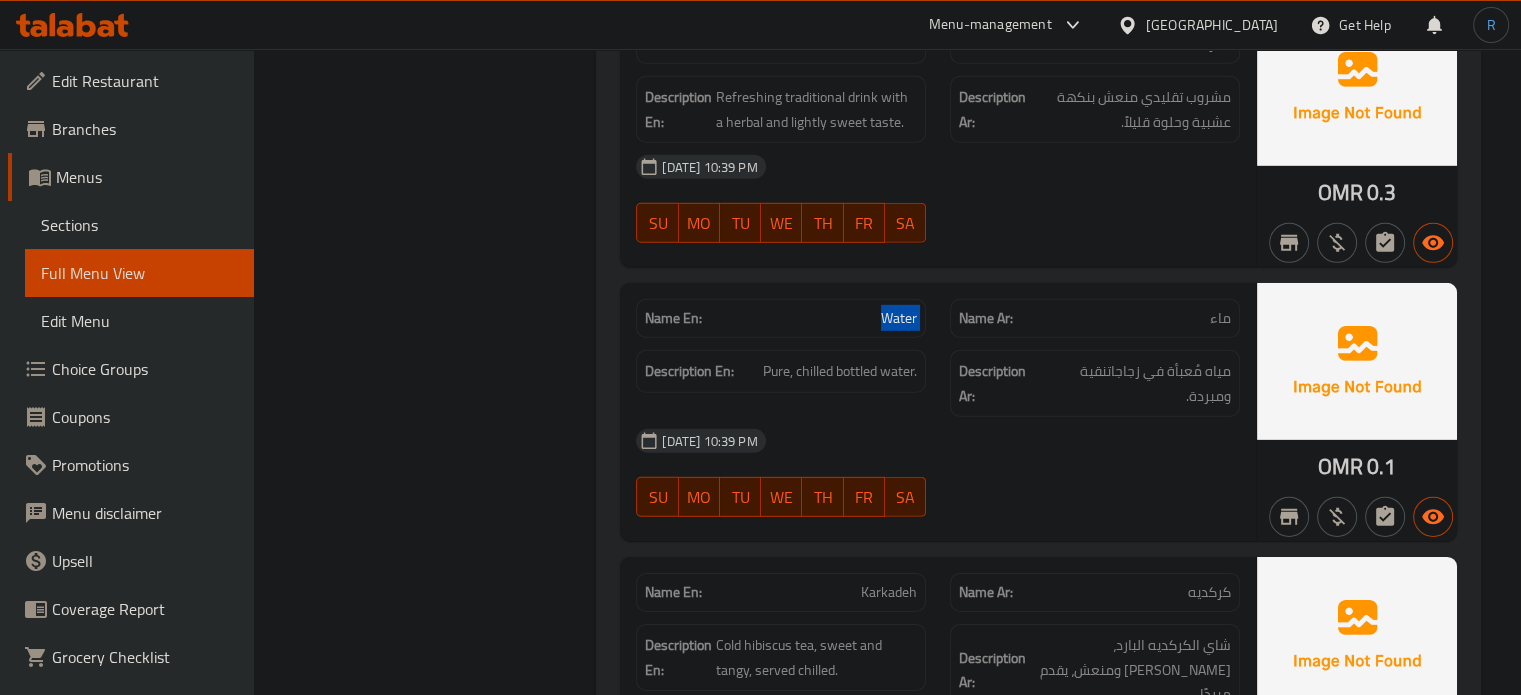 click on "Water" at bounding box center [874, -5455] 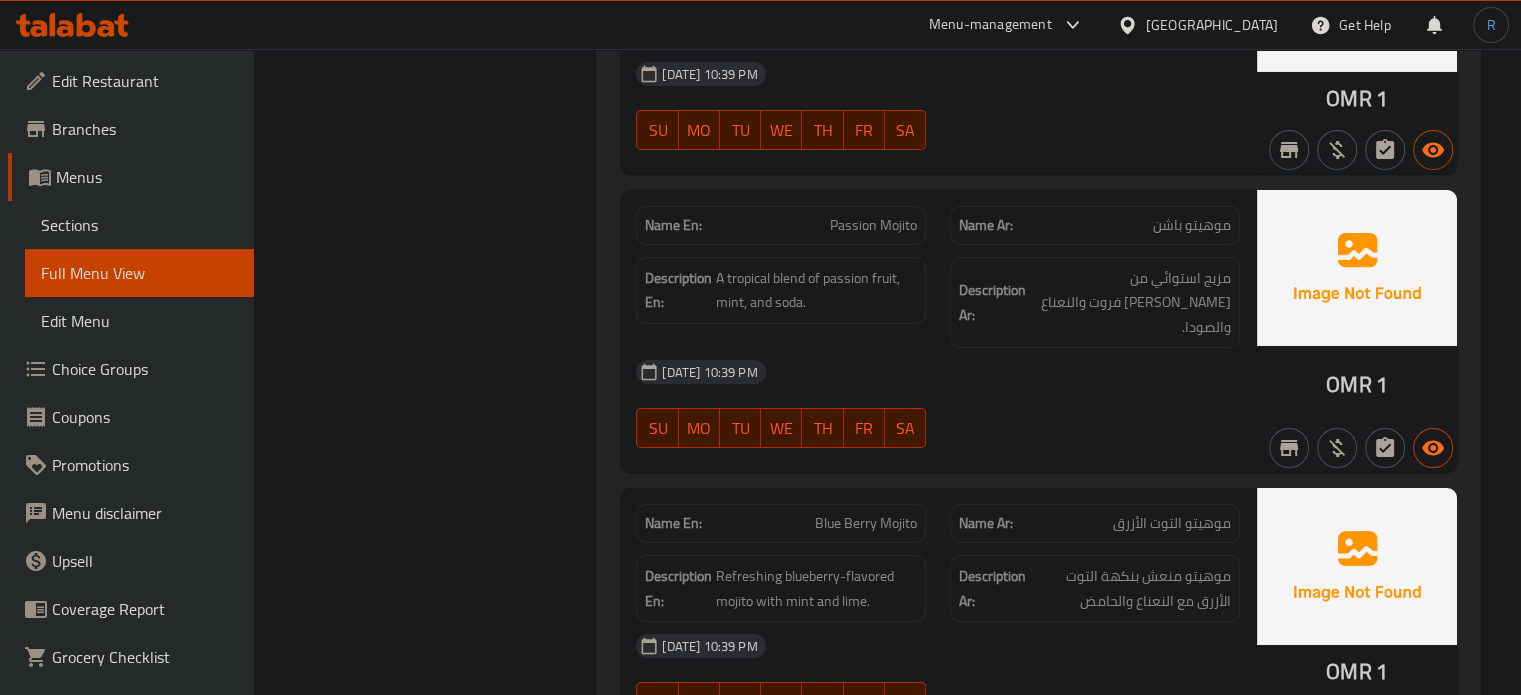 scroll, scrollTop: 7110, scrollLeft: 0, axis: vertical 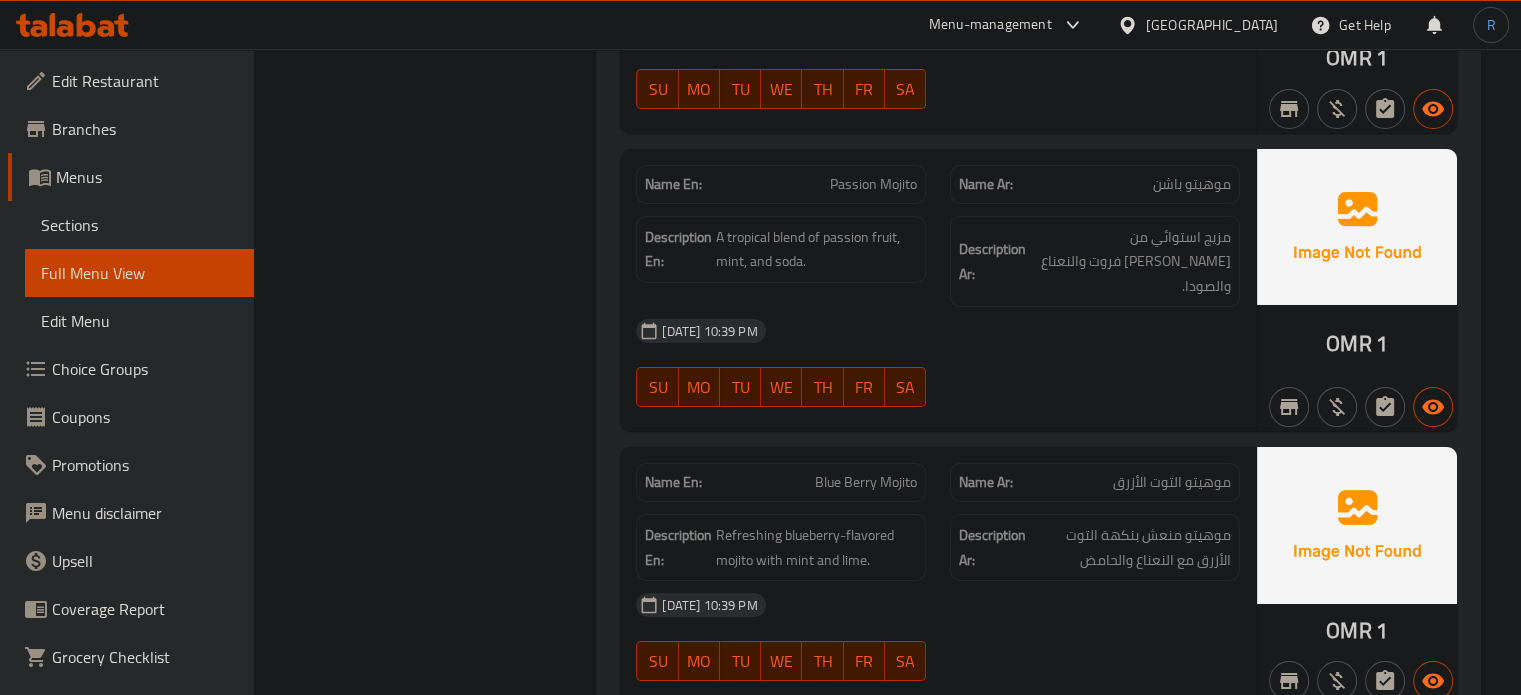 click on "14-07-2025 10:39 PM" at bounding box center [938, -5491] 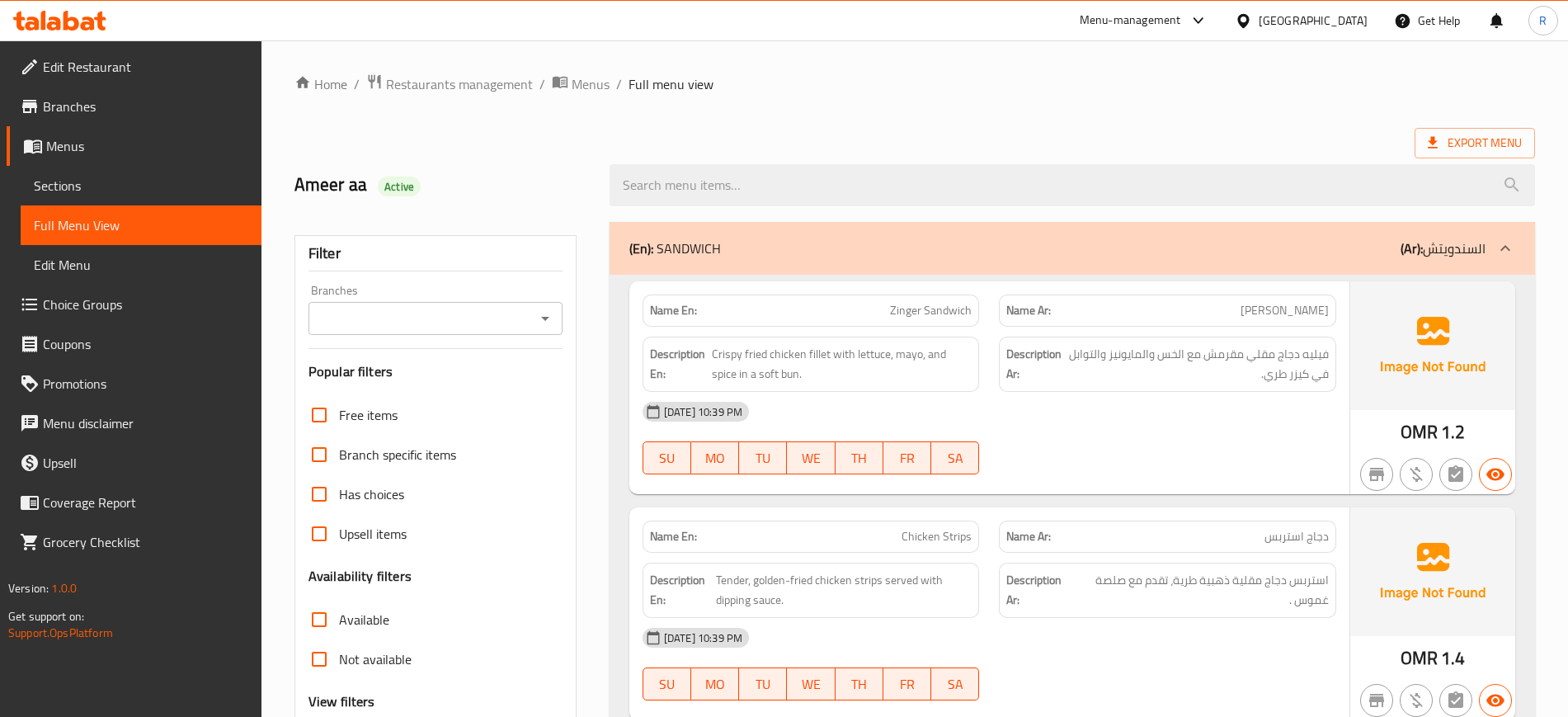 scroll, scrollTop: 103, scrollLeft: 0, axis: vertical 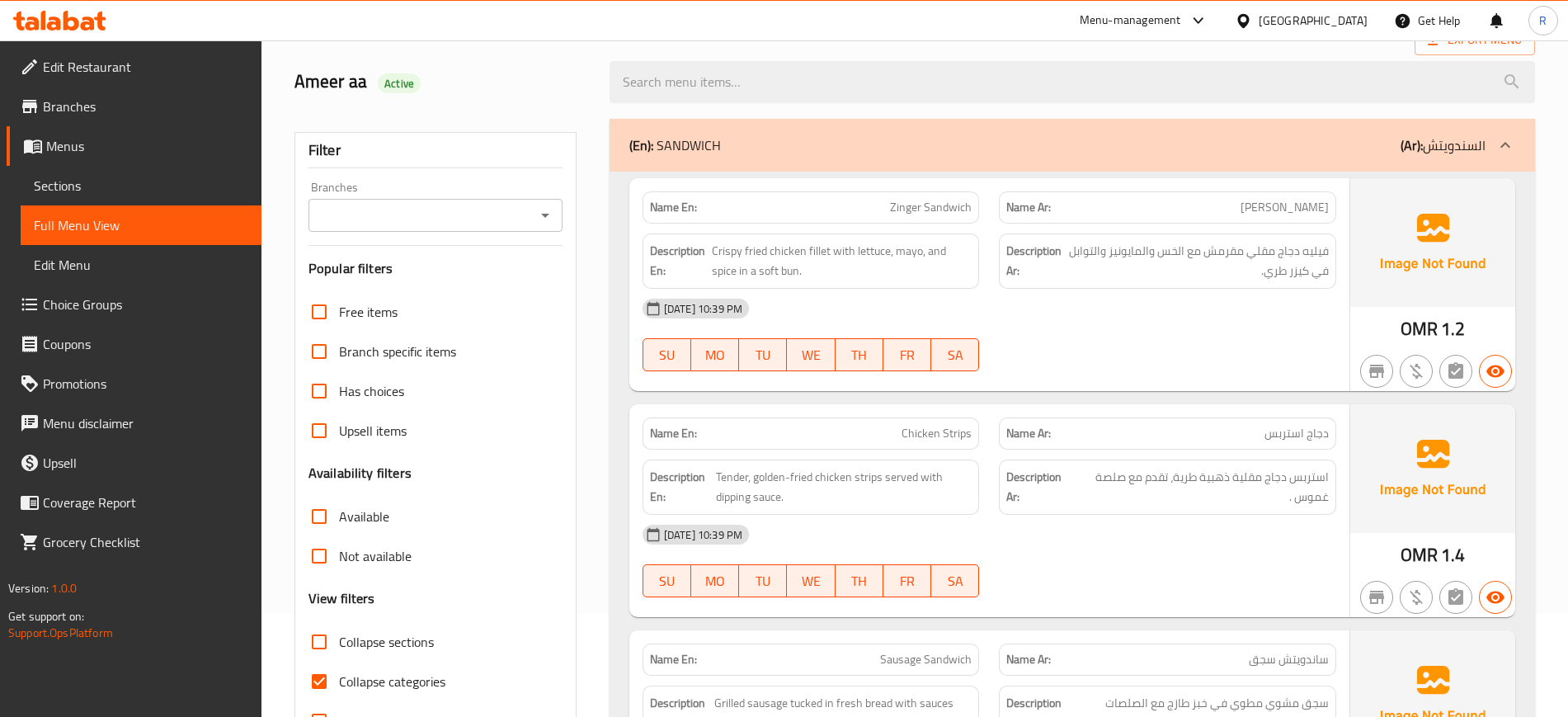 click on "Collapse categories" 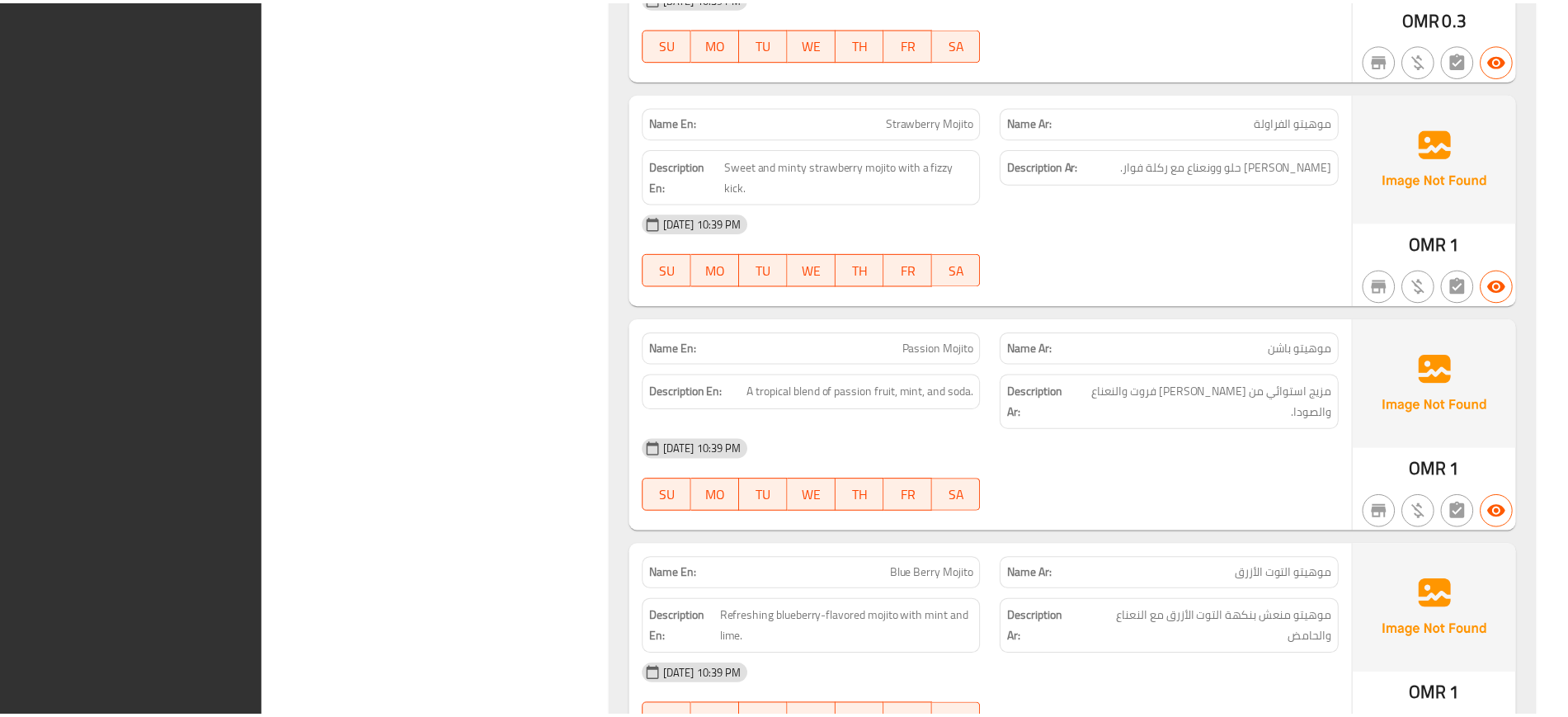 scroll, scrollTop: 5580, scrollLeft: 0, axis: vertical 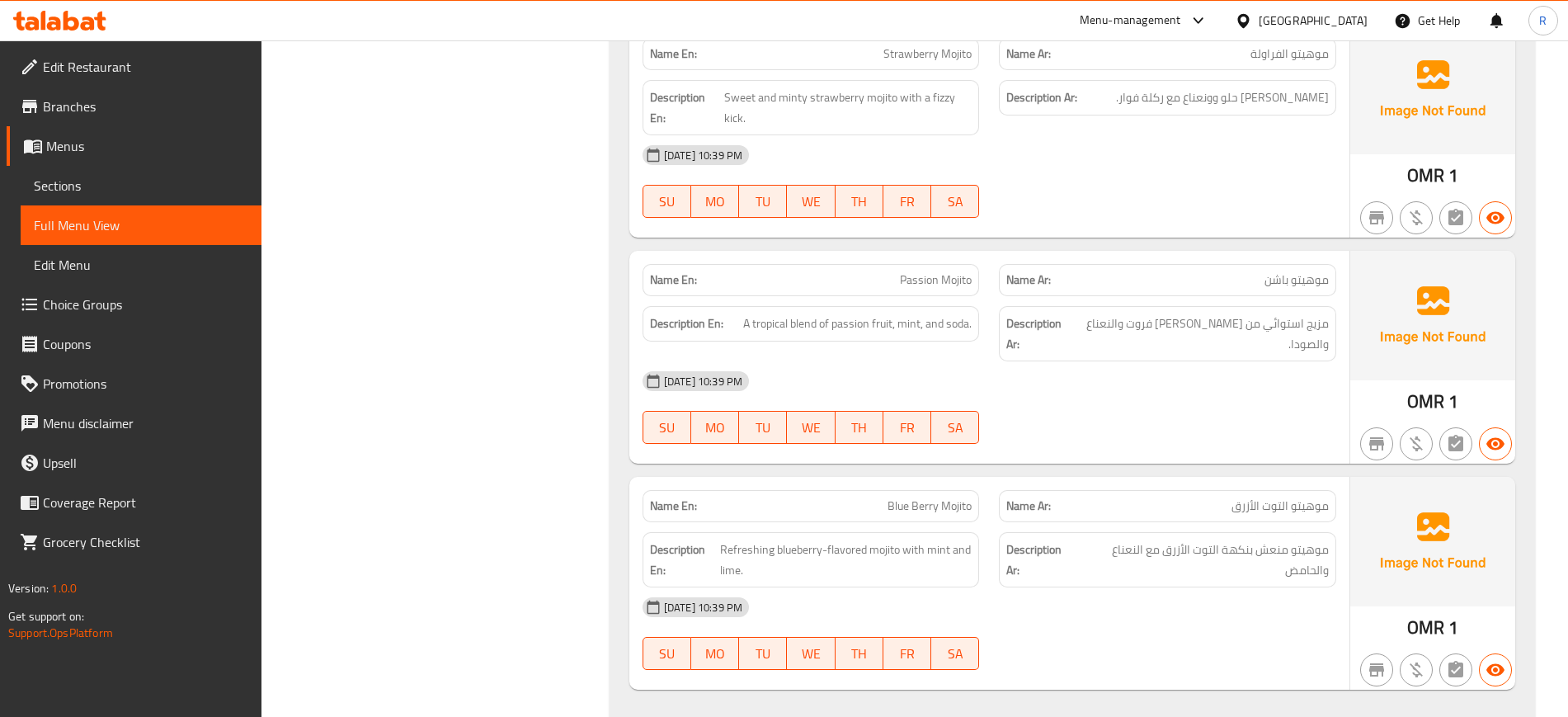 click on "Filter Branches Branches Popular filters Free items Branch specific items Has choices Upsell items Availability filters Available Not available View filters Collapse sections Collapse categories Collapse Choices" 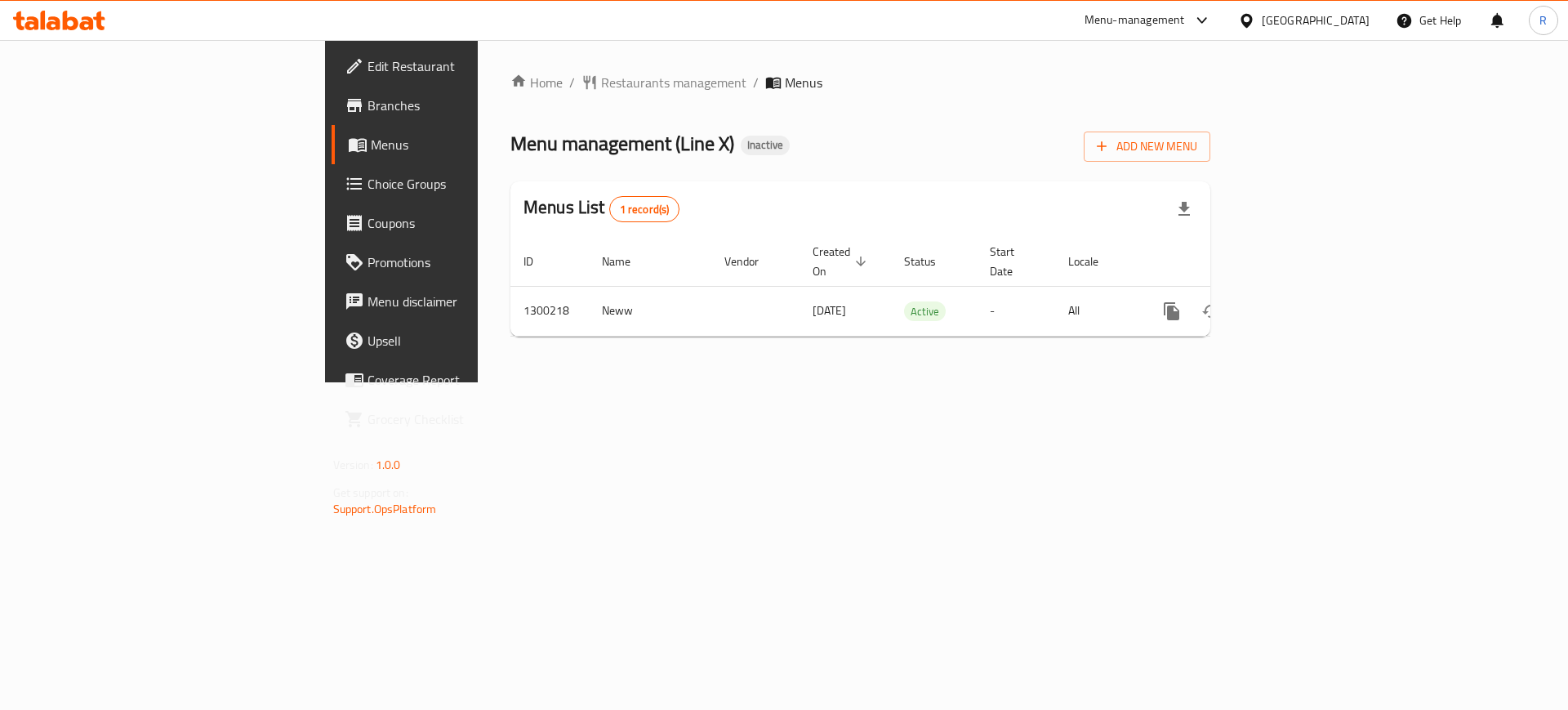 scroll, scrollTop: 0, scrollLeft: 0, axis: both 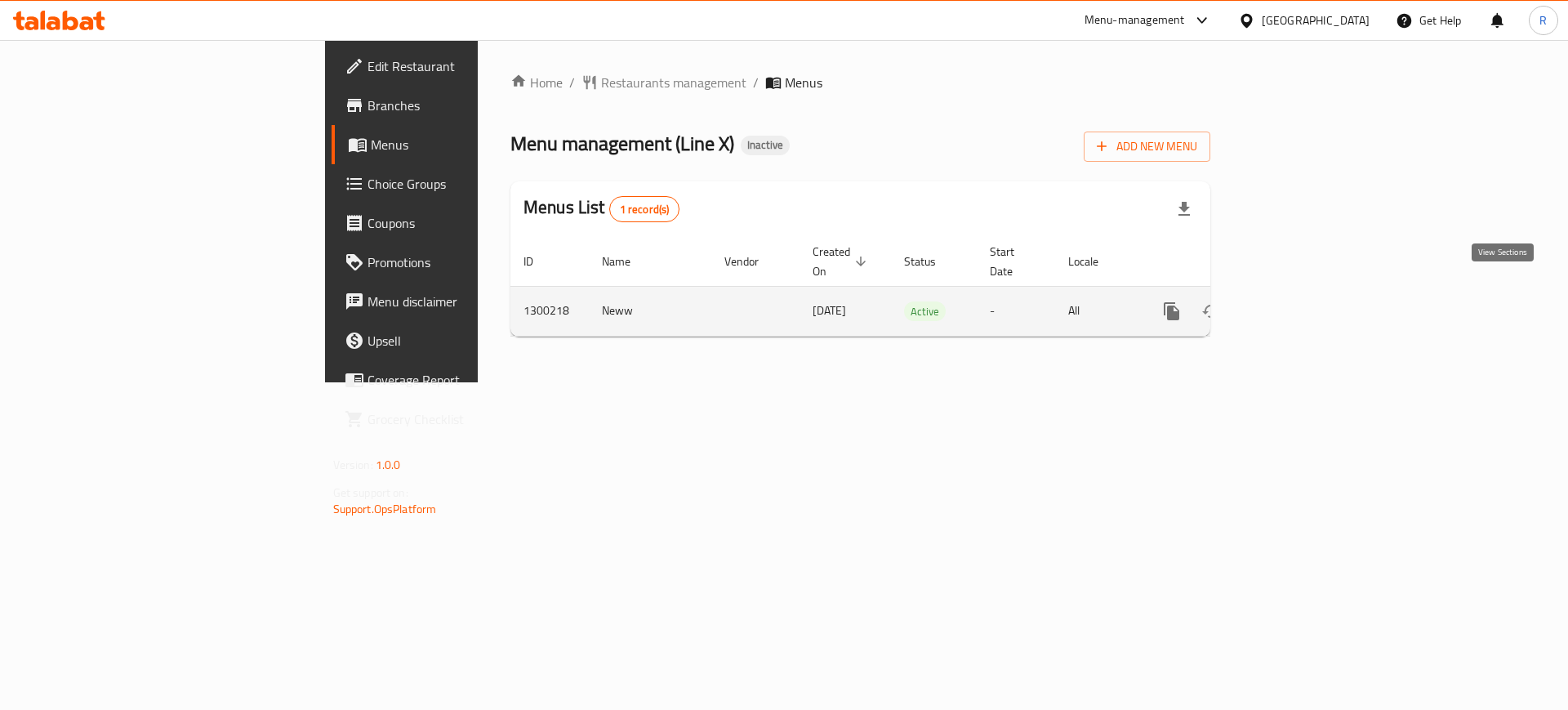 click 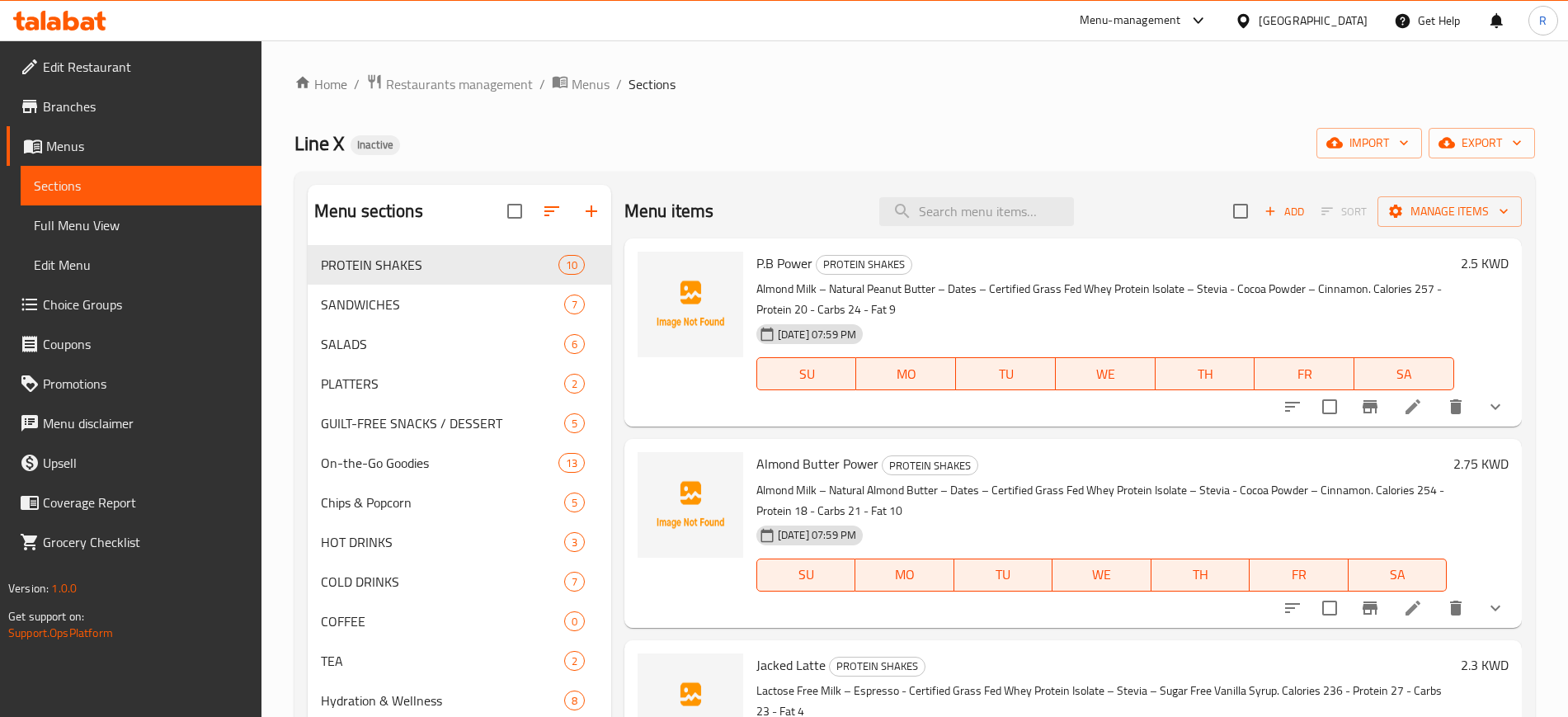 click on "Home / Restaurants management / Menus / Sections Line X Inactive import export Menu sections PROTEIN SHAKES 10 SANDWICHES 7 SALADS 6 PLATTERS 2 GUILT-FREE SNACKS / DESSERT 5 On-the-Go Goodies 13 Chips & Popcorn 5 HOT DRINKS 3 COLD DRINKS 7 COFFEE 0 TEA 2 Hydration & Wellness 8 Menu items Add Sort Manage items P.B Power   PROTEIN SHAKES Almond Milk – Natural Peanut Butter – Dates – Certified Grass Fed Whey Protein Isolate – Stevia - Cocoa Powder – Cinnamon.
Calories 257 - Protein 20 - Carbs 24 - Fat 9 14-07-2025 07:59 PM SU MO TU WE TH FR SA 2.5   KWD Almond Butter Power   PROTEIN SHAKES Almond Milk – Natural Almond Butter – Dates – Certified  Grass Fed Whey Protein Isolate – Stevia - Cocoa Powder – Cinnamon.
Calories 254 - Protein 18 - Carbs 21 - Fat 10 14-07-2025 07:59 PM SU MO TU WE TH FR SA 2.75   KWD Jacked Latte   PROTEIN SHAKES 14-07-2025 07:59 PM SU MO TU WE TH FR SA 2.3   KWD P.B Healthy Meal   PROTEIN SHAKES 14-07-2025 07:59 PM SU MO TU WE TH FR SA 3.5   KWD   PROTEIN SHAKES SU MO" at bounding box center [915, 494] 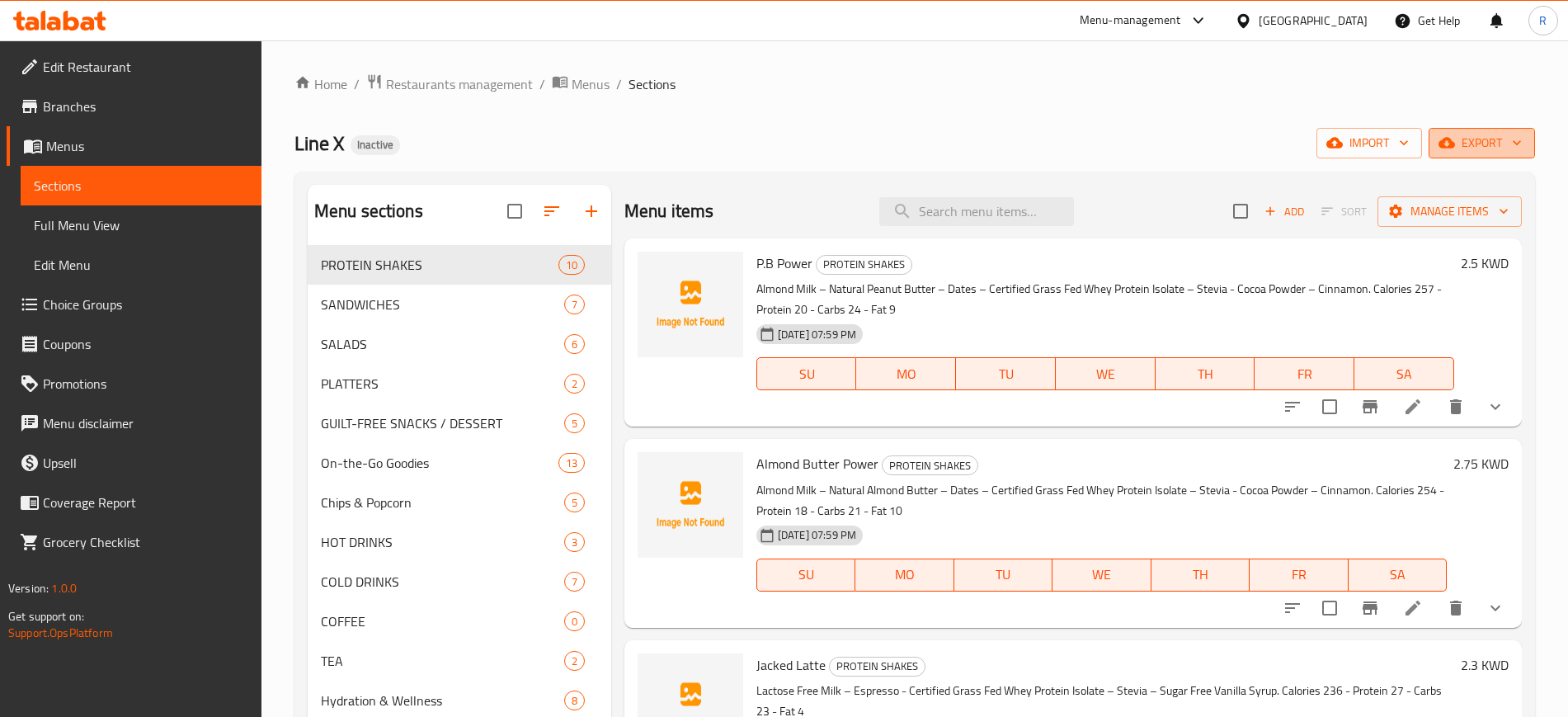 click on "export" at bounding box center (1481, 143) 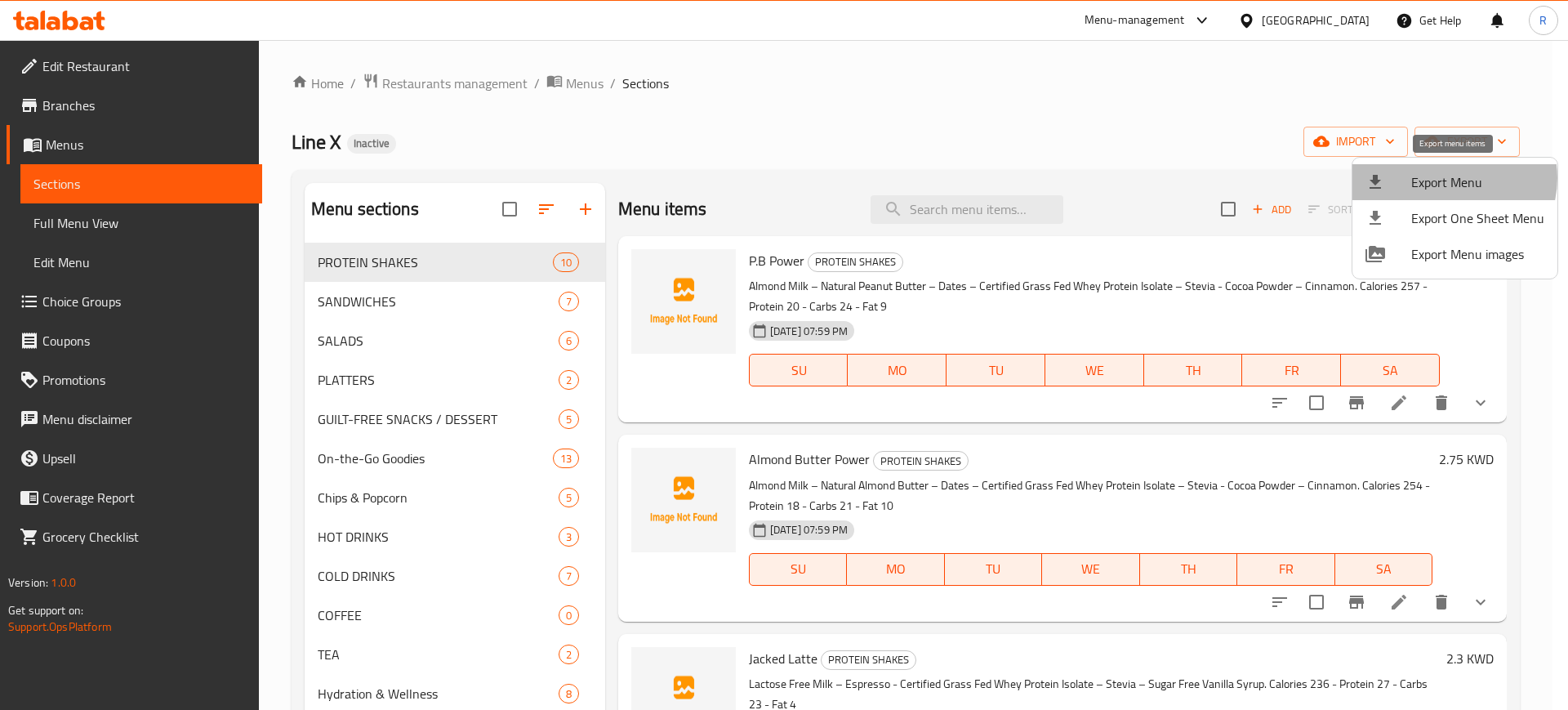 click on "Export Menu" at bounding box center [1477, 182] 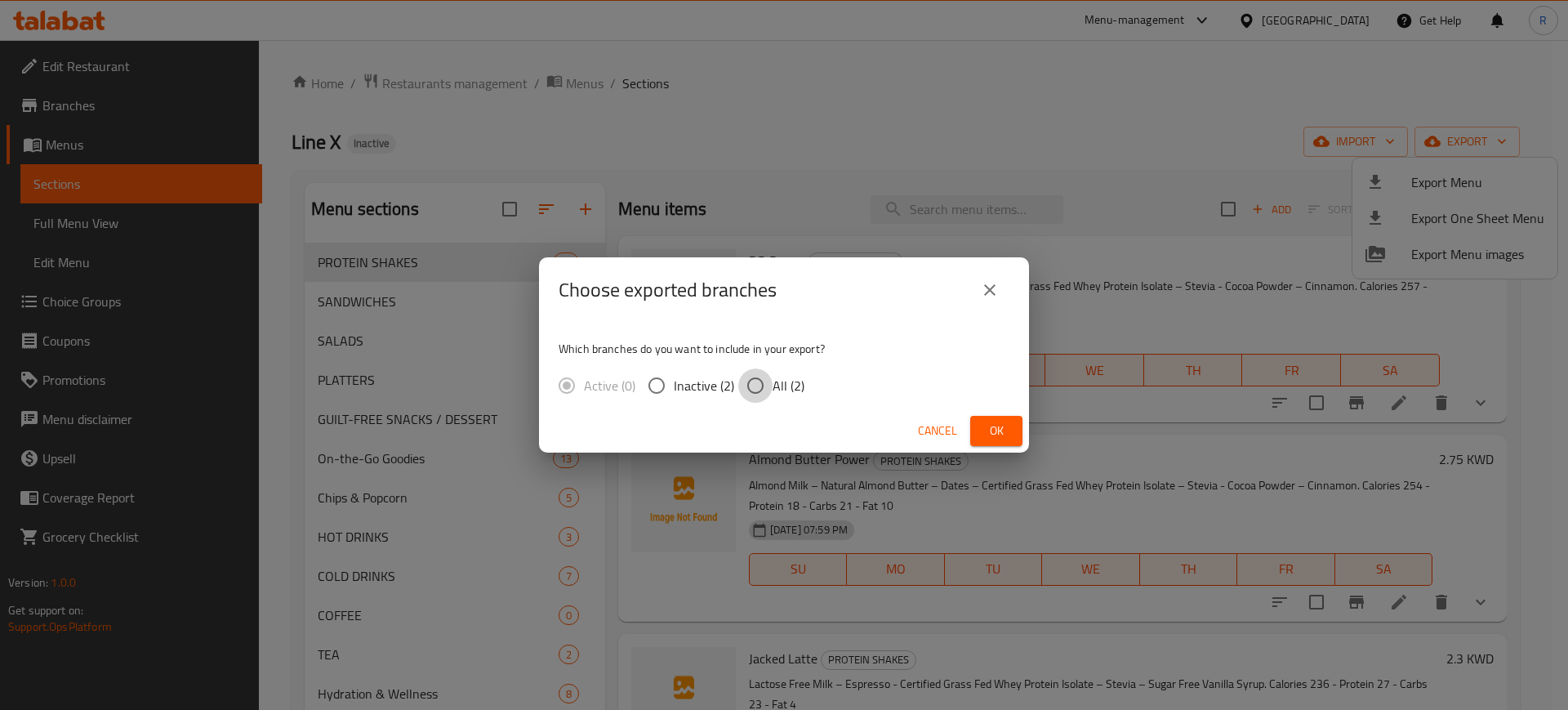 click on "All (2)" at bounding box center [755, 386] 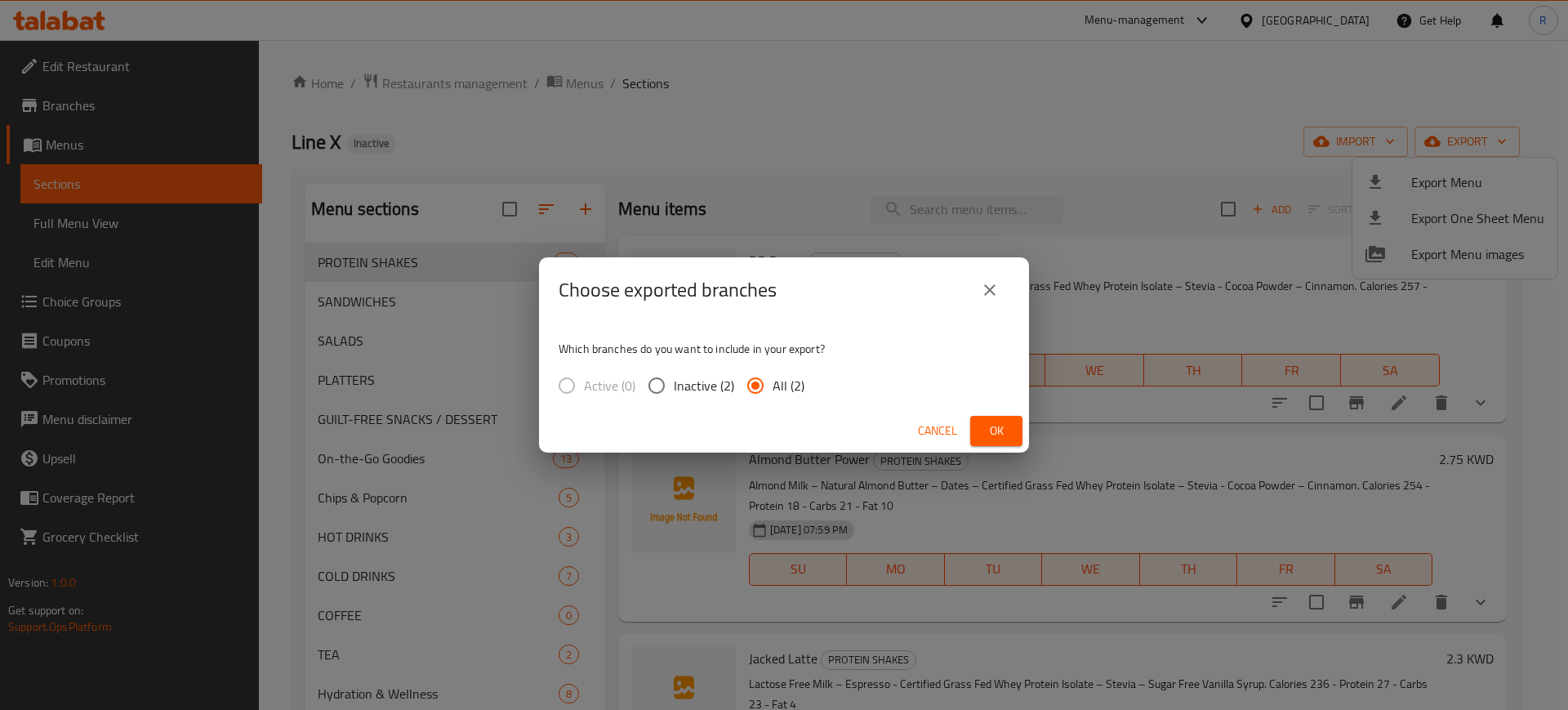 click on "Ok" at bounding box center [996, 431] 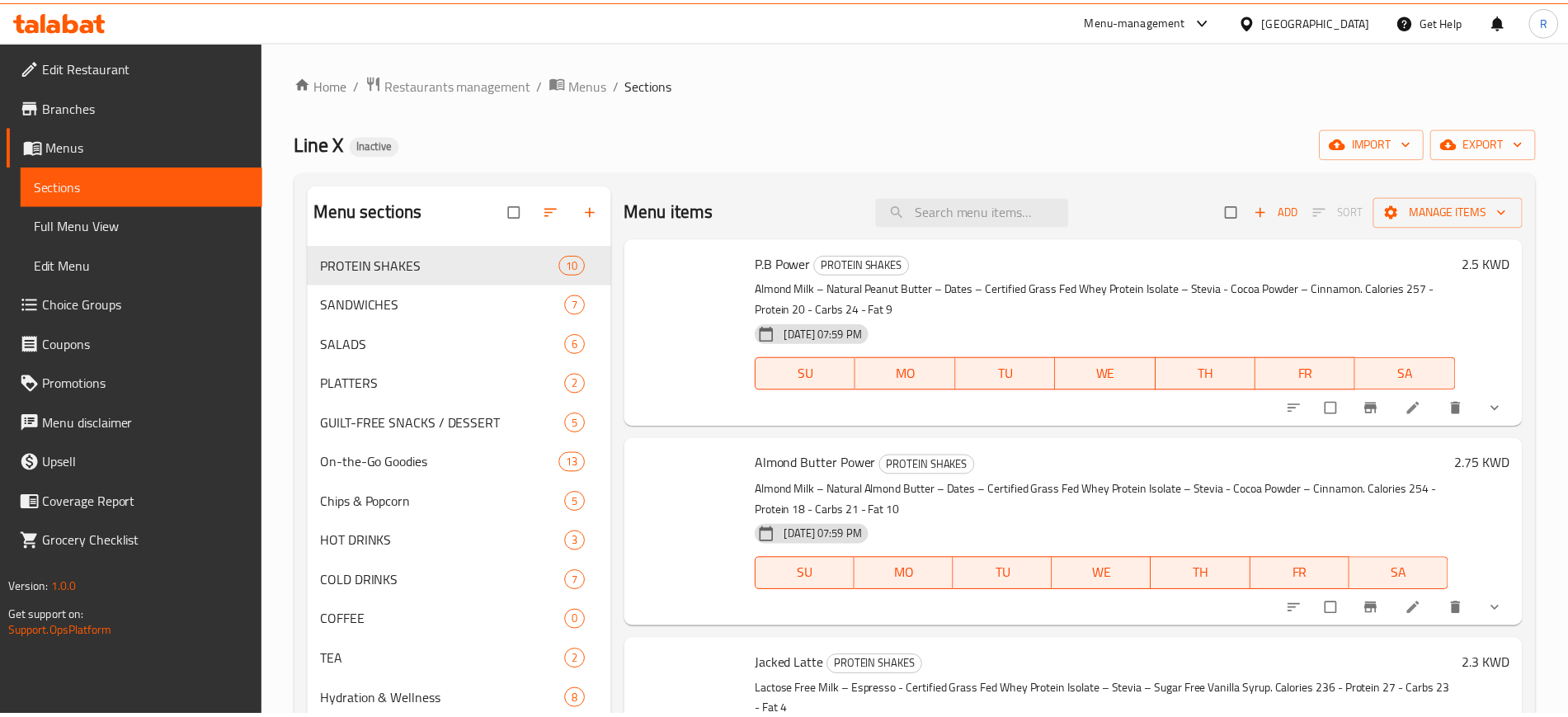 scroll, scrollTop: 0, scrollLeft: 0, axis: both 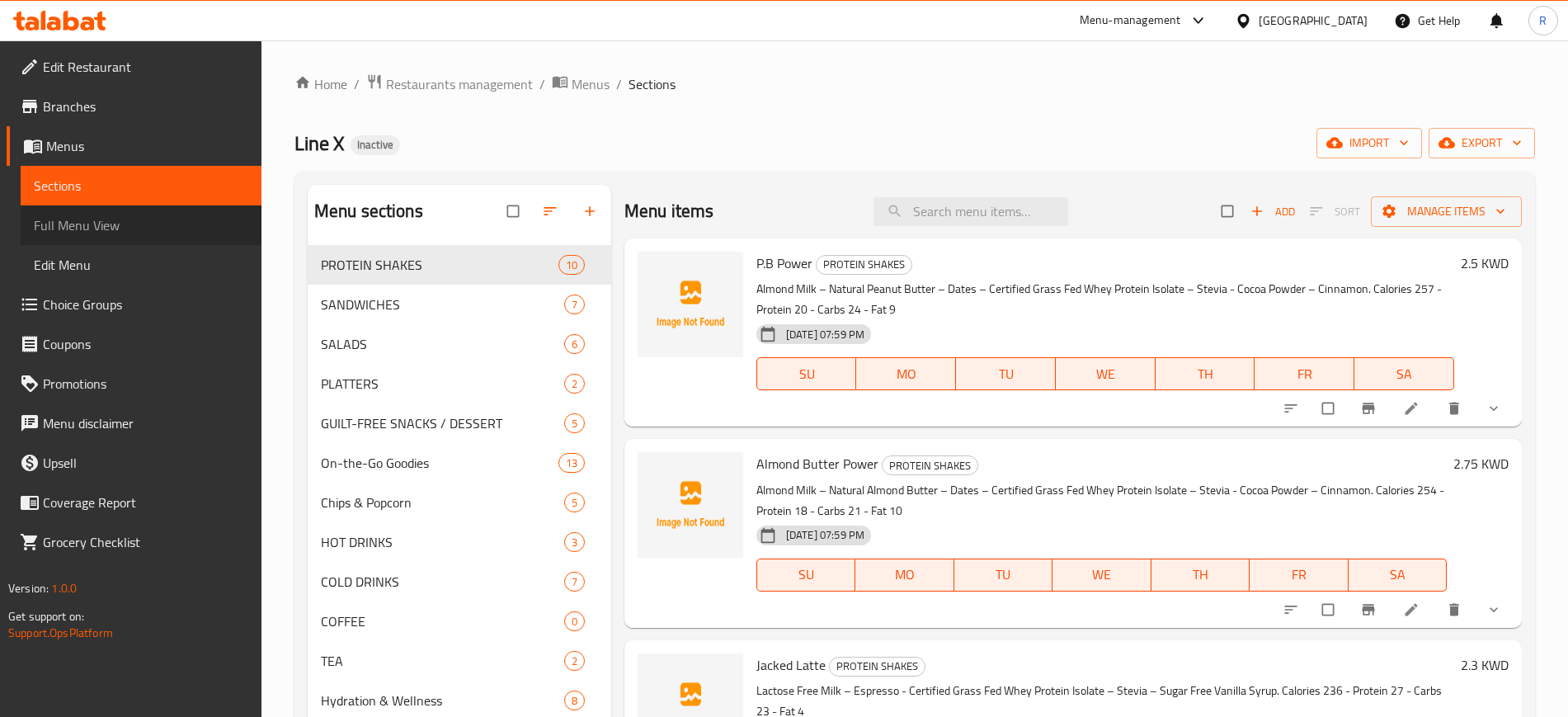 click on "Full Menu View" at bounding box center (141, 225) 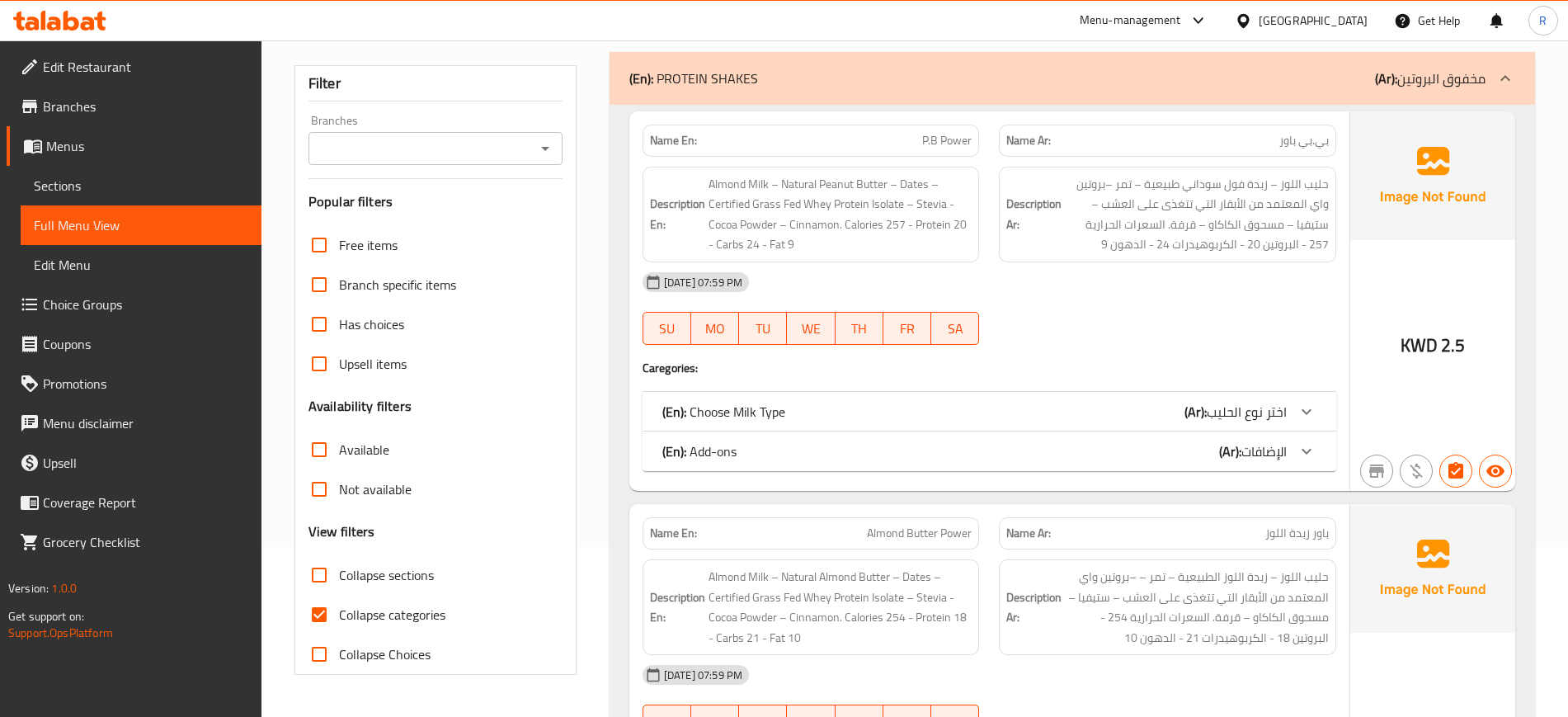 scroll, scrollTop: 206, scrollLeft: 0, axis: vertical 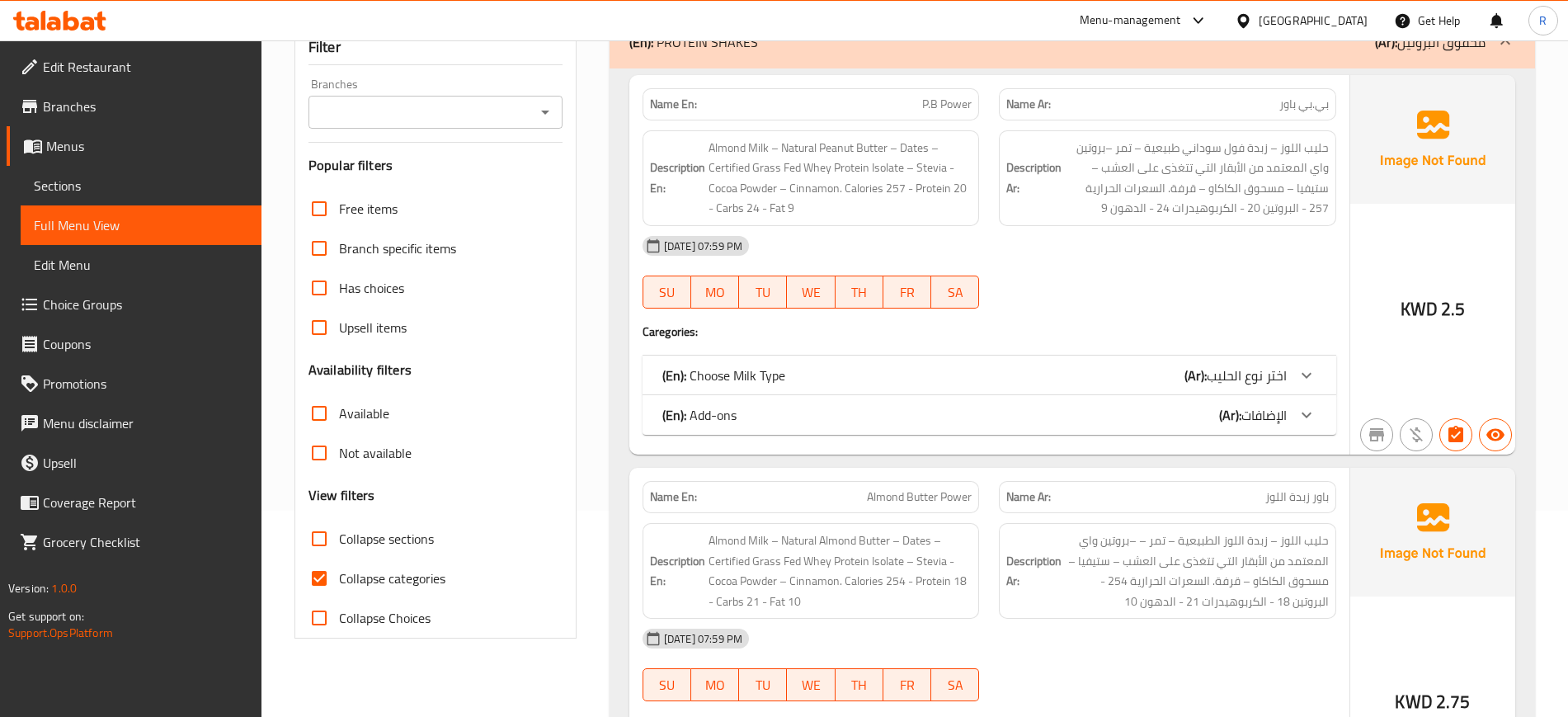 click on "Collapse categories" at bounding box center [319, 578] 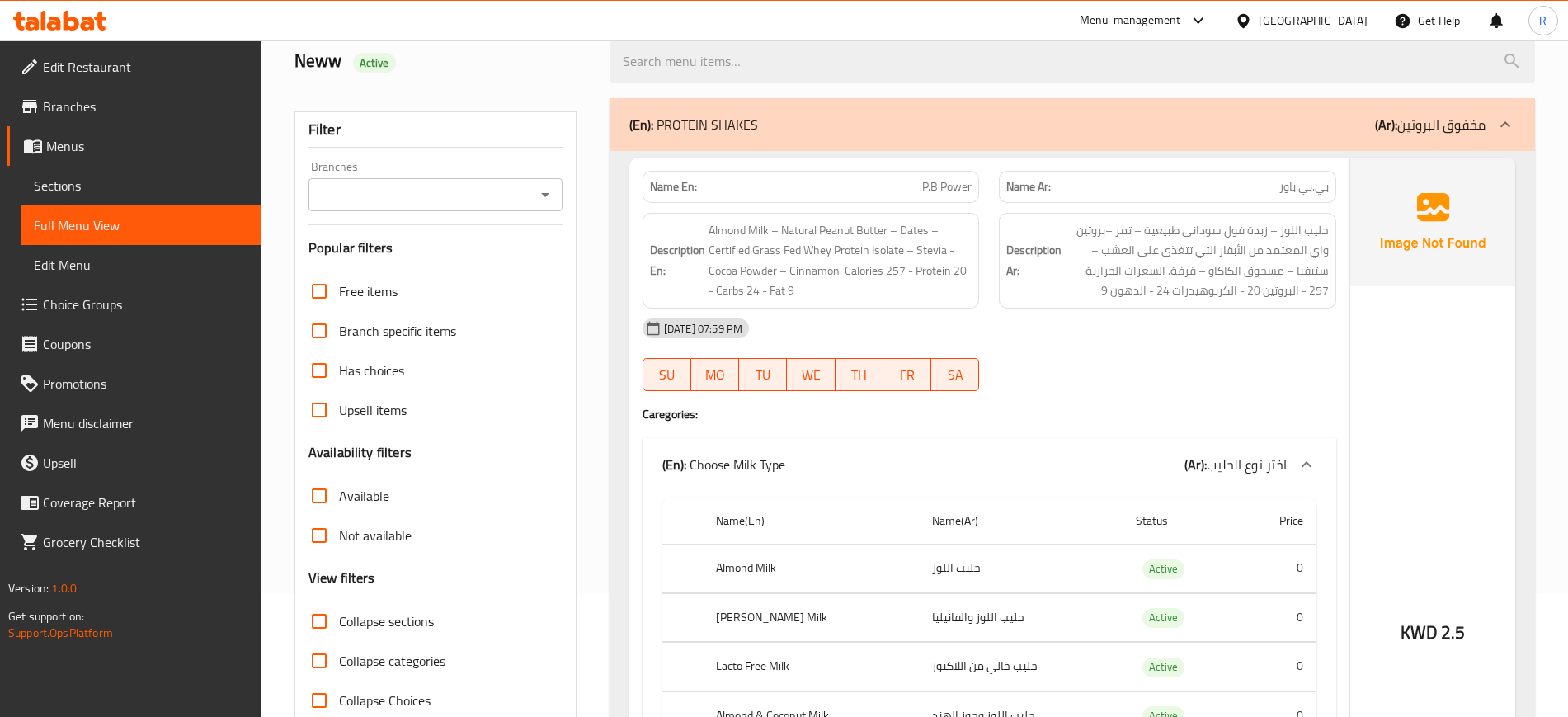 scroll, scrollTop: 0, scrollLeft: 0, axis: both 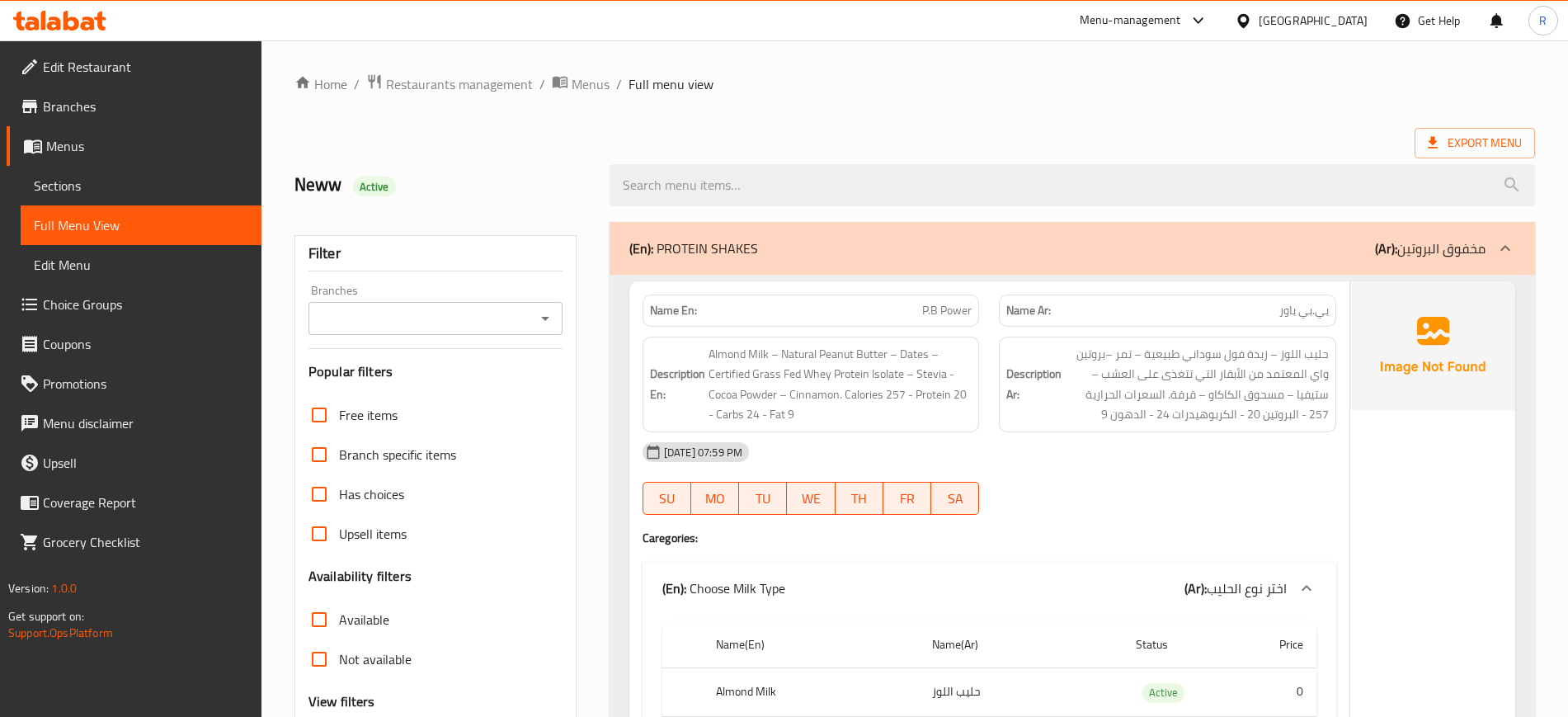 click on "Active" at bounding box center [374, 186] 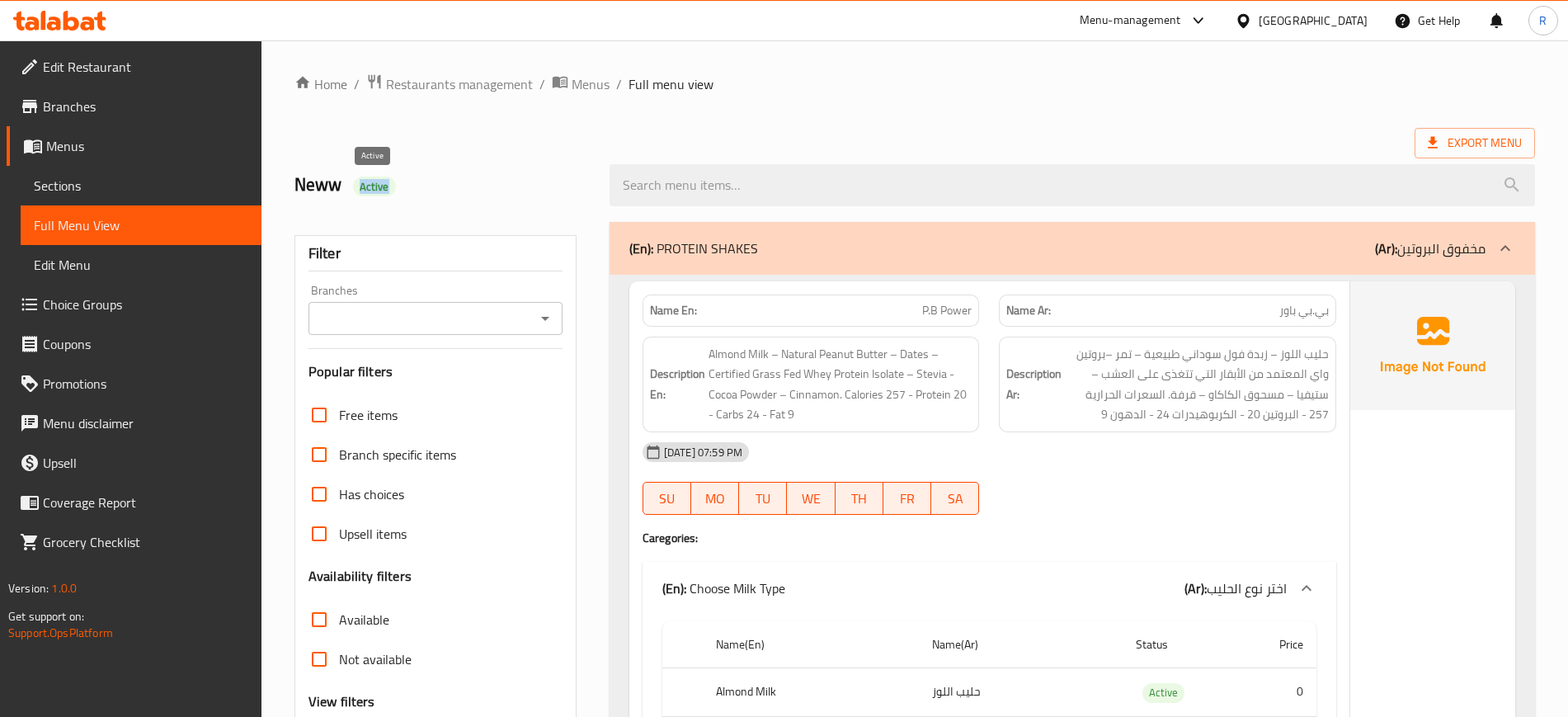 click on "Active" at bounding box center [374, 186] 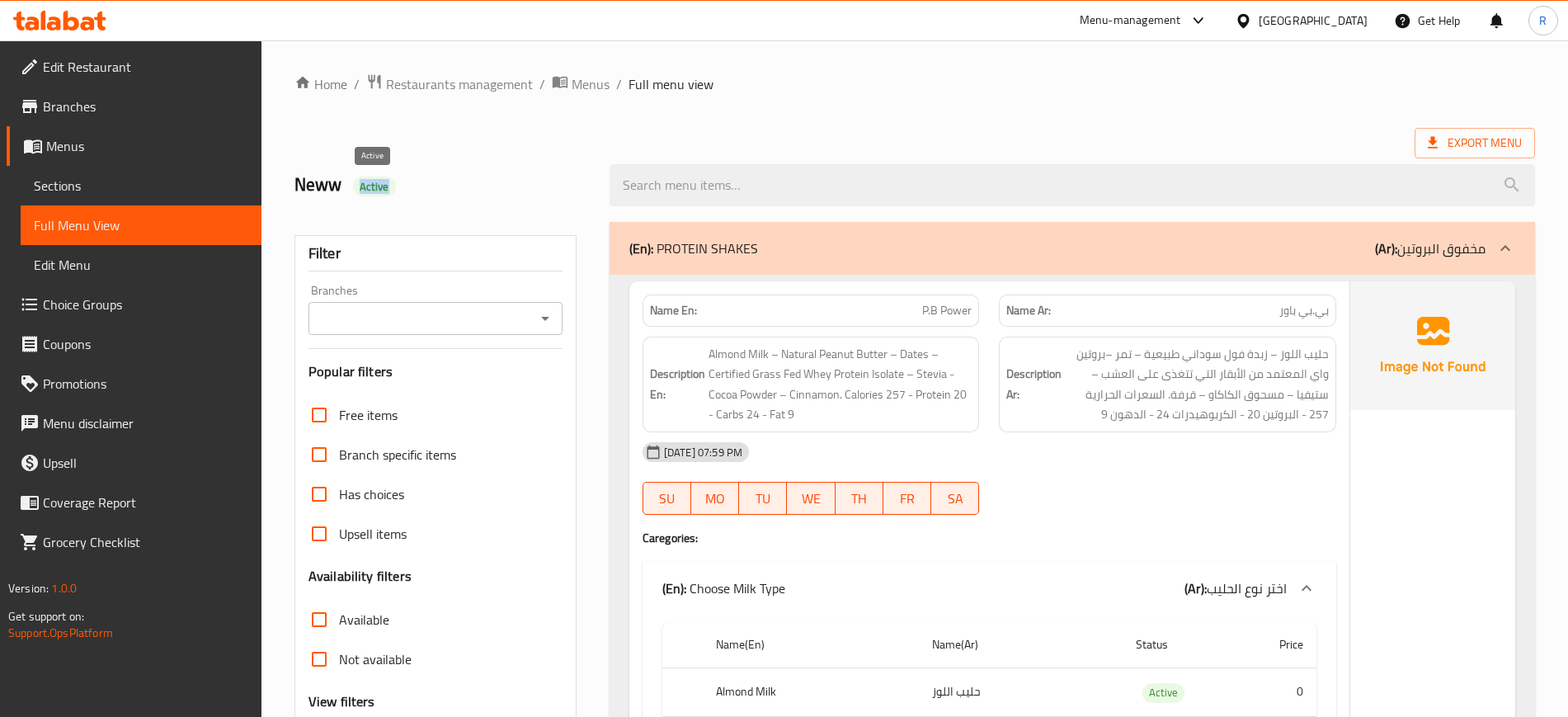 copy on "Active" 